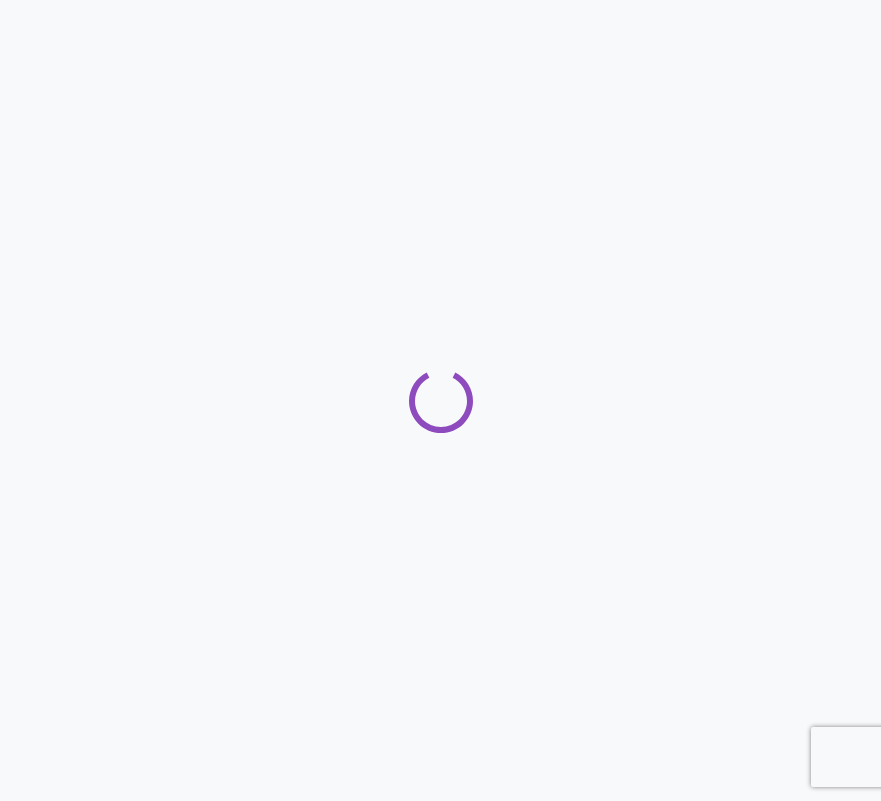 scroll, scrollTop: 0, scrollLeft: 0, axis: both 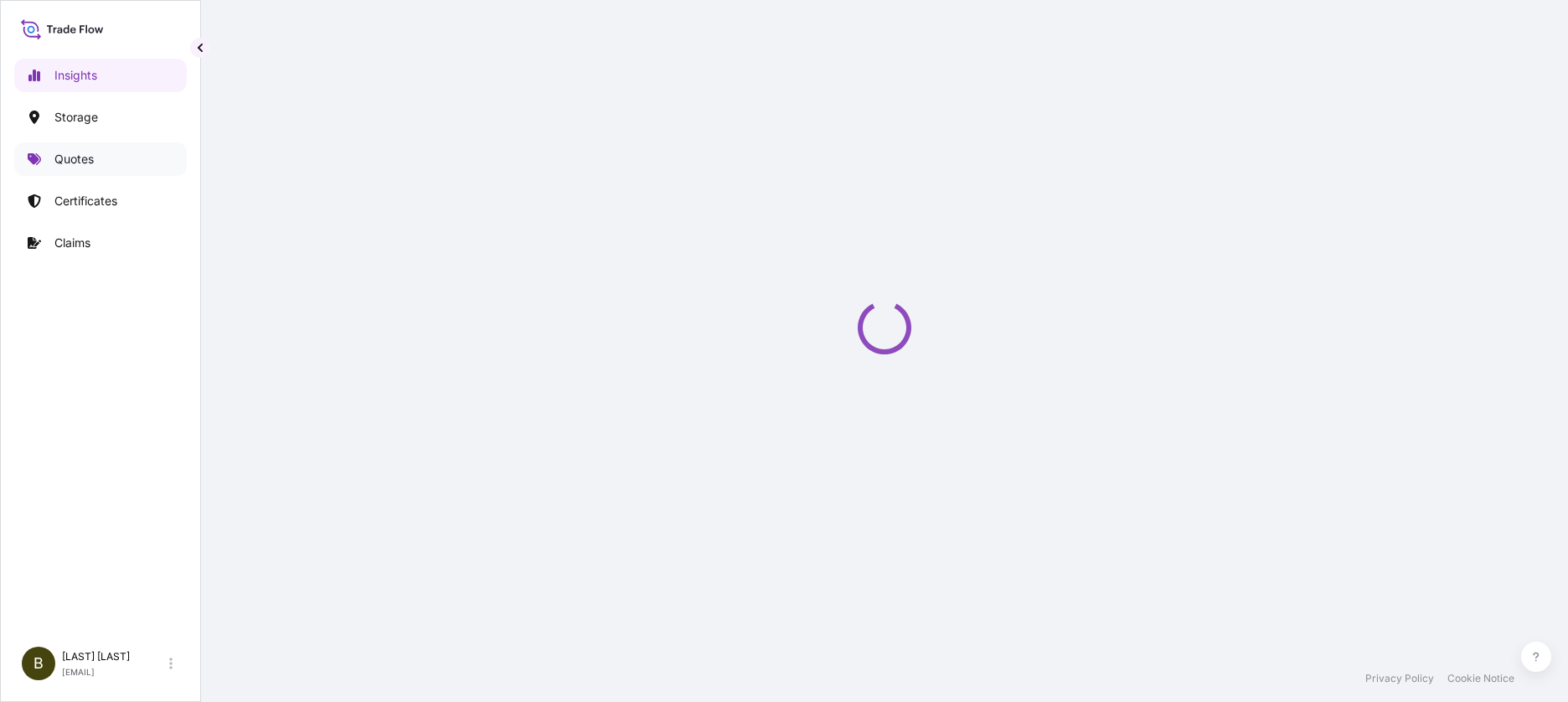 click on "Quotes" at bounding box center (101, 159) 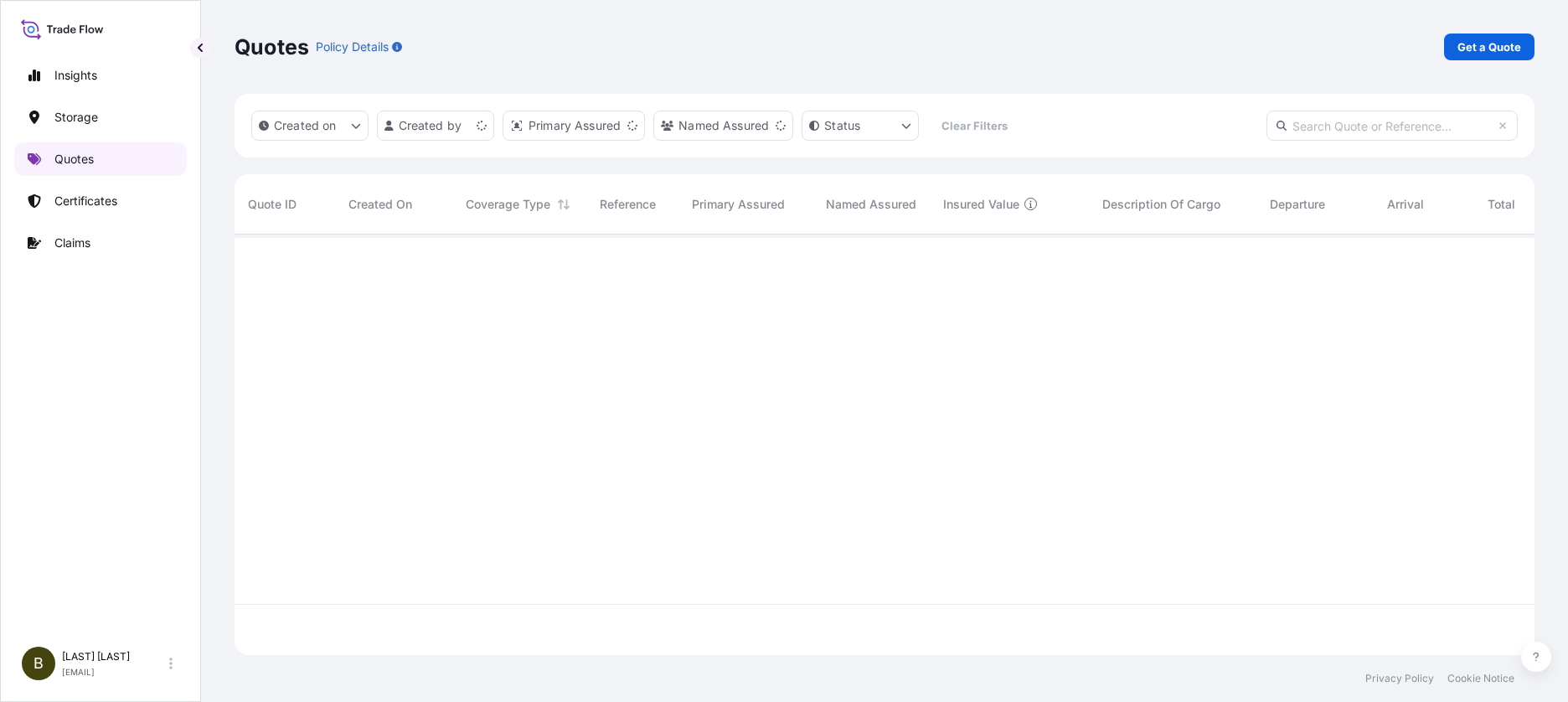 scroll, scrollTop: 13, scrollLeft: 13, axis: both 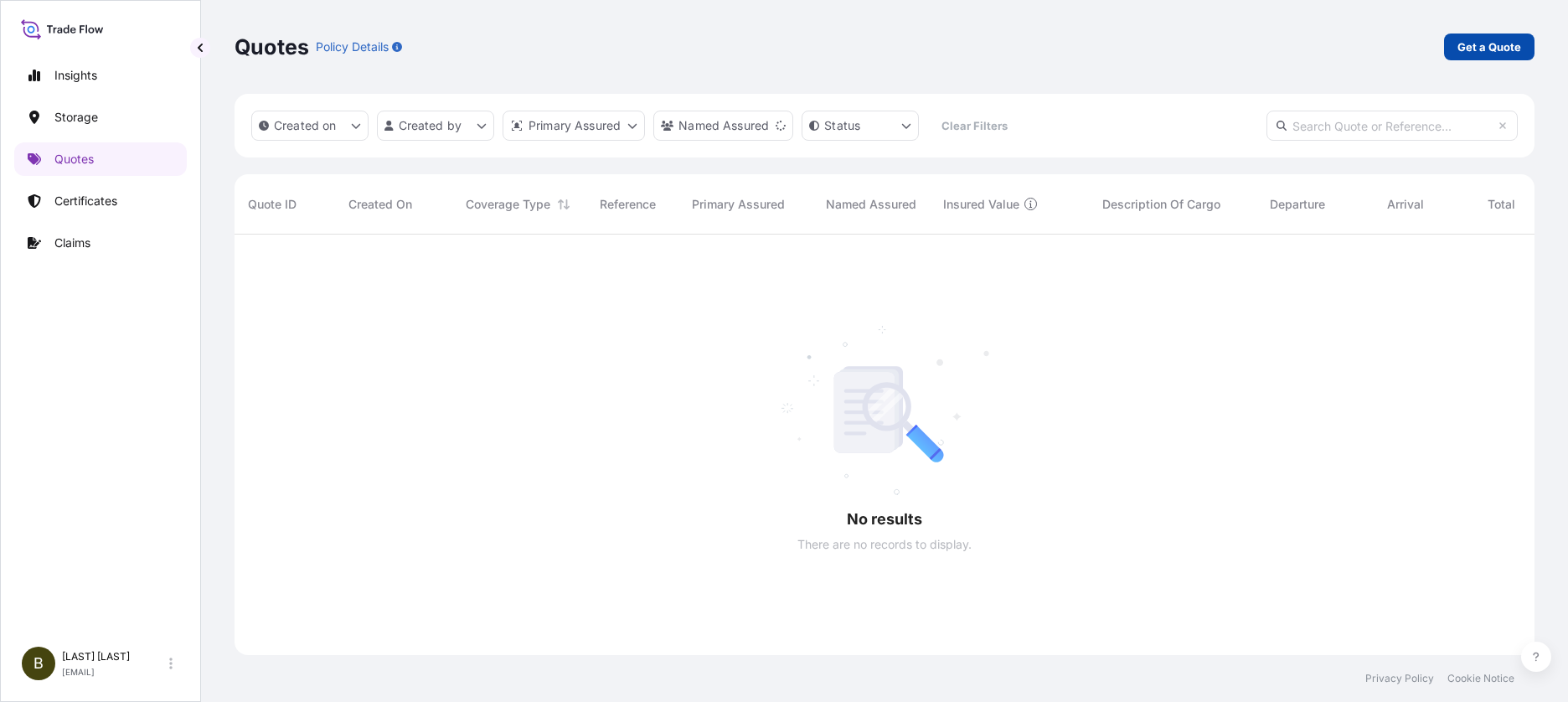click on "Get a Quote" at bounding box center [1489, 47] 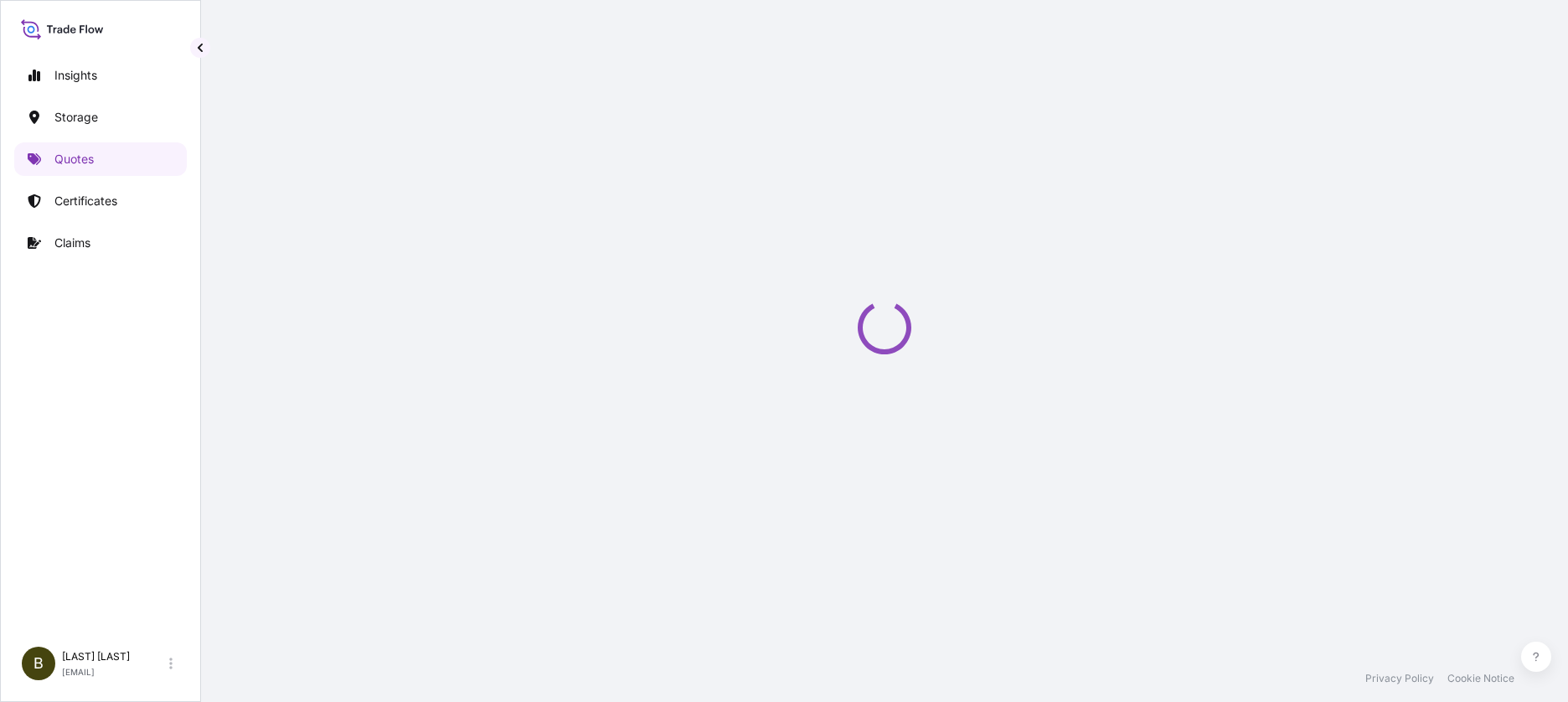 select on "Water" 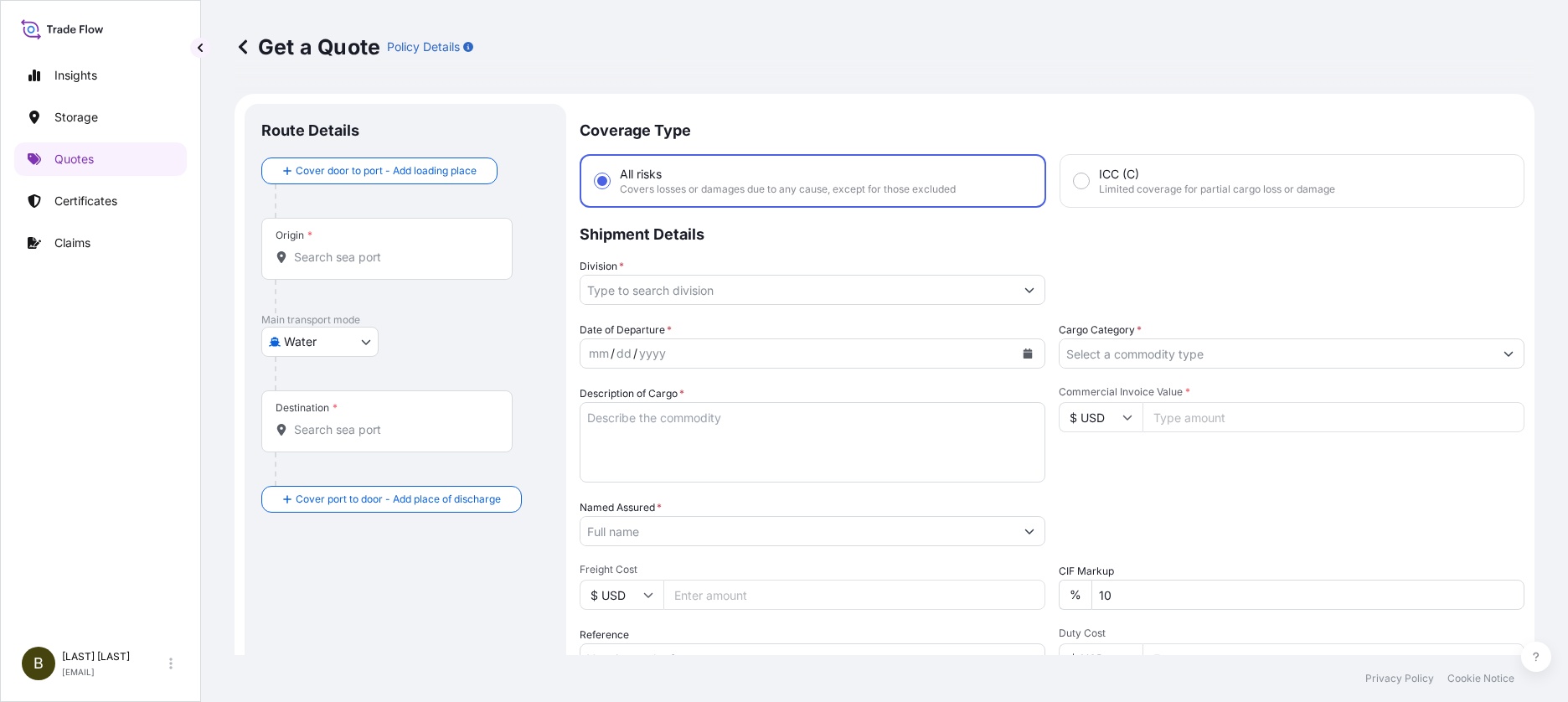 scroll, scrollTop: 27, scrollLeft: 0, axis: vertical 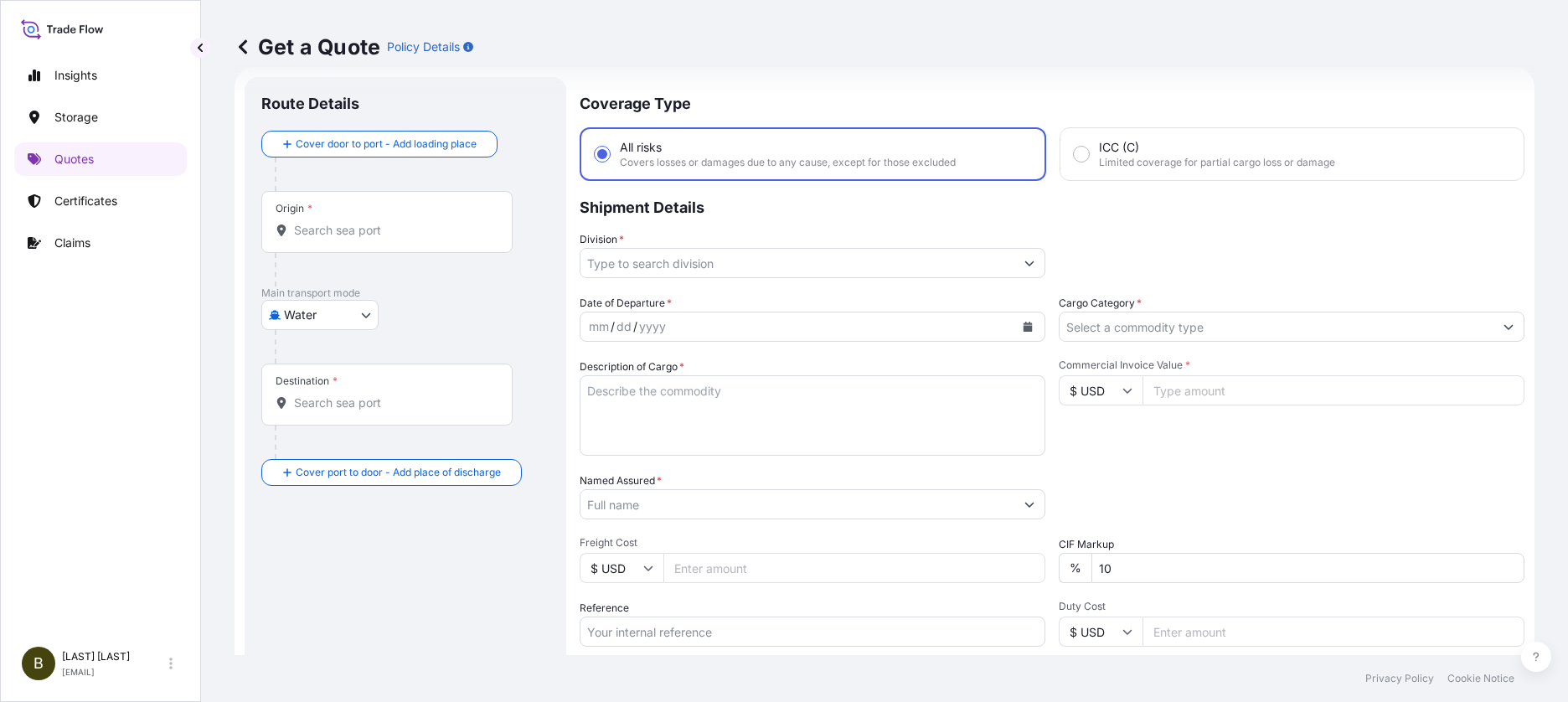 click on "Origin *" at bounding box center [393, 230] 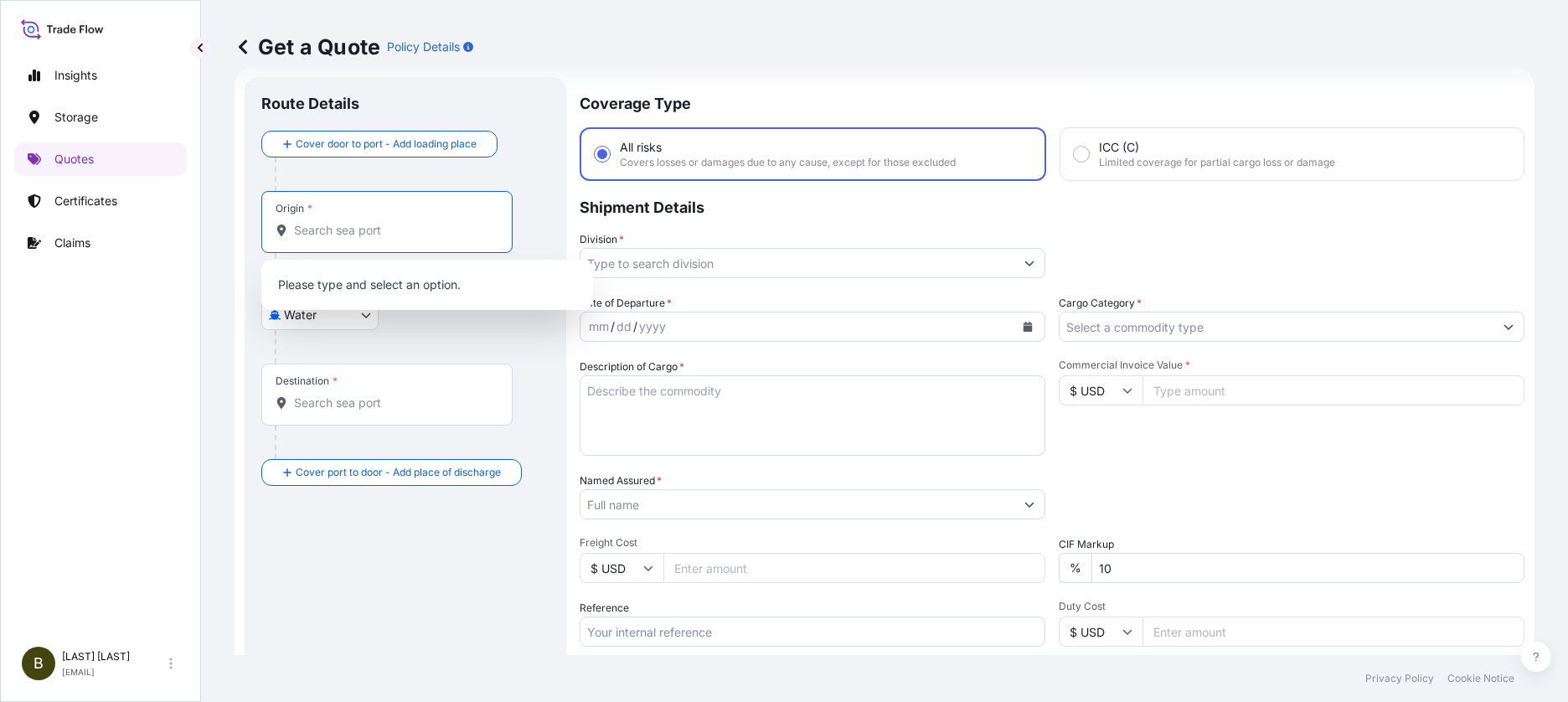 click on "Origin *" at bounding box center [393, 230] 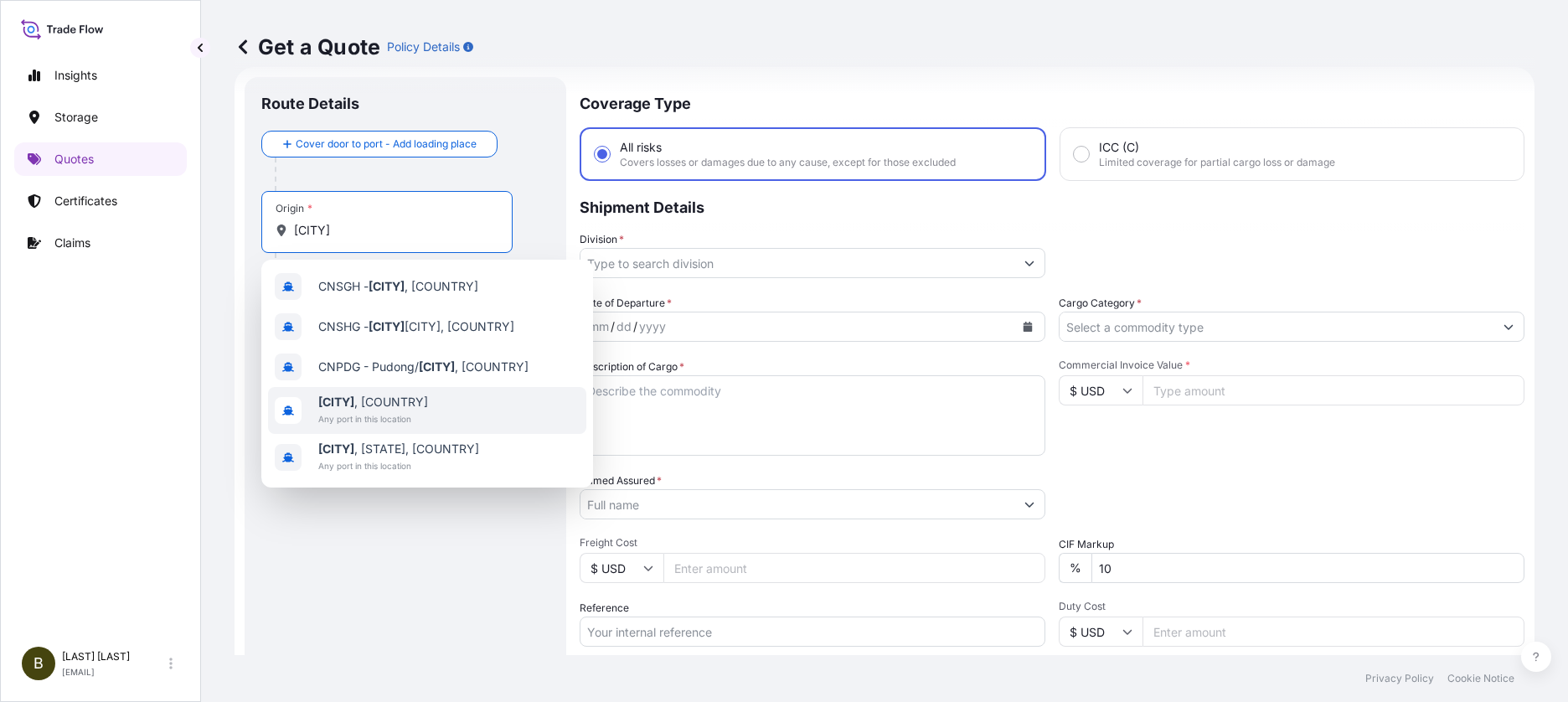 click on "[CITY] , [COUNTRY]" at bounding box center [373, 402] 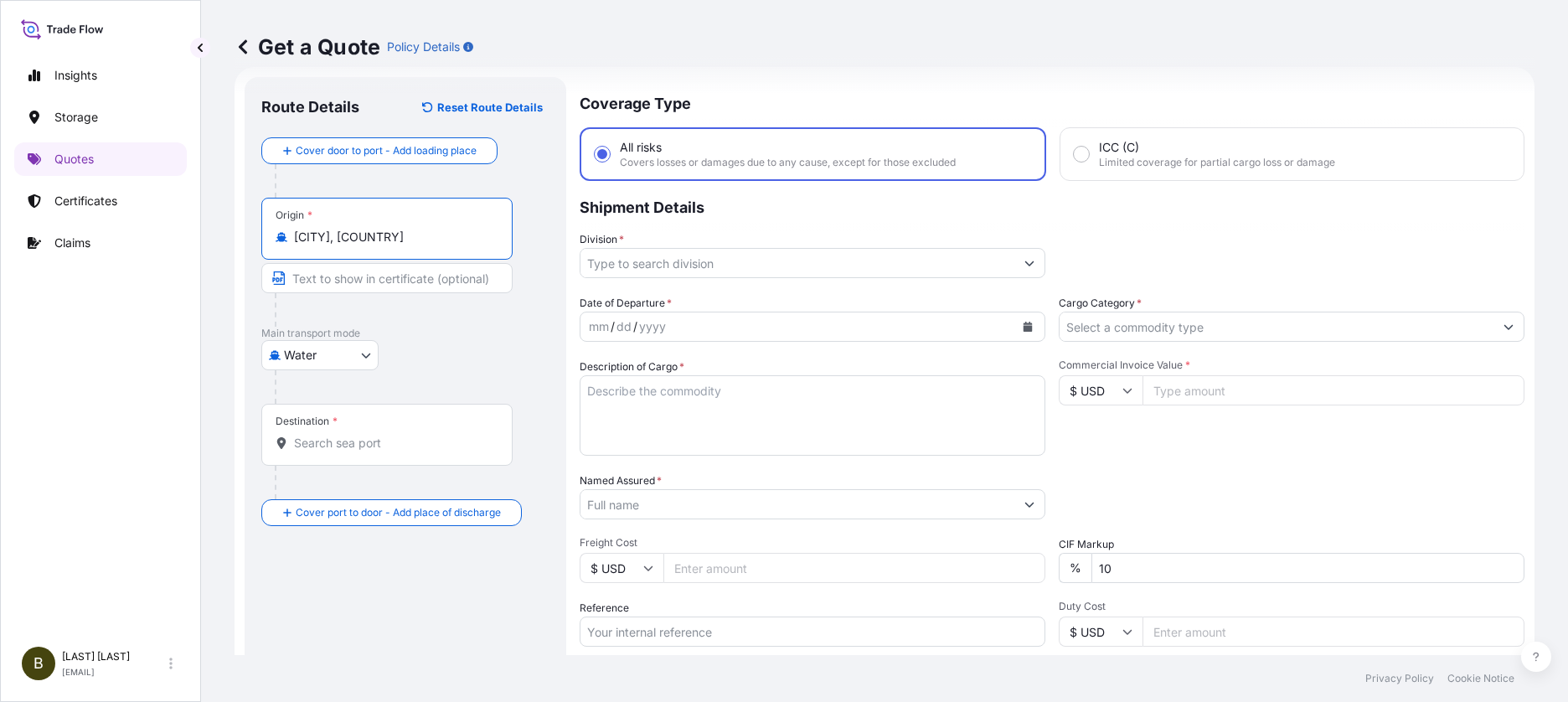 type on "[CITY], [COUNTRY]" 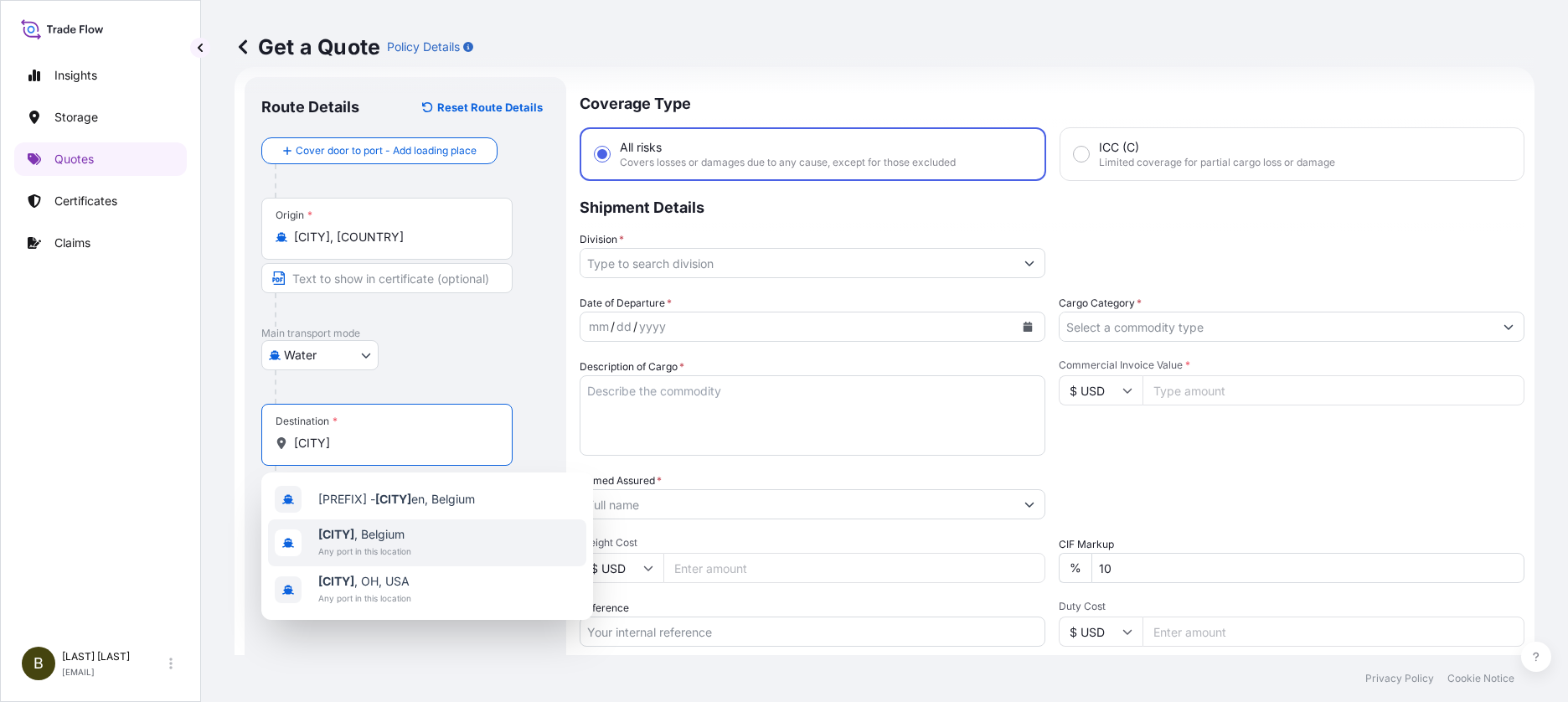 click on "[CITY] , [COUNTRY]" at bounding box center (364, 534) 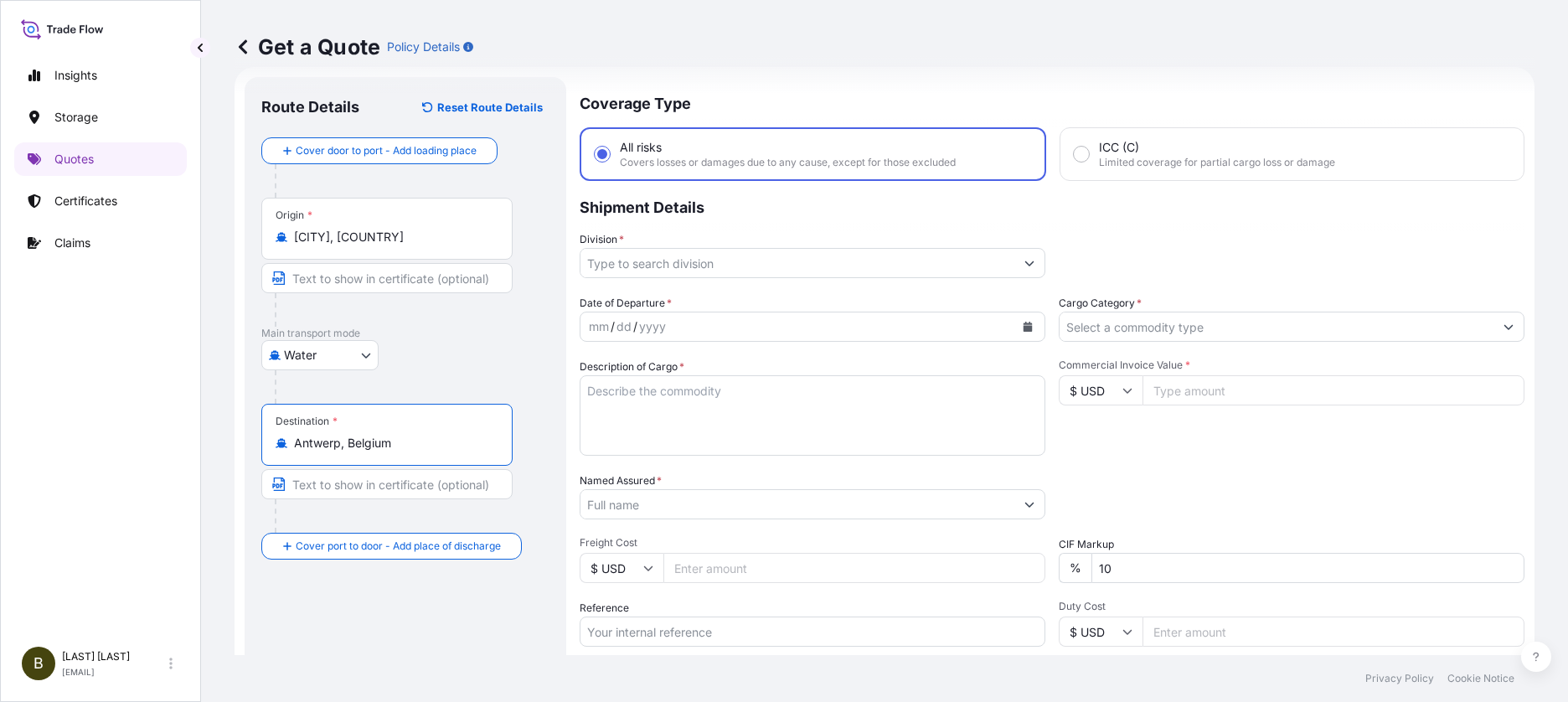 click on "Antwerp, Belgium" at bounding box center [393, 443] 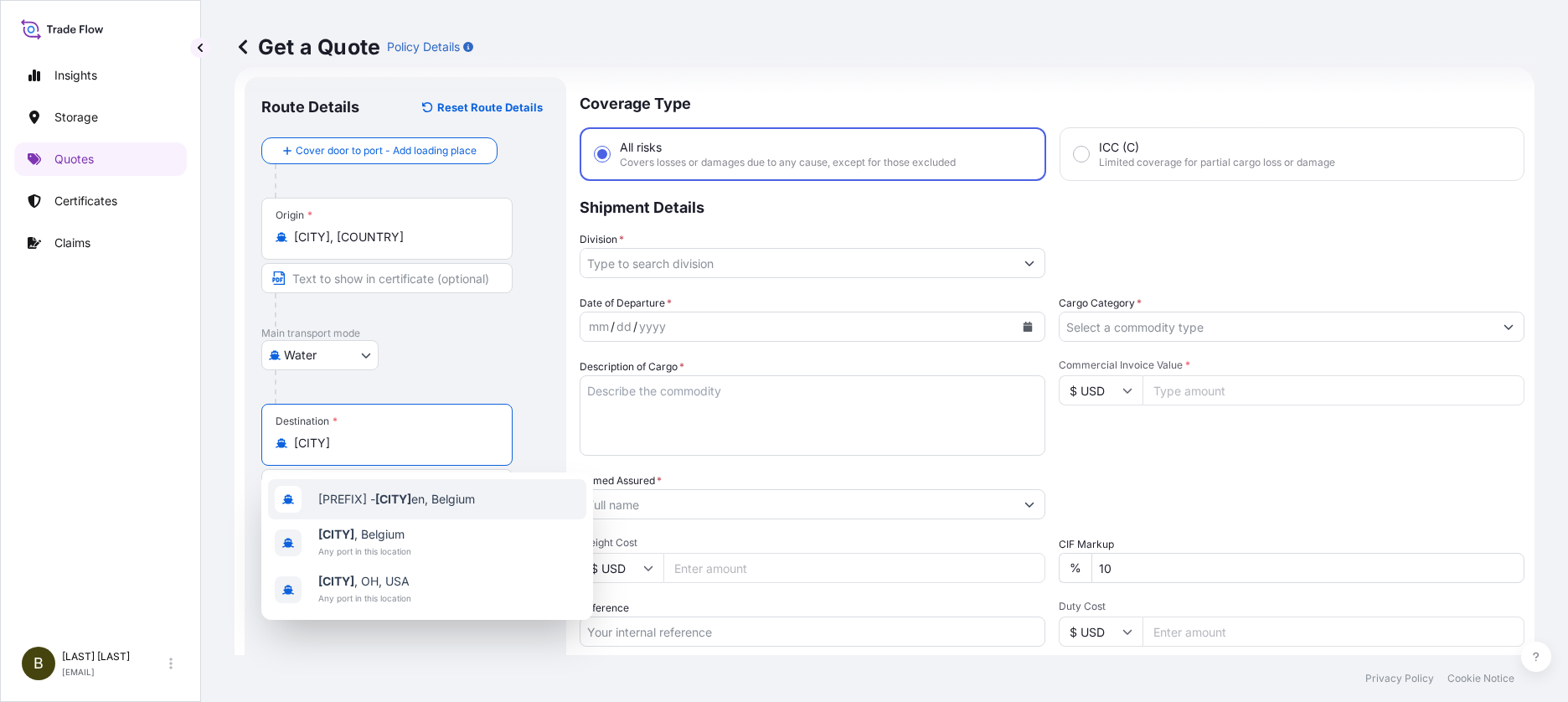 click on "[PREFIX] - [CITY] en, [COUNTRY]" at bounding box center [396, 499] 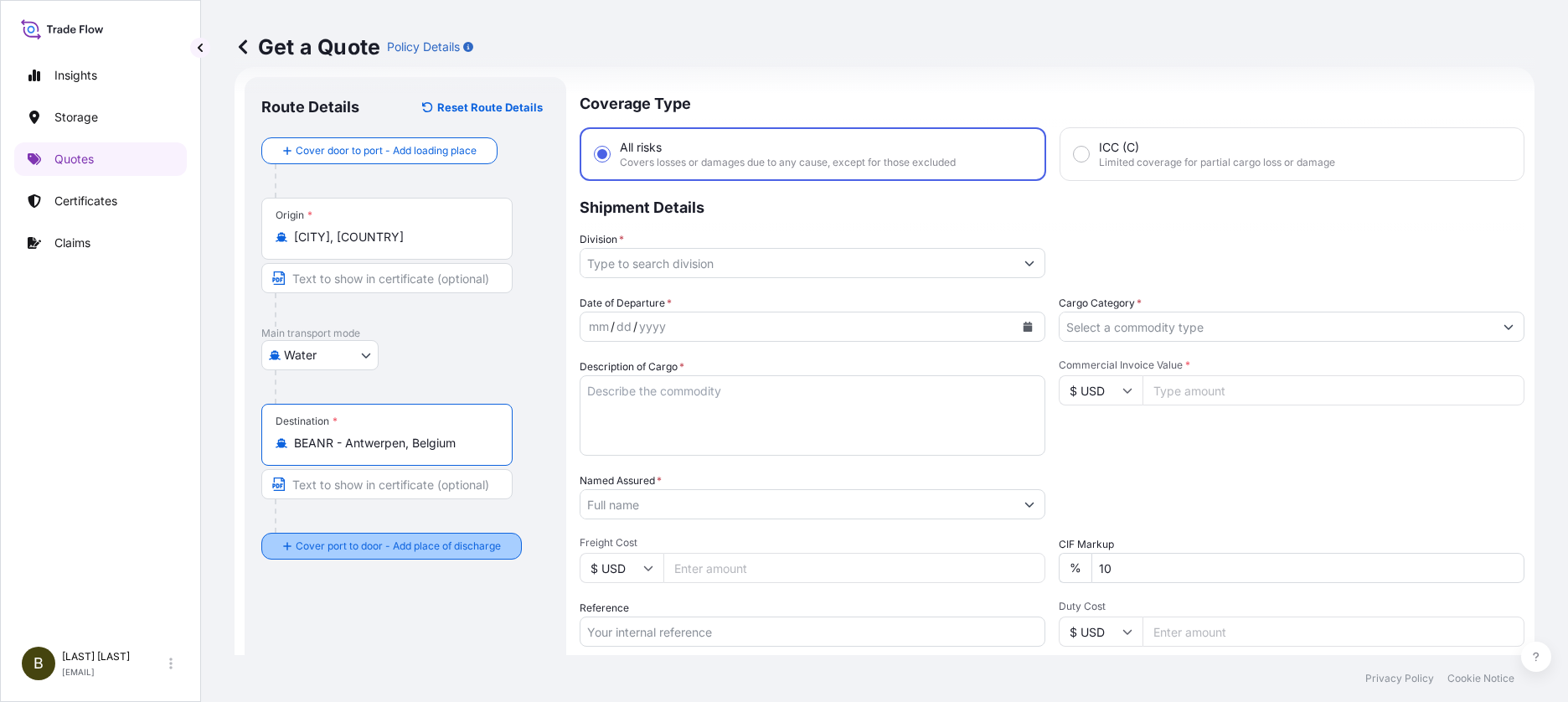type on "BEANR - Antwerpen, Belgium" 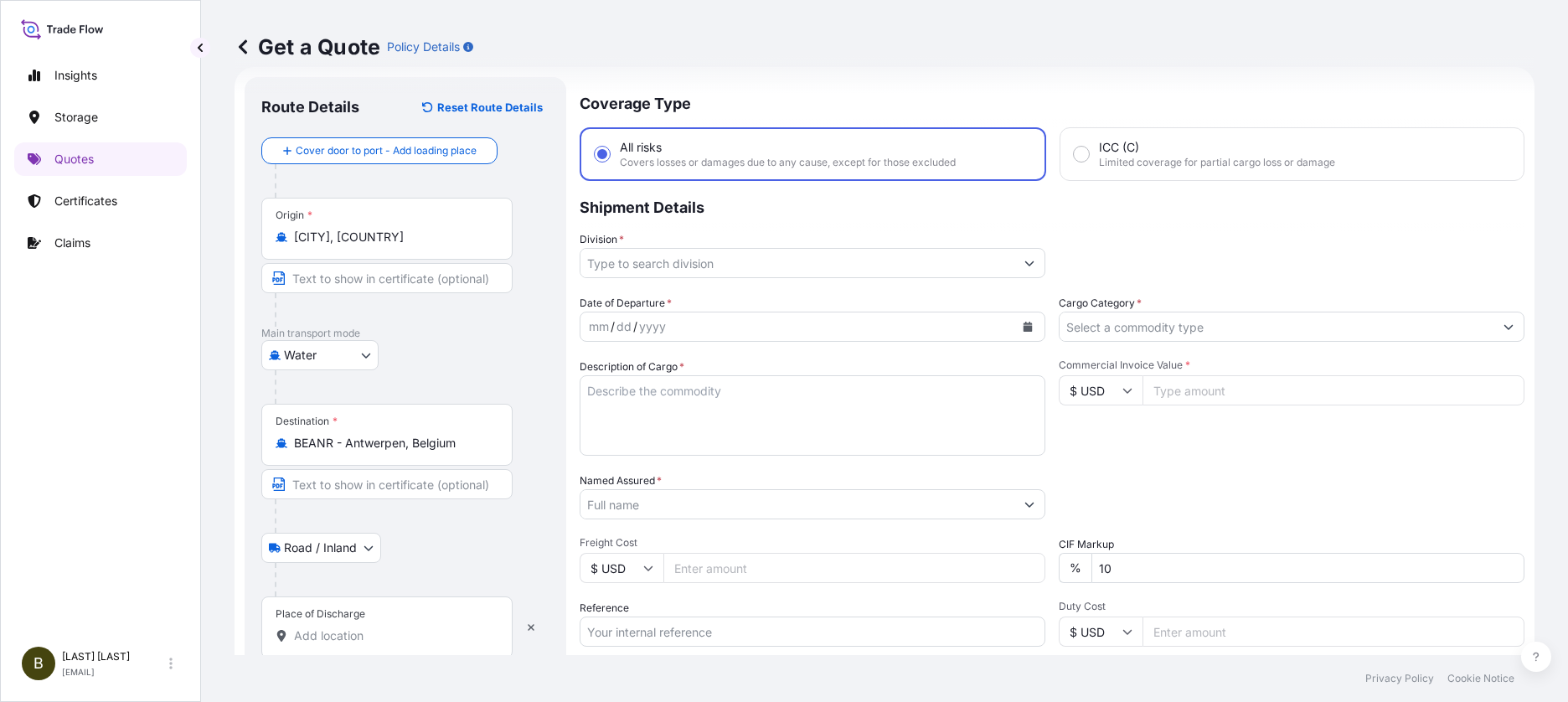 scroll, scrollTop: 217, scrollLeft: 0, axis: vertical 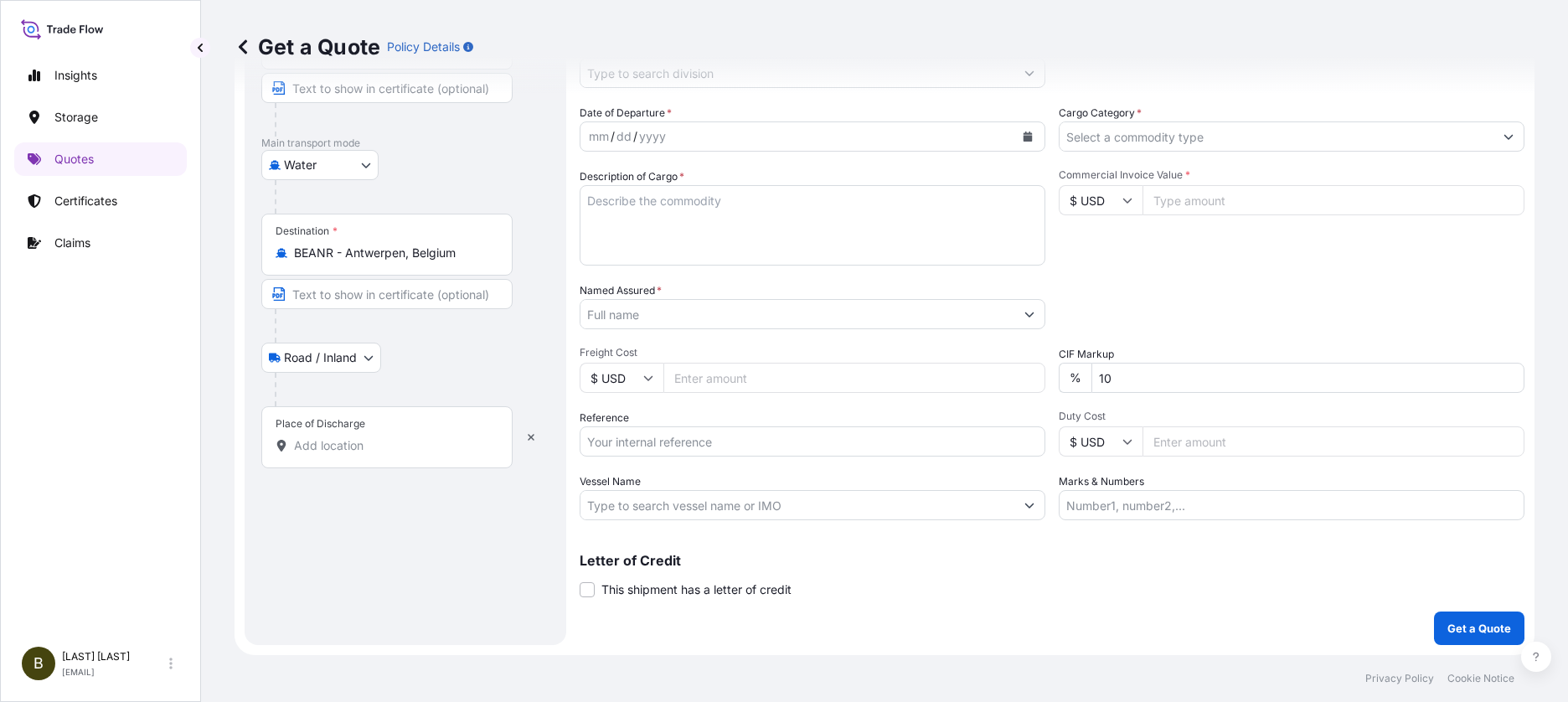 click on "Place of Discharge" at bounding box center [393, 446] 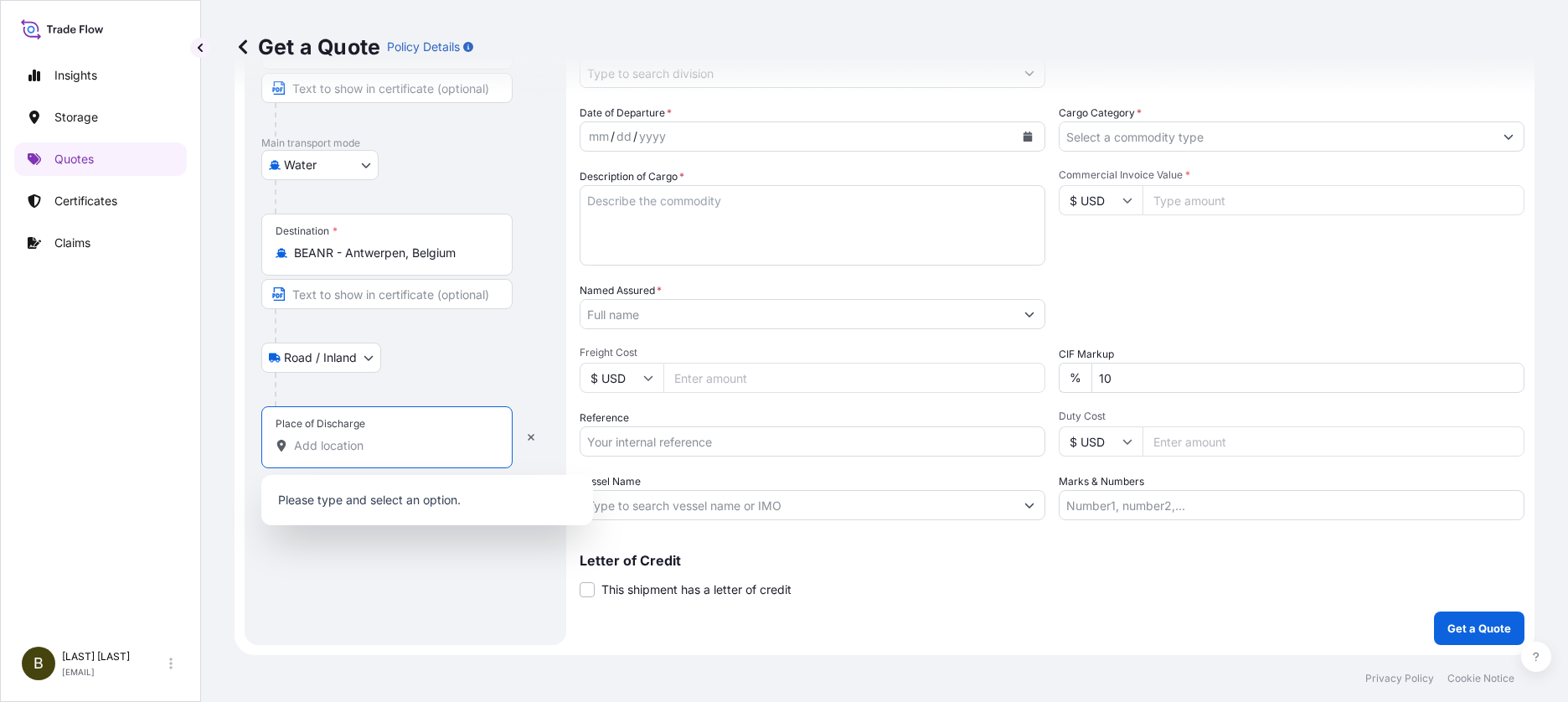 paste on "[NUMBER]" 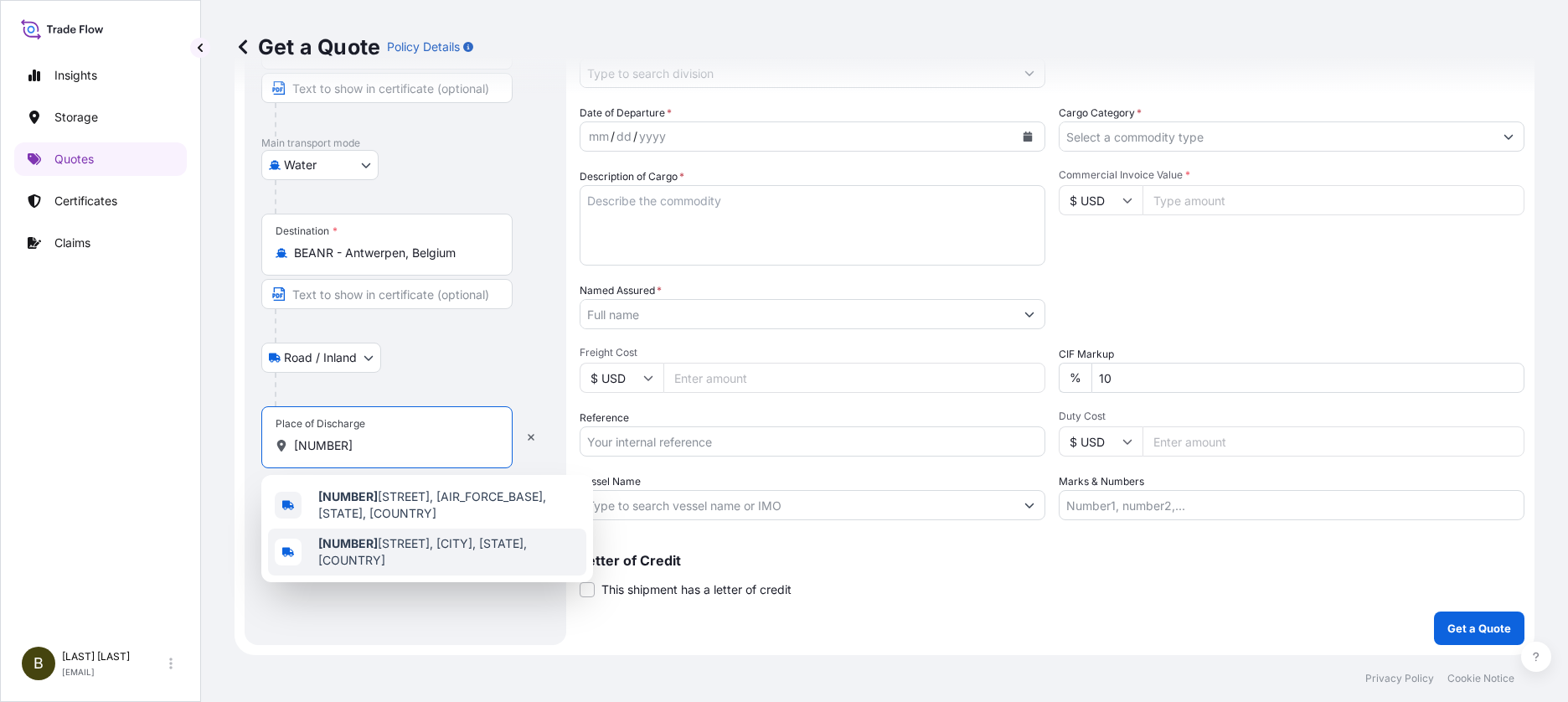 drag, startPoint x: 353, startPoint y: 446, endPoint x: 133, endPoint y: 426, distance: 220.90722 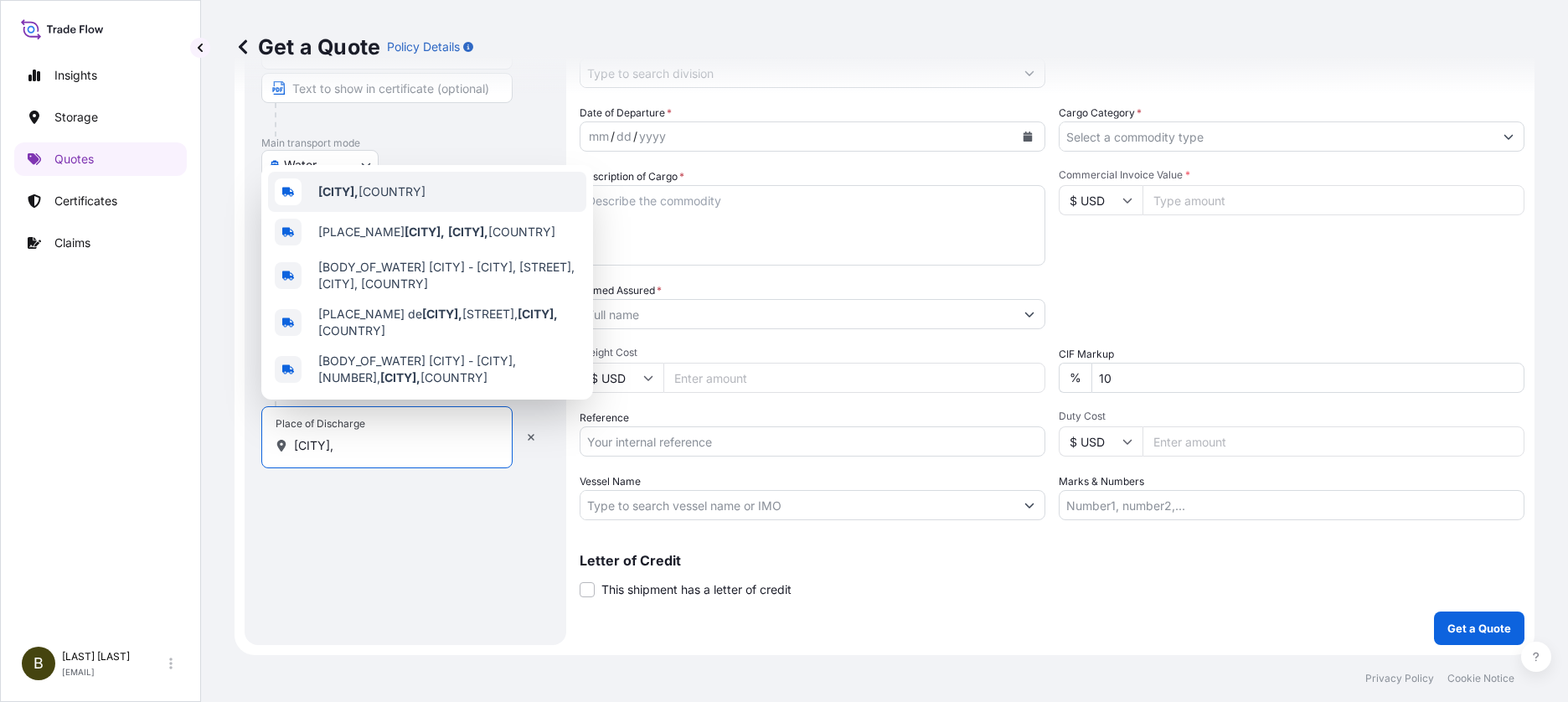 click on "[CITY], [COUNTRY]" at bounding box center [427, 192] 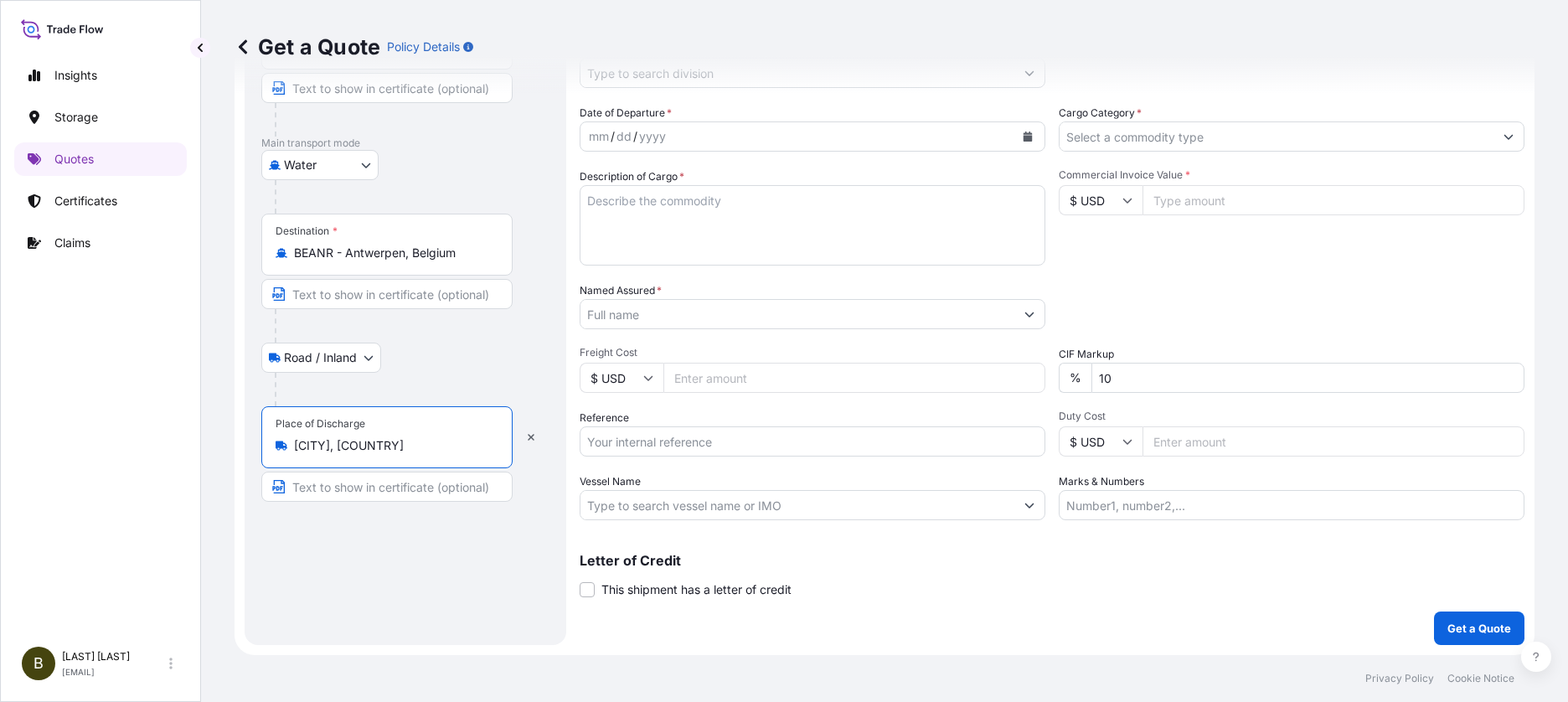 type on "[CITY], [COUNTRY]" 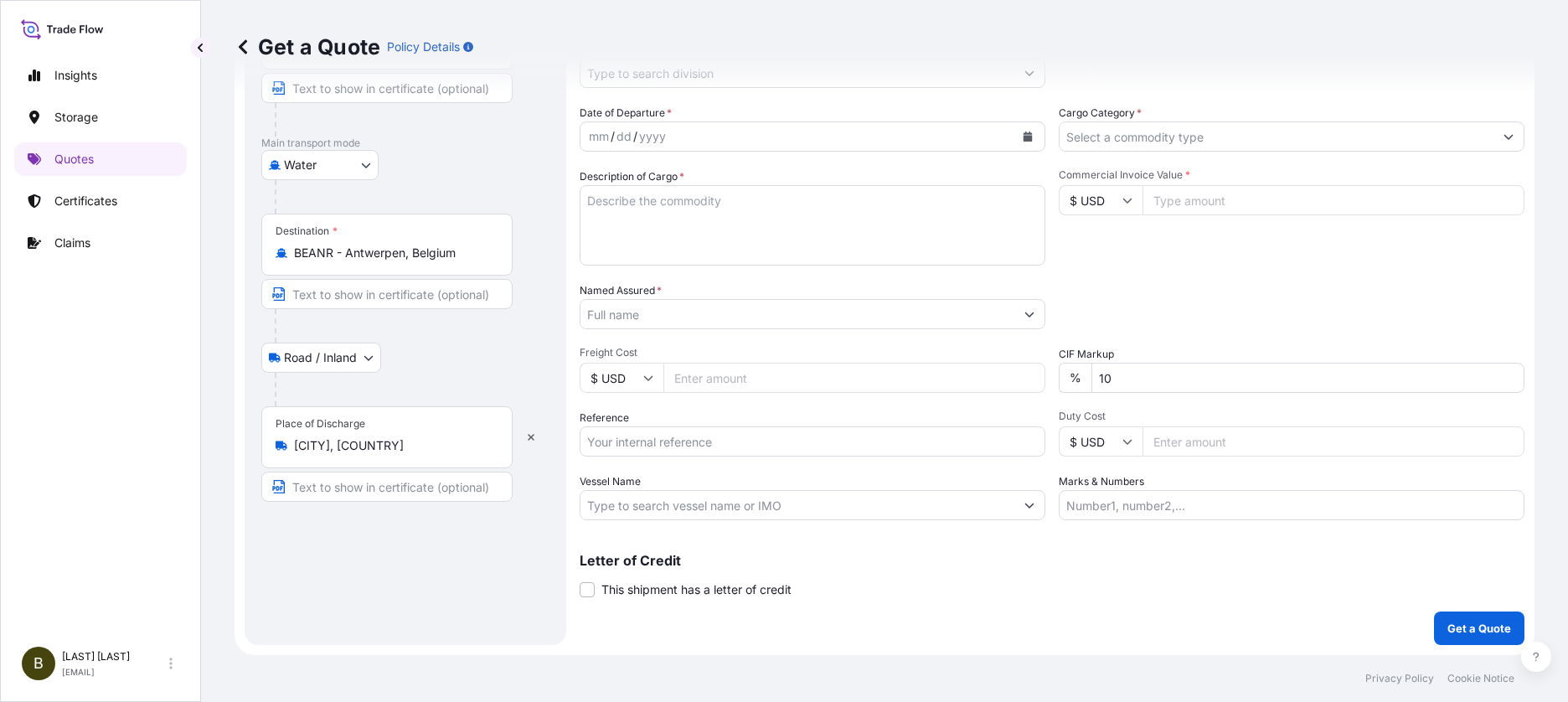 scroll, scrollTop: 0, scrollLeft: 0, axis: both 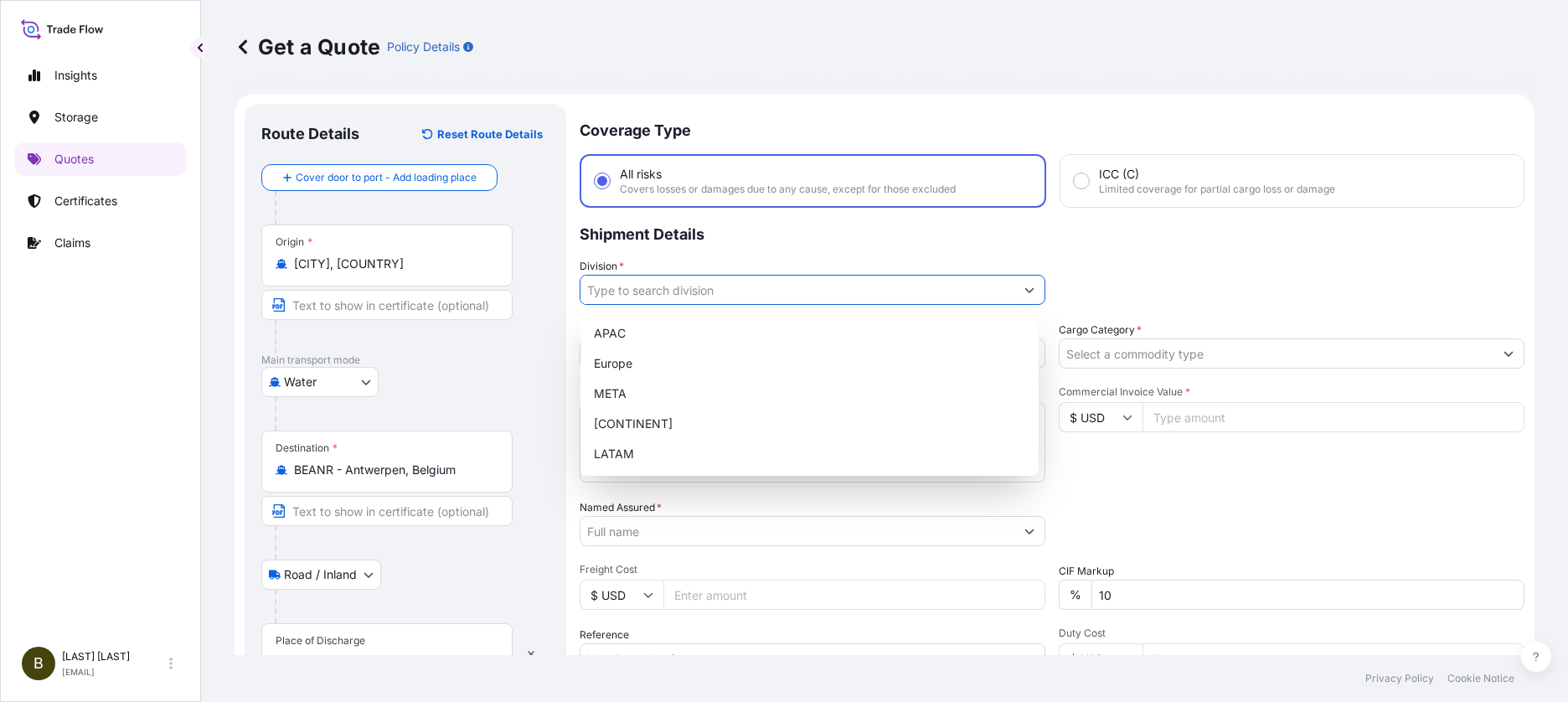 click on "Division *" at bounding box center [797, 290] 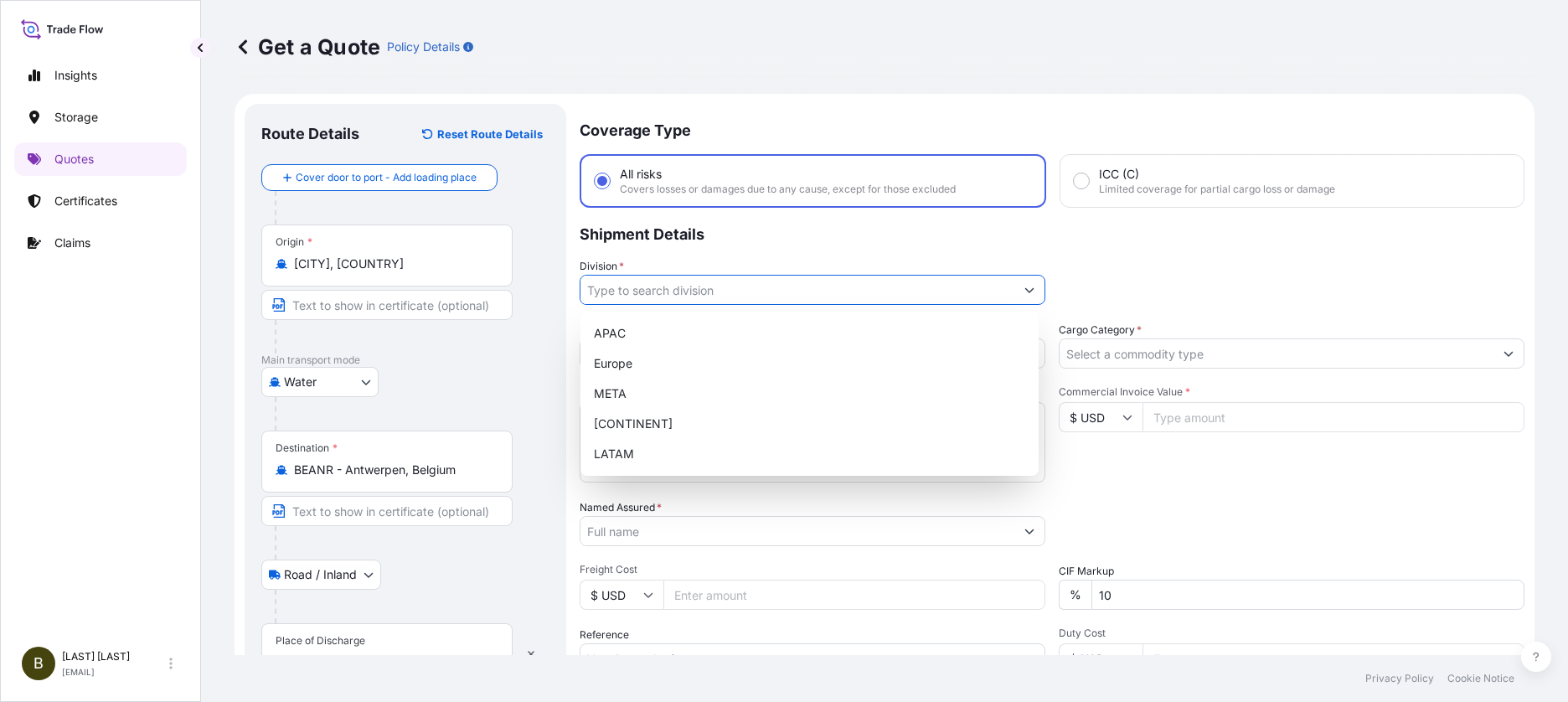 type on "APAC" 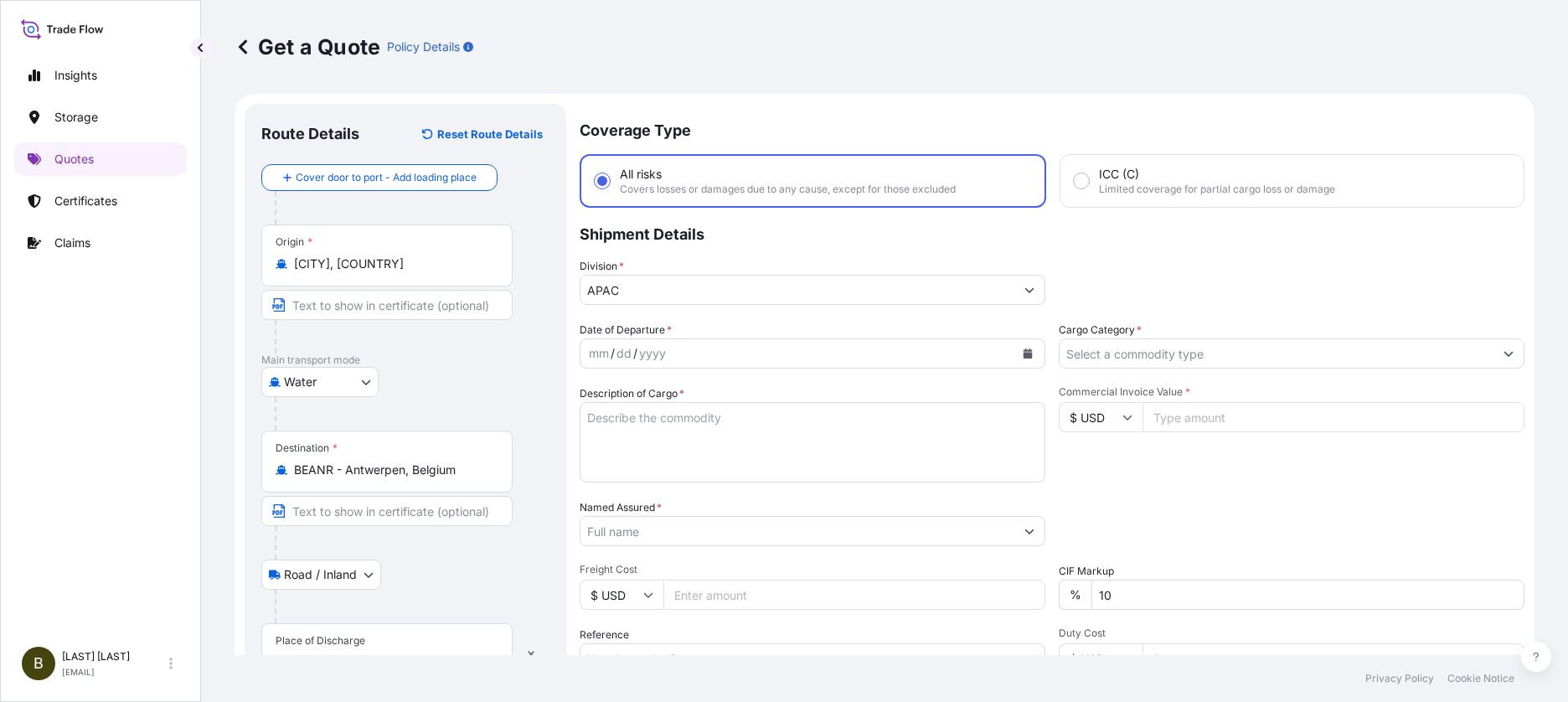 click on "Date of Departure *" at bounding box center (626, 330) 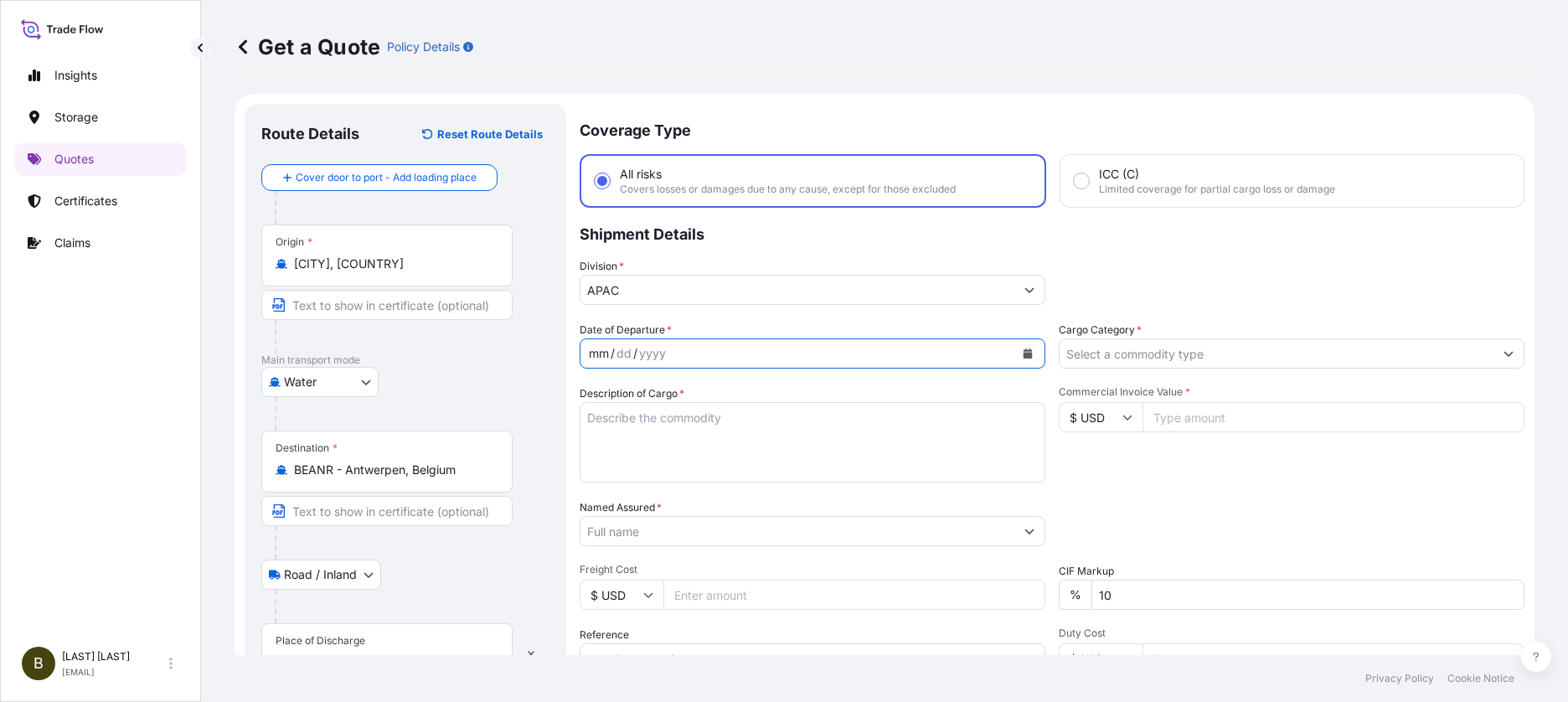 click on "mm" at bounding box center (599, 354) 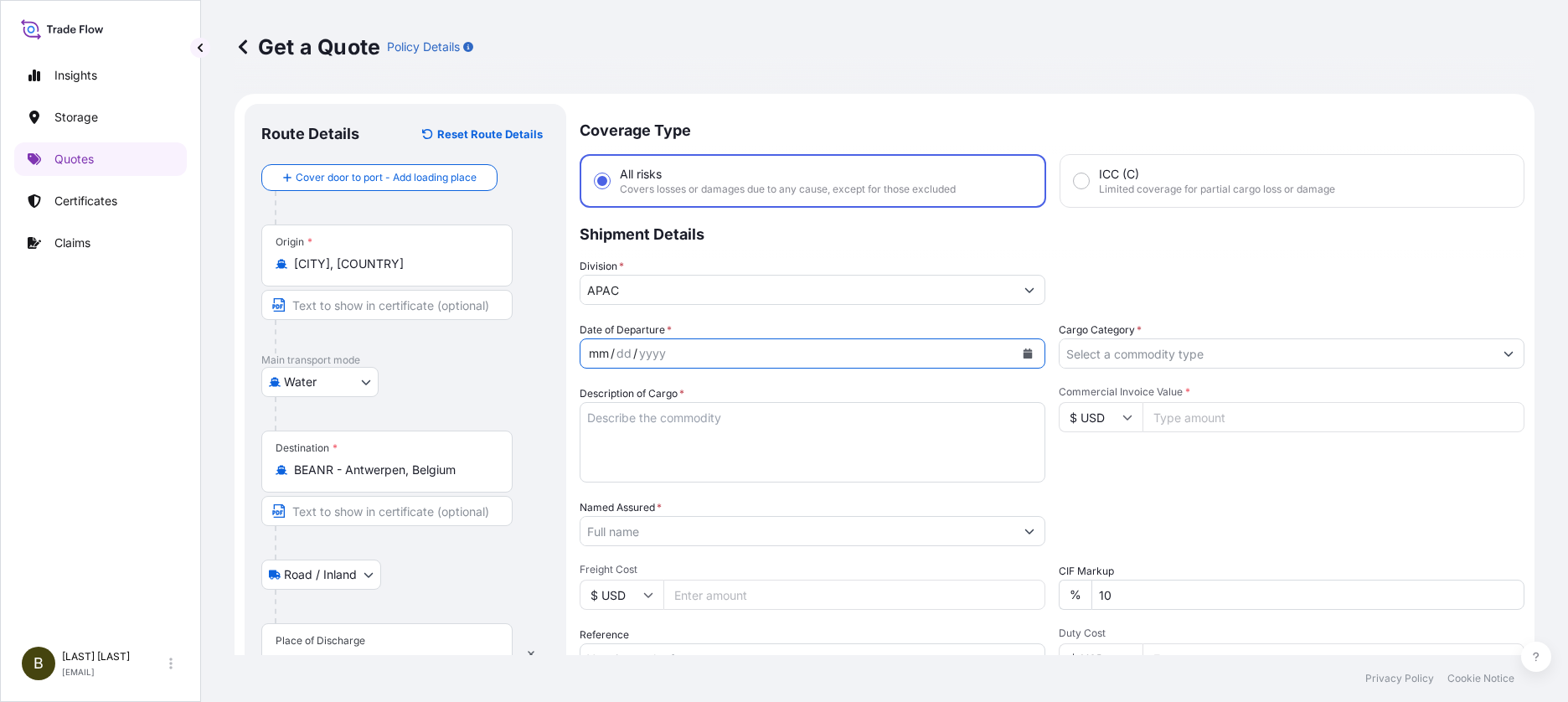 click at bounding box center (1028, 354) 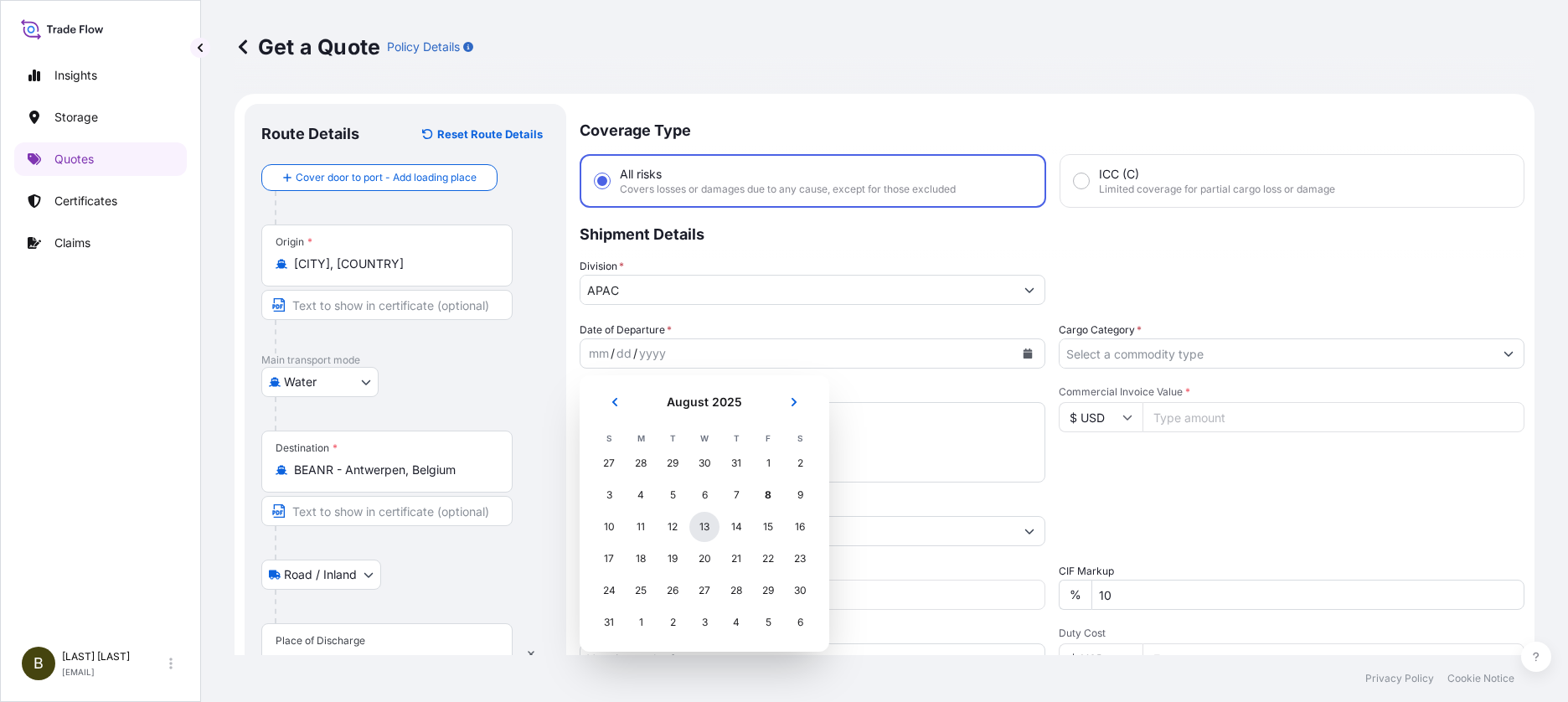 click on "13" at bounding box center [704, 527] 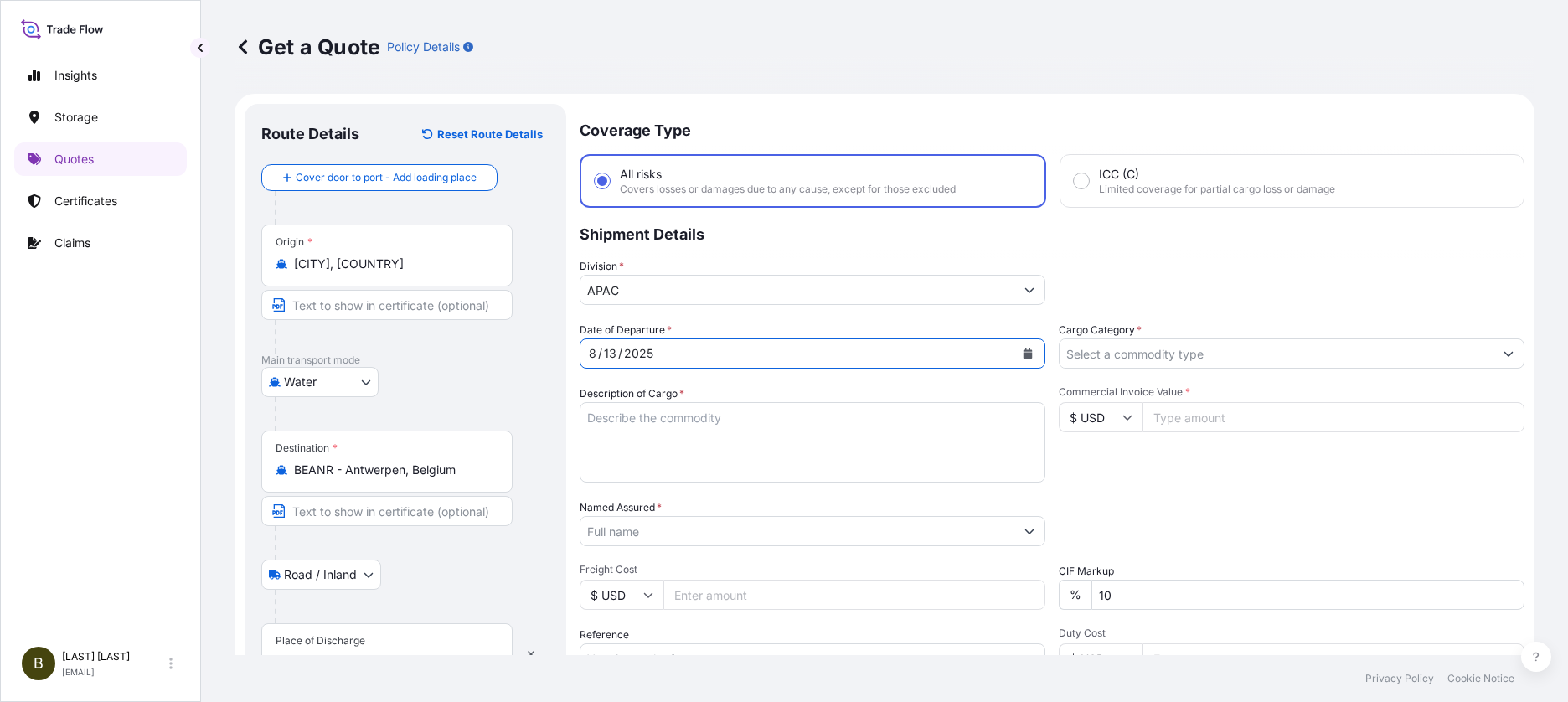 click on "Description of Cargo *" at bounding box center [812, 442] 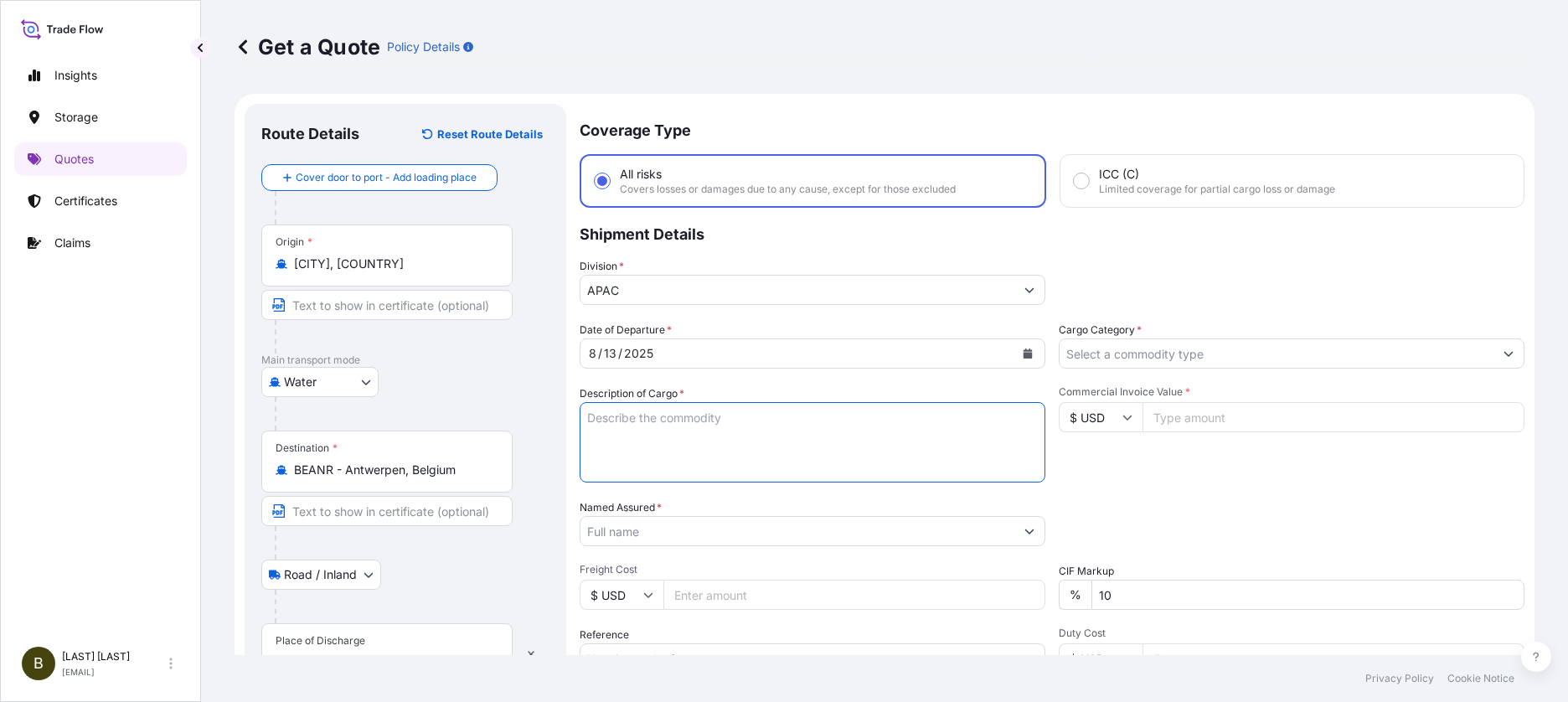 click on "Description of Cargo *" at bounding box center (812, 442) 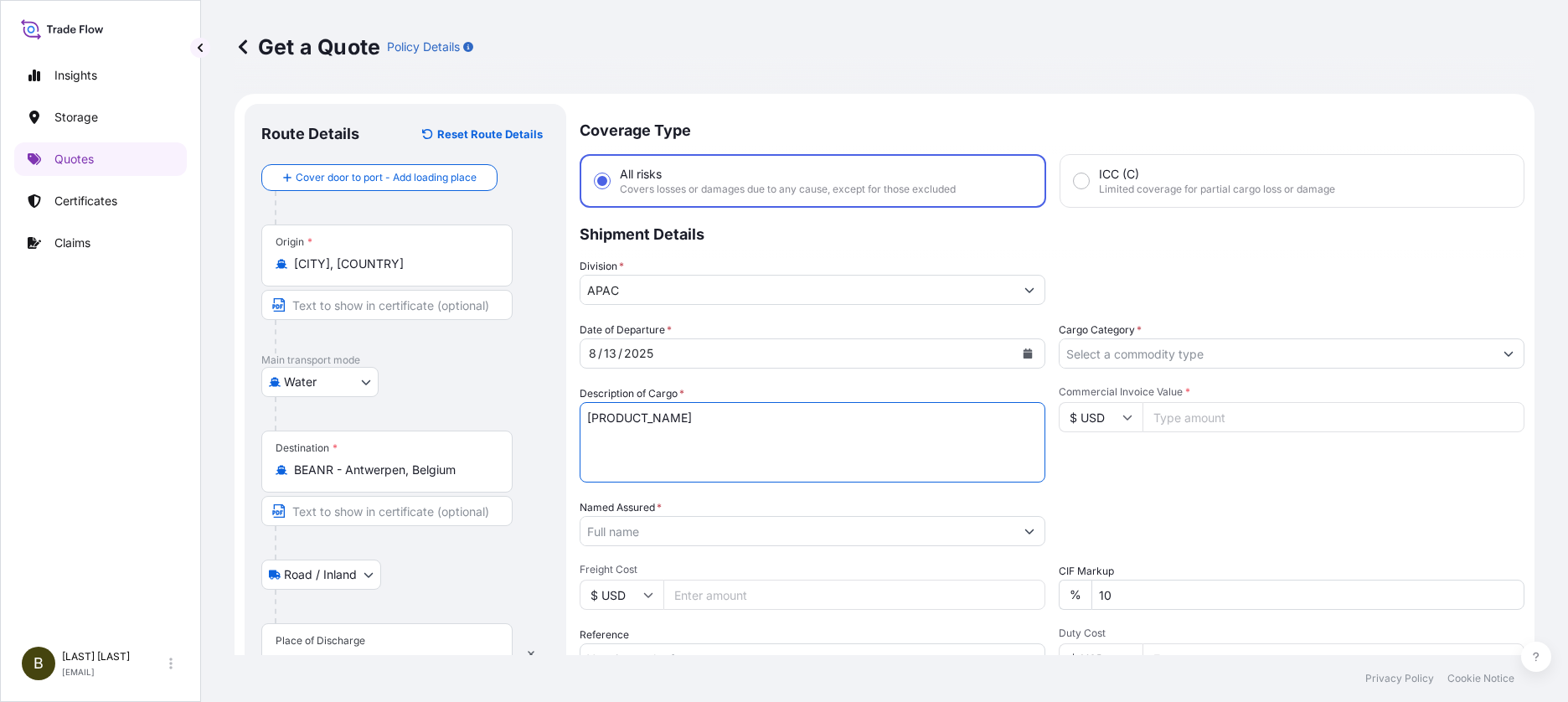type on "[PRODUCT_NAME]" 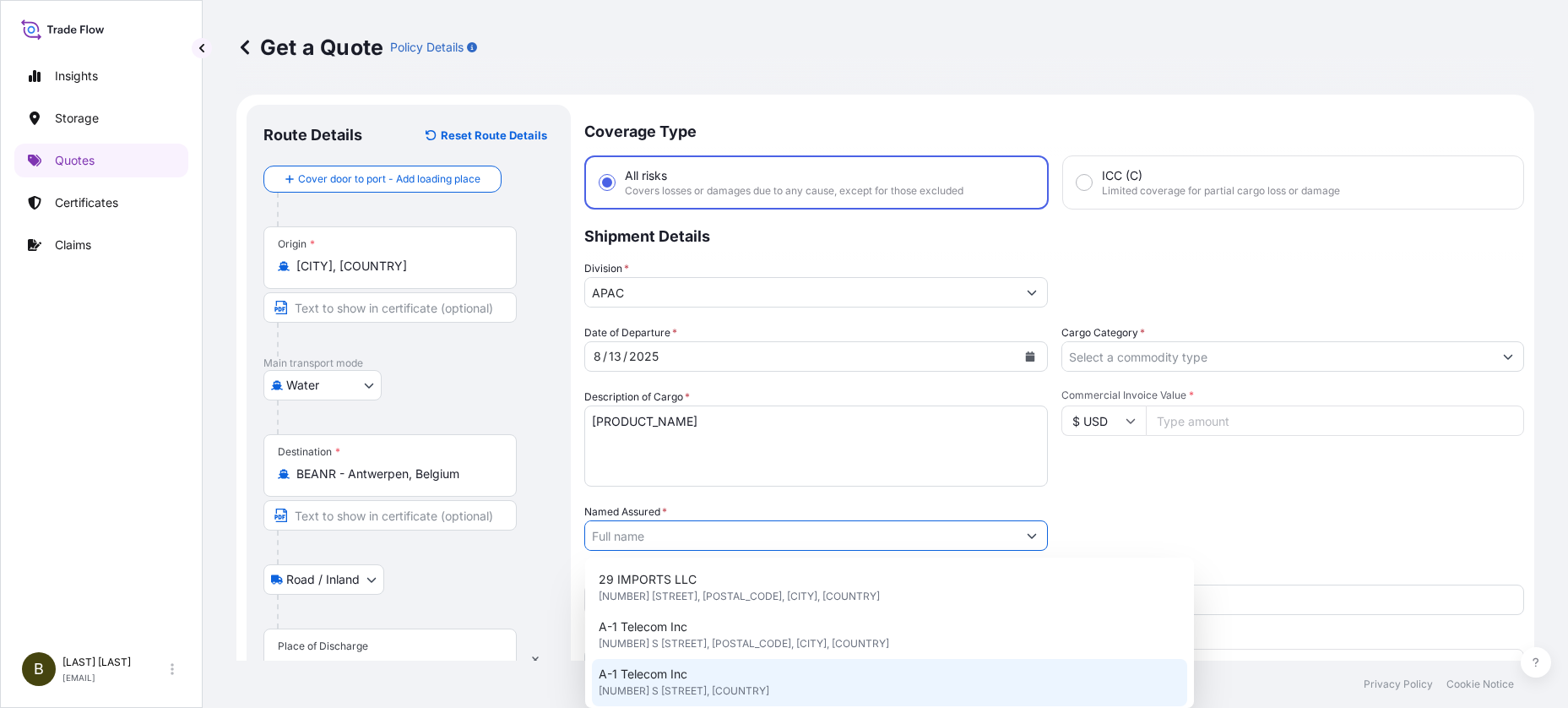 paste on "[COMPANY_NAME]" 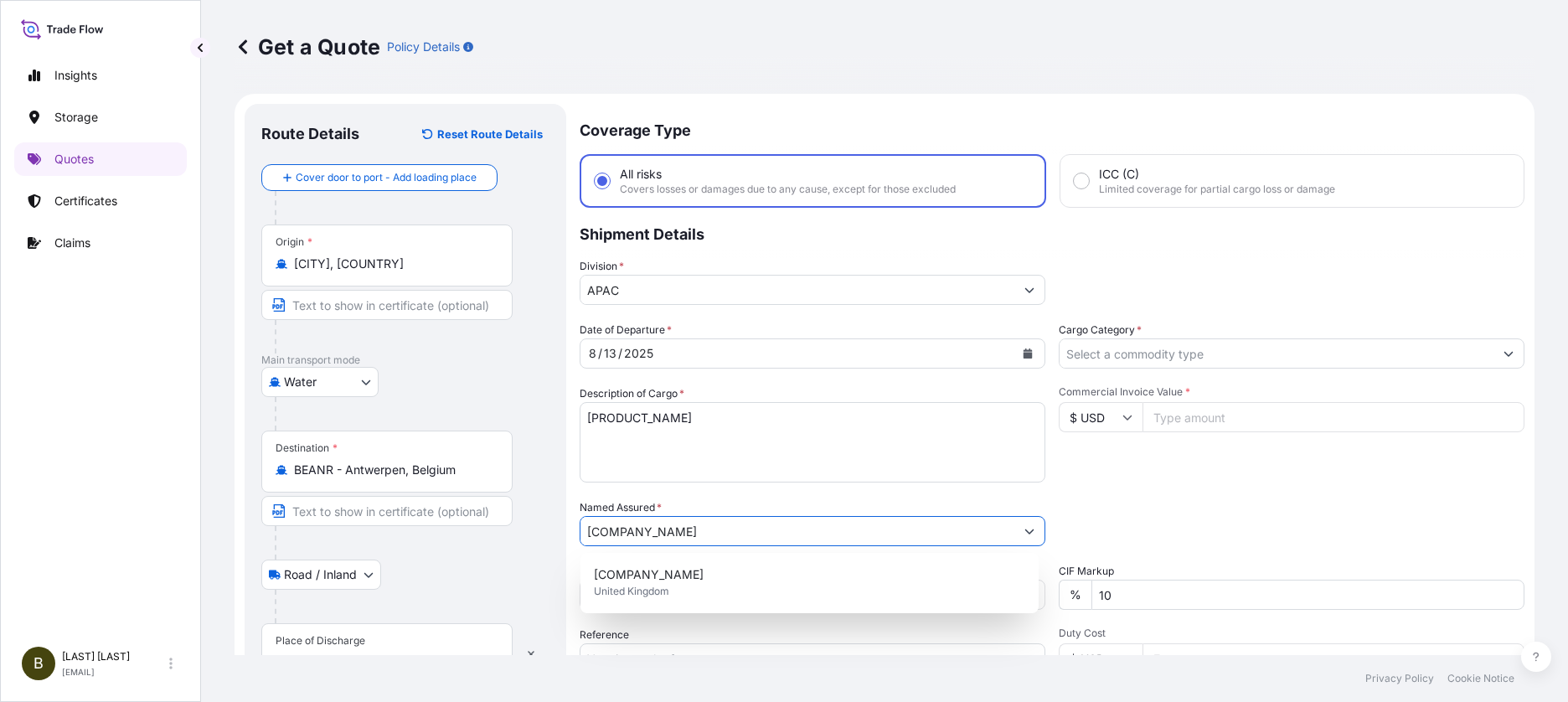type on "[COMPANY_NAME]" 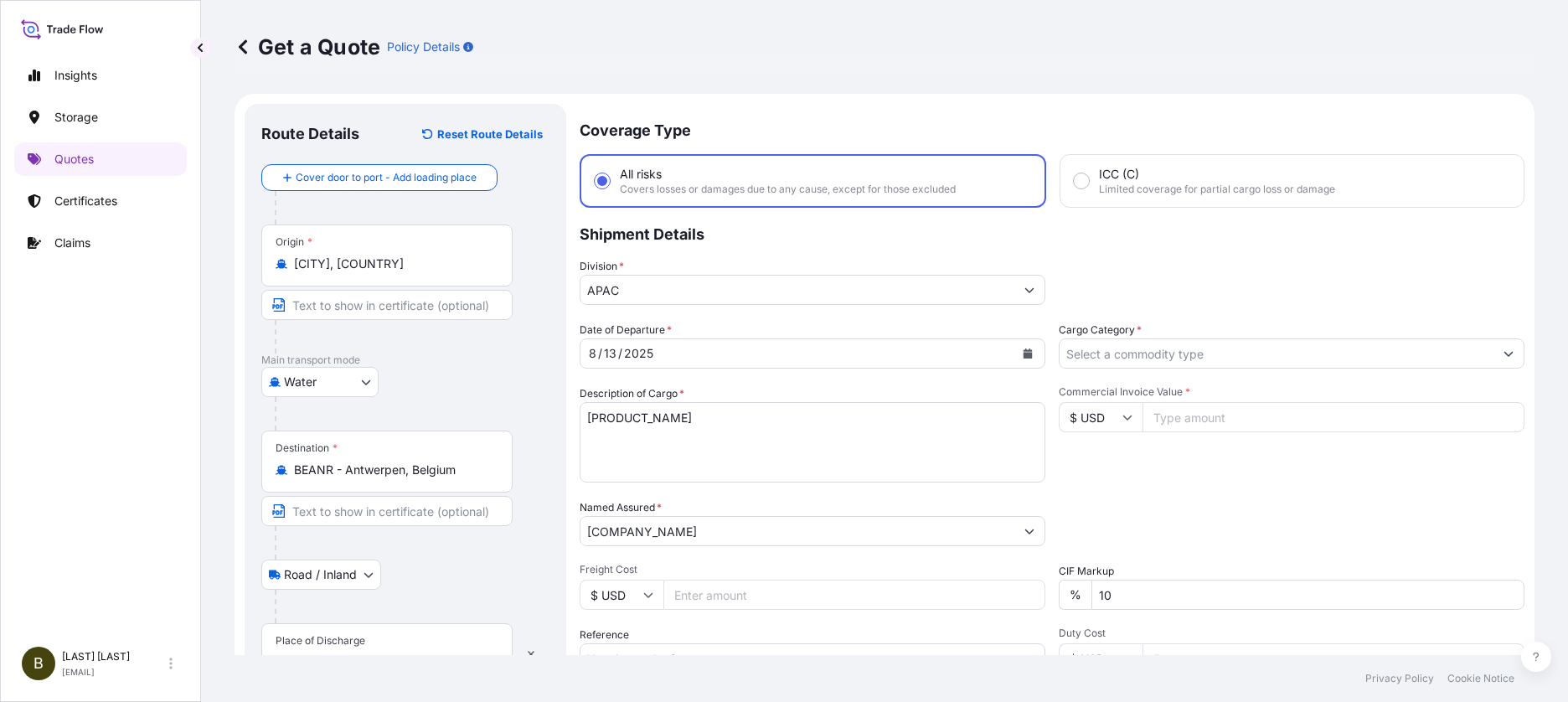 scroll, scrollTop: 197, scrollLeft: 0, axis: vertical 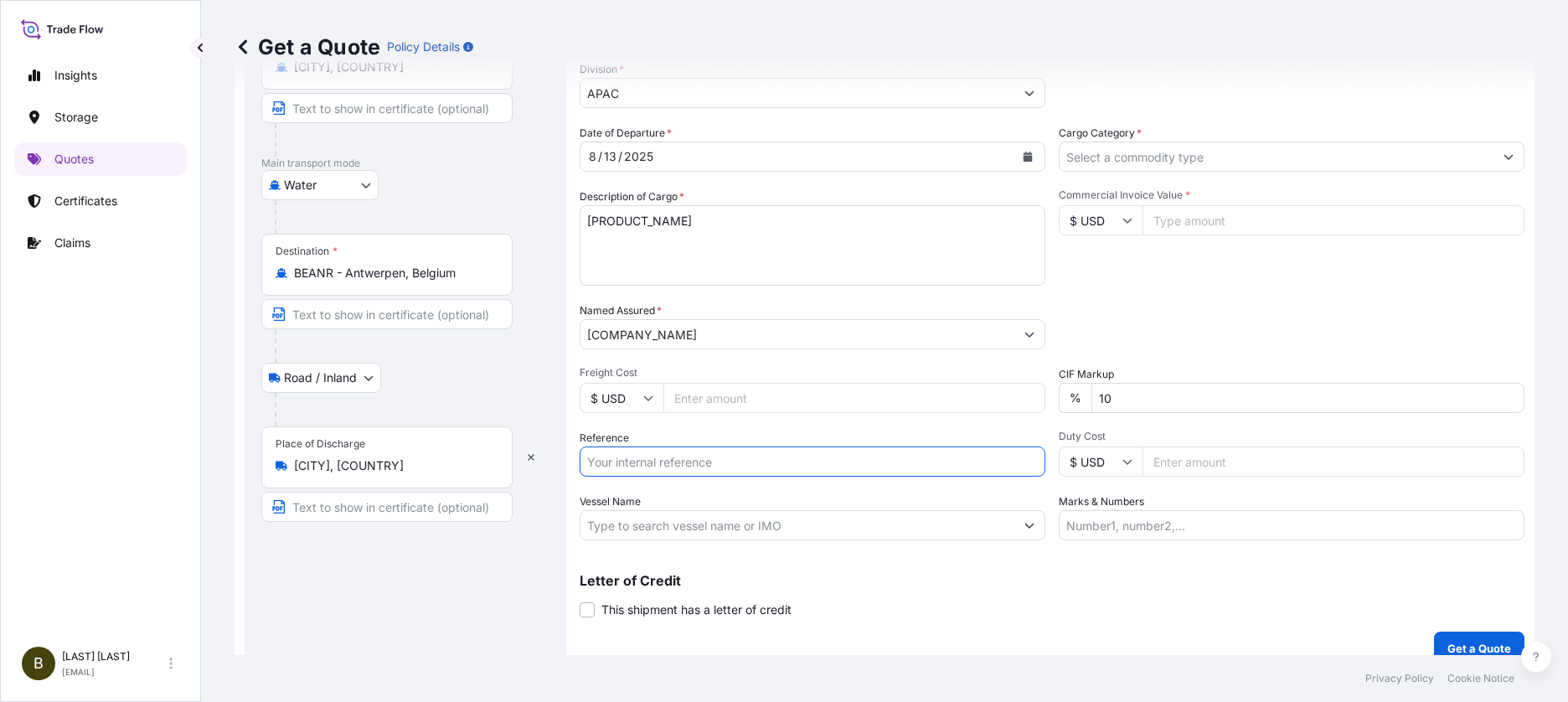 click on "Reference" at bounding box center (812, 462) 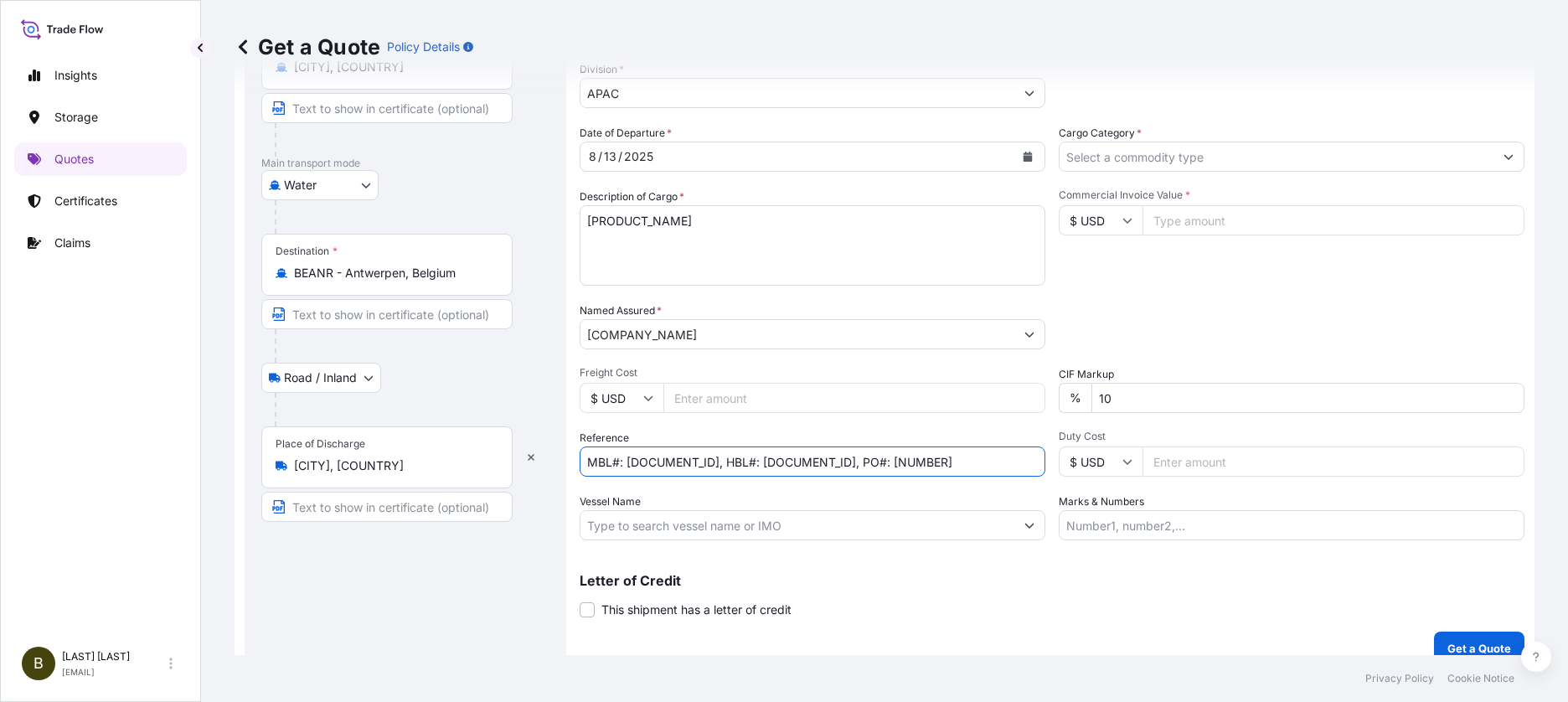 click on "MBL#: [DOCUMENT_ID], HBL#: [DOCUMENT_ID], PO#: [NUMBER]" at bounding box center [812, 462] 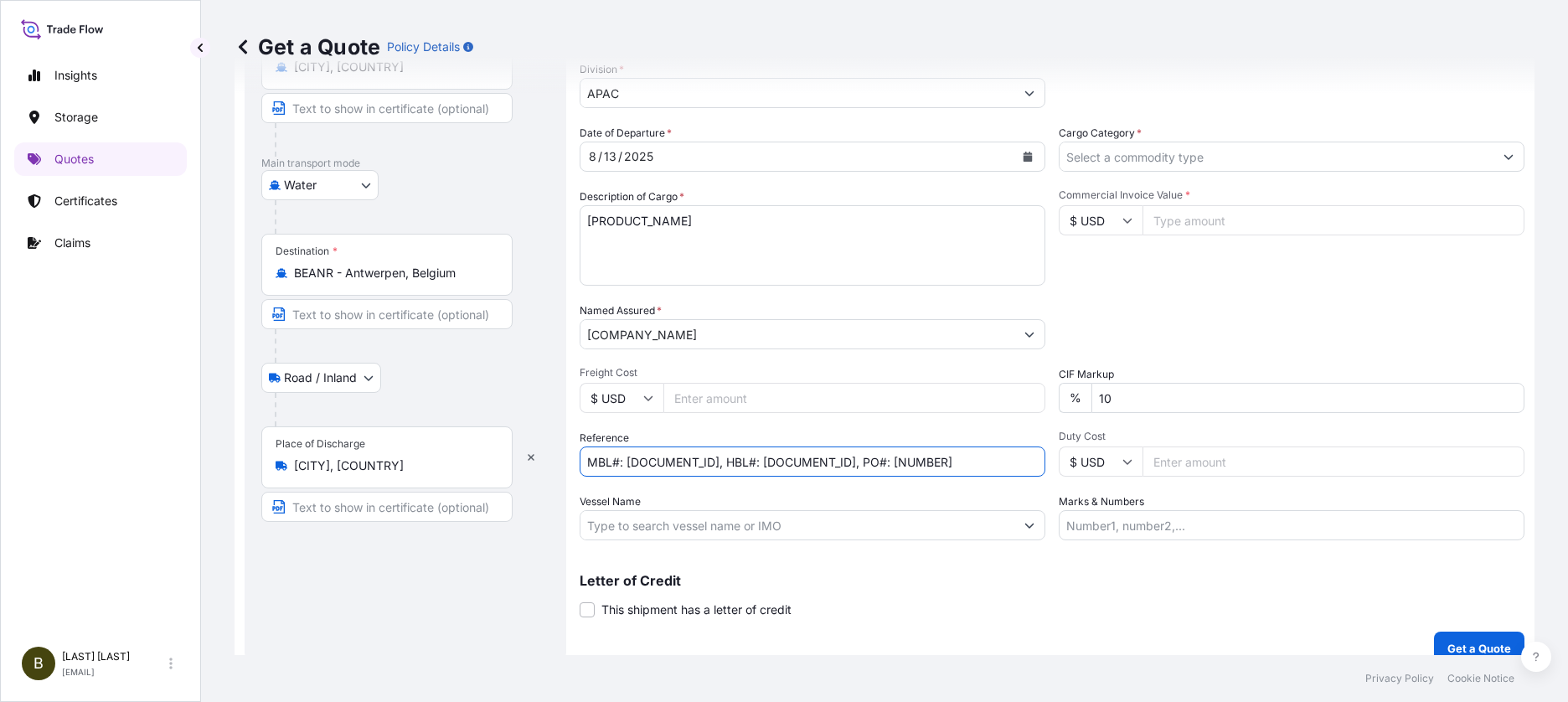 drag, startPoint x: 627, startPoint y: 461, endPoint x: 745, endPoint y: 459, distance: 118.01695 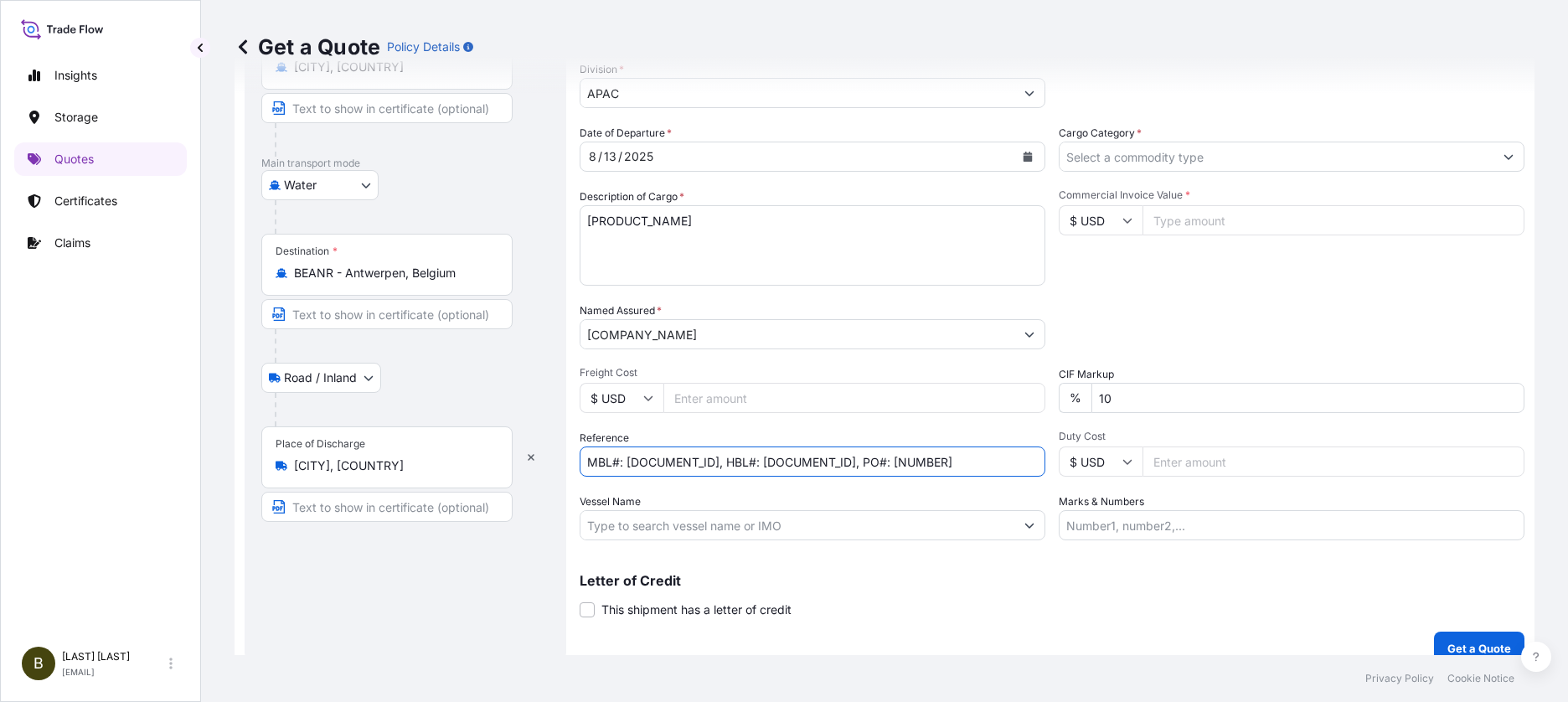 click on "MBL#: [DOCUMENT_ID], HBL#: [DOCUMENT_ID], PO#: [NUMBER]" at bounding box center (812, 462) 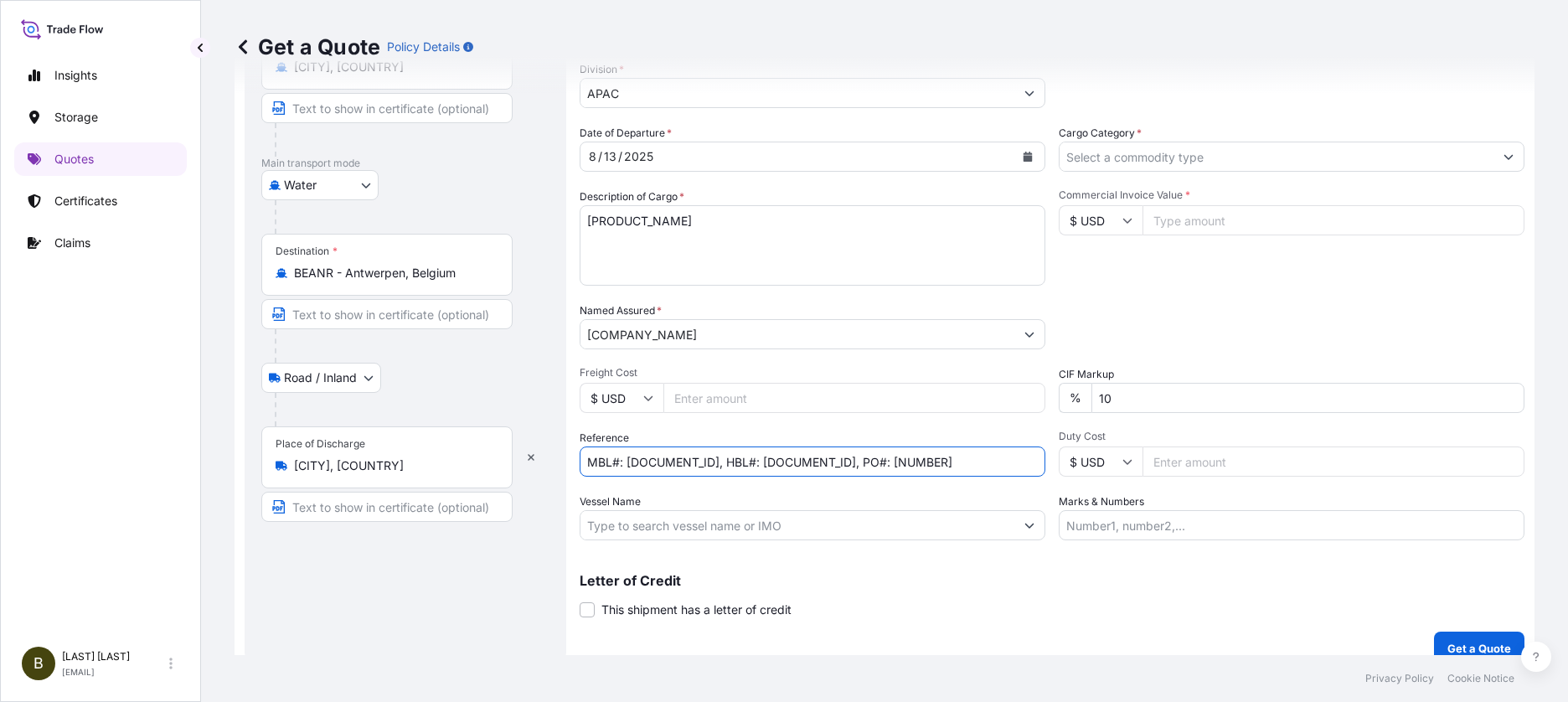 drag, startPoint x: 855, startPoint y: 461, endPoint x: 886, endPoint y: 461, distance: 31 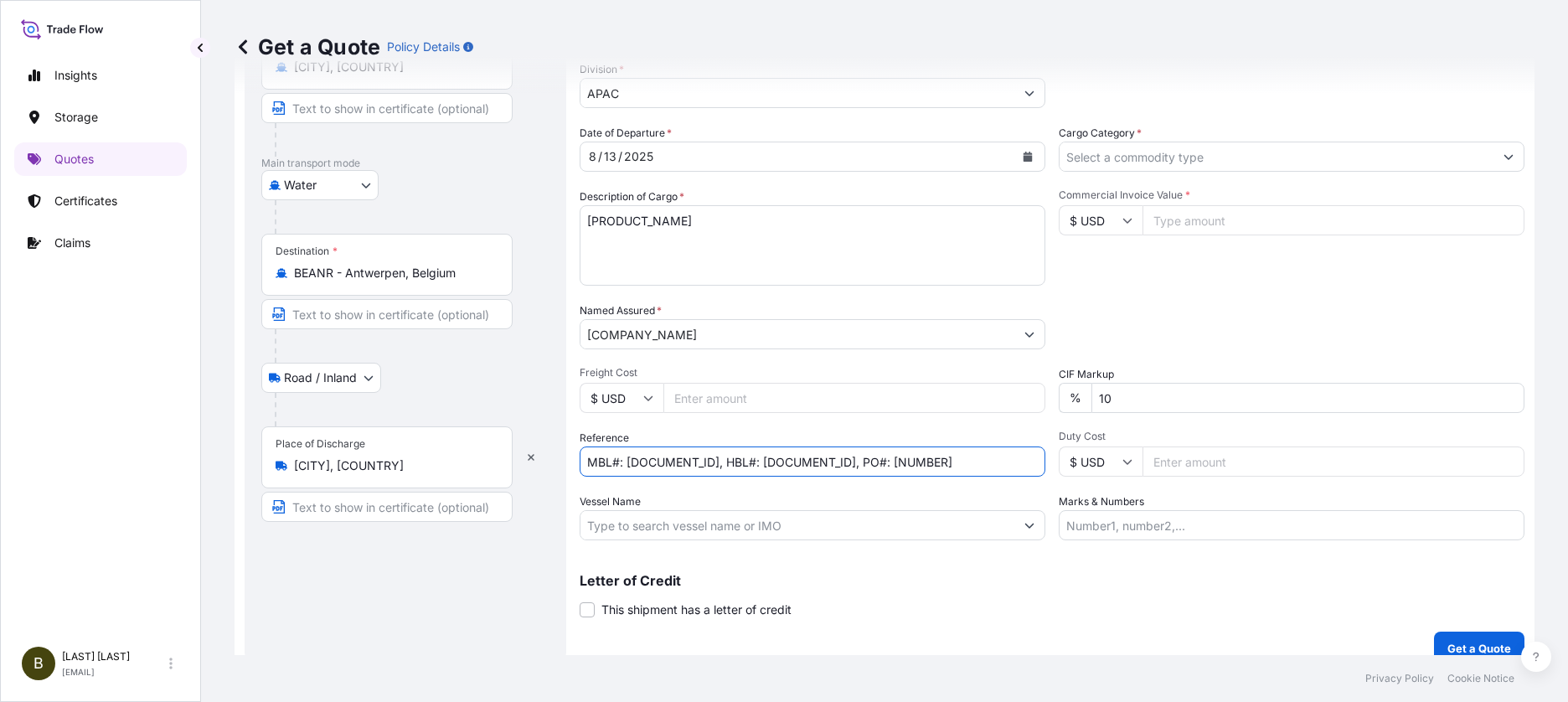 click on "MBL#: [DOCUMENT_ID], HBL#: [DOCUMENT_ID], PO#: [NUMBER]" at bounding box center [812, 462] 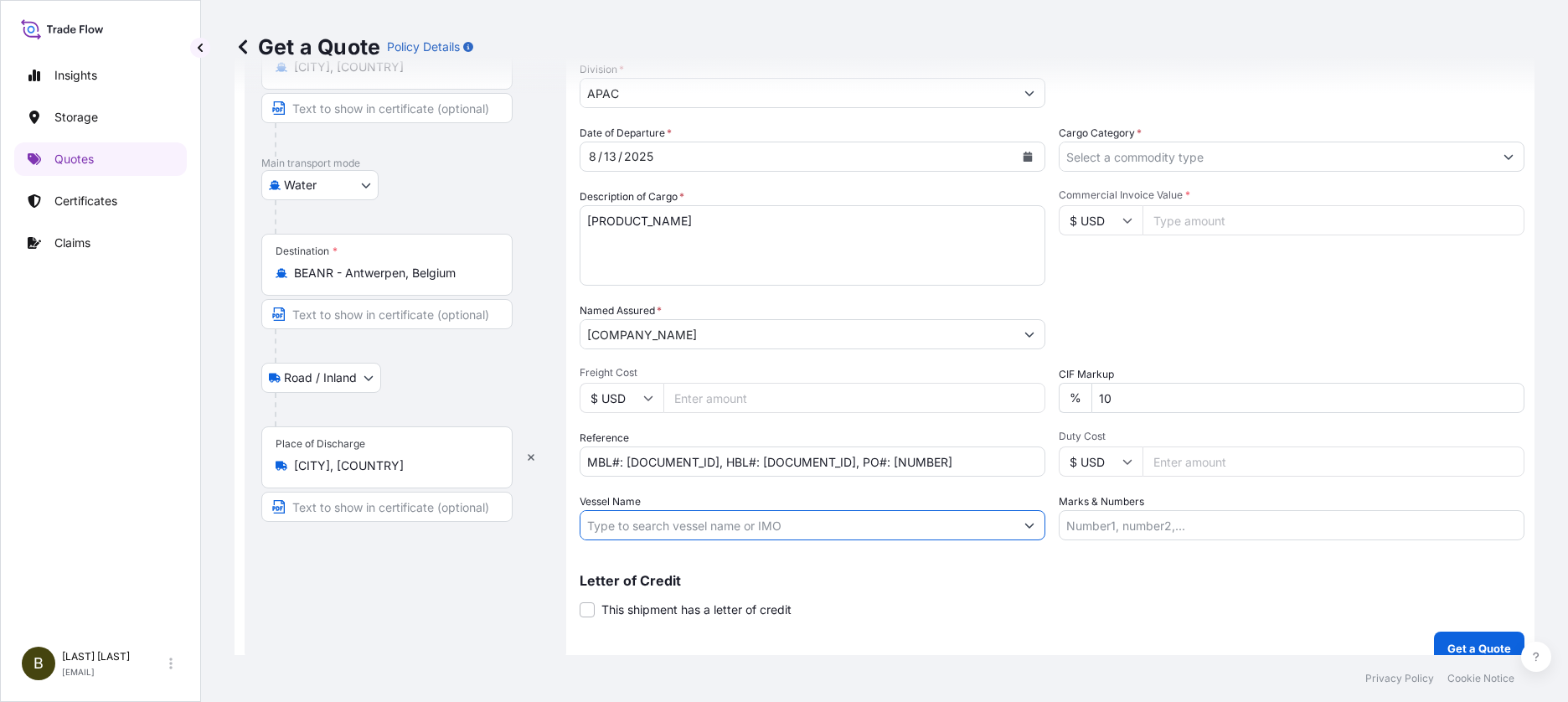 click on "Vessel Name" at bounding box center [797, 525] 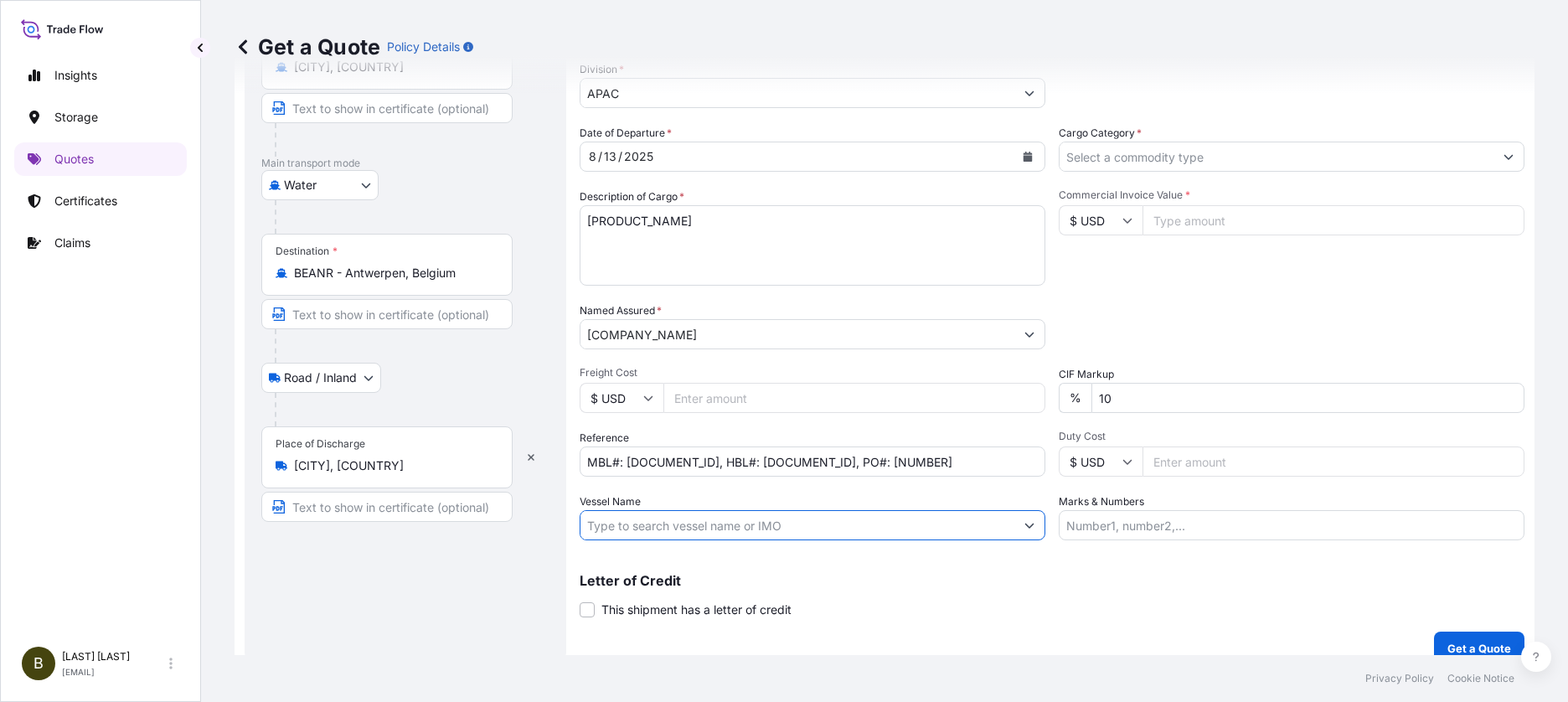 click on "Vessel Name" at bounding box center [797, 525] 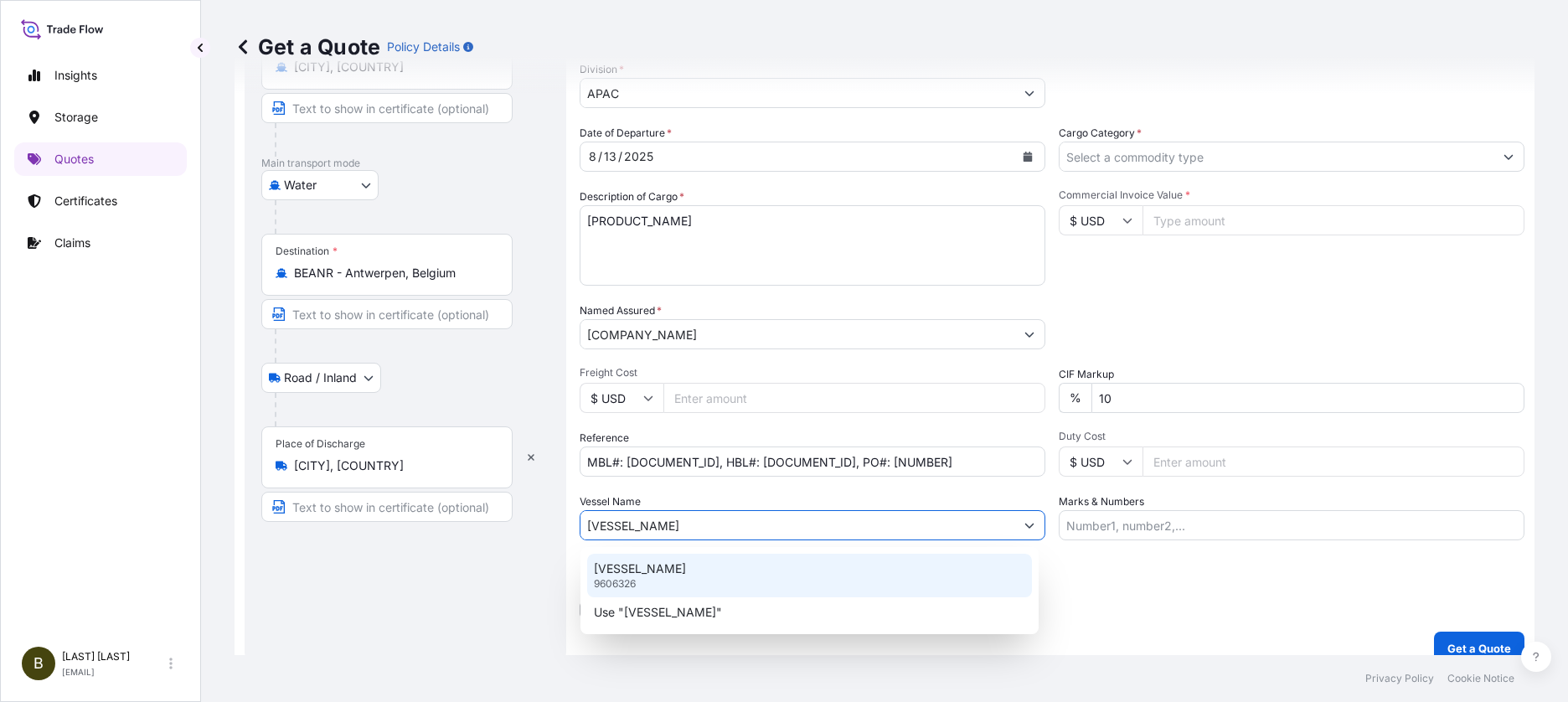 click on "[VESSEL_NAME] [NUMBER]" at bounding box center (809, 576) 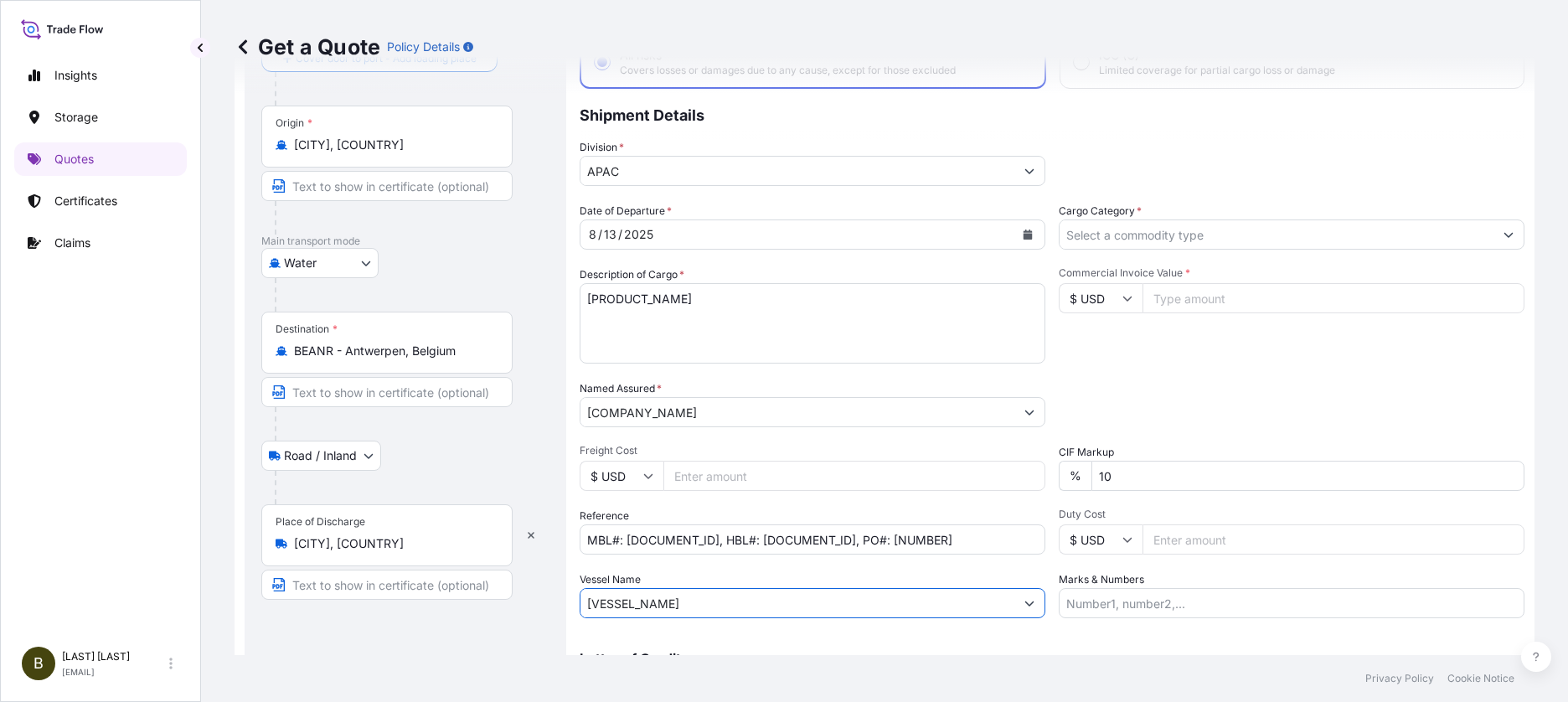 scroll, scrollTop: 0, scrollLeft: 0, axis: both 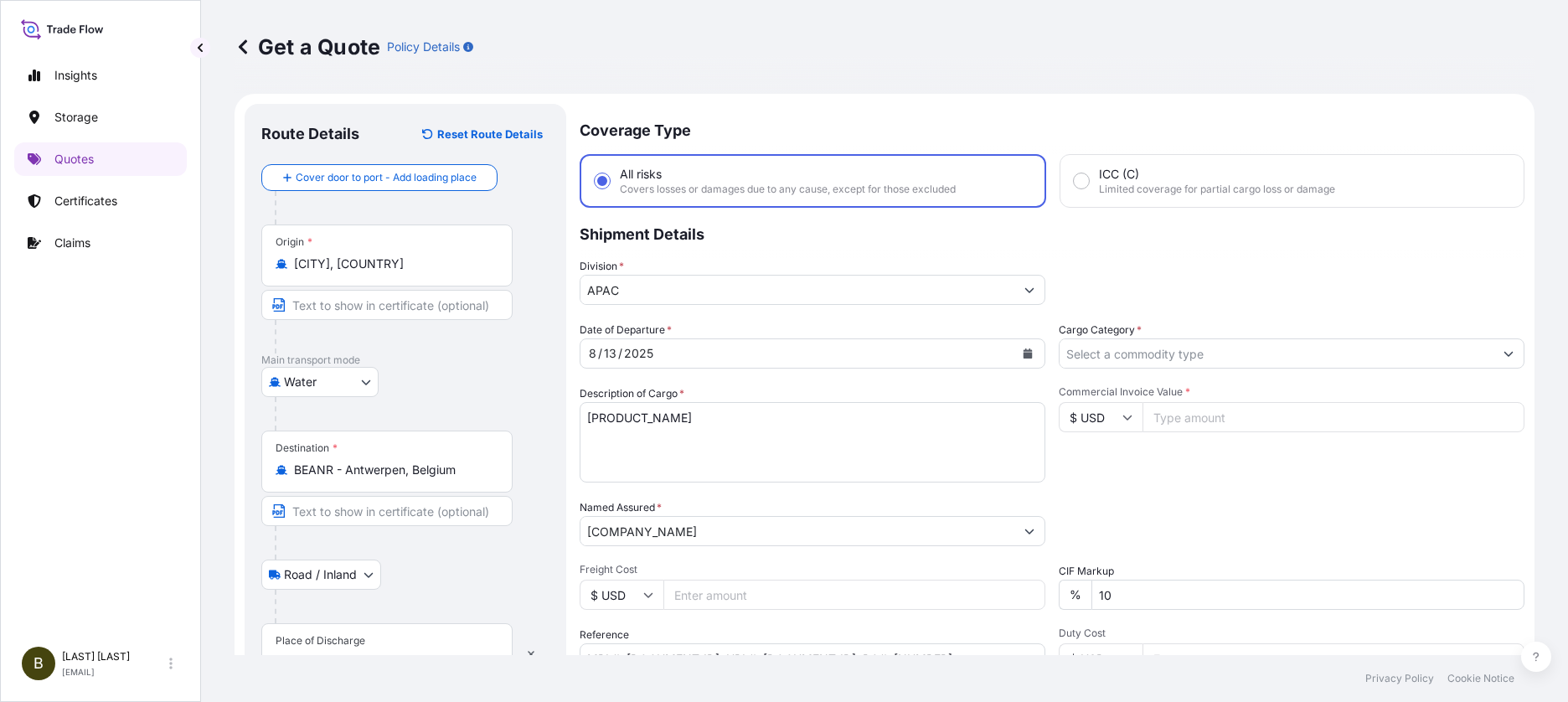 type on "[VESSEL_NAME]" 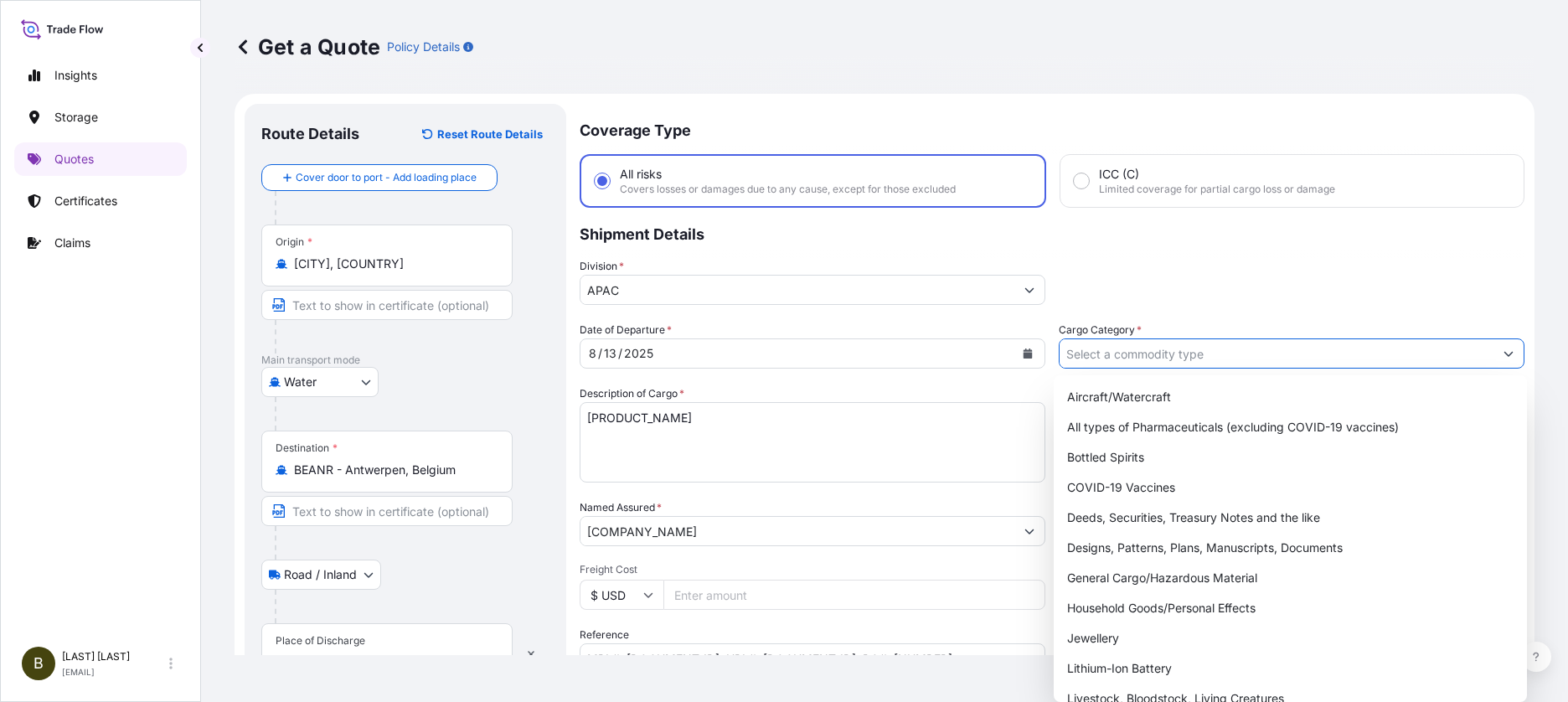 click on "Cargo Category *" at bounding box center [1277, 354] 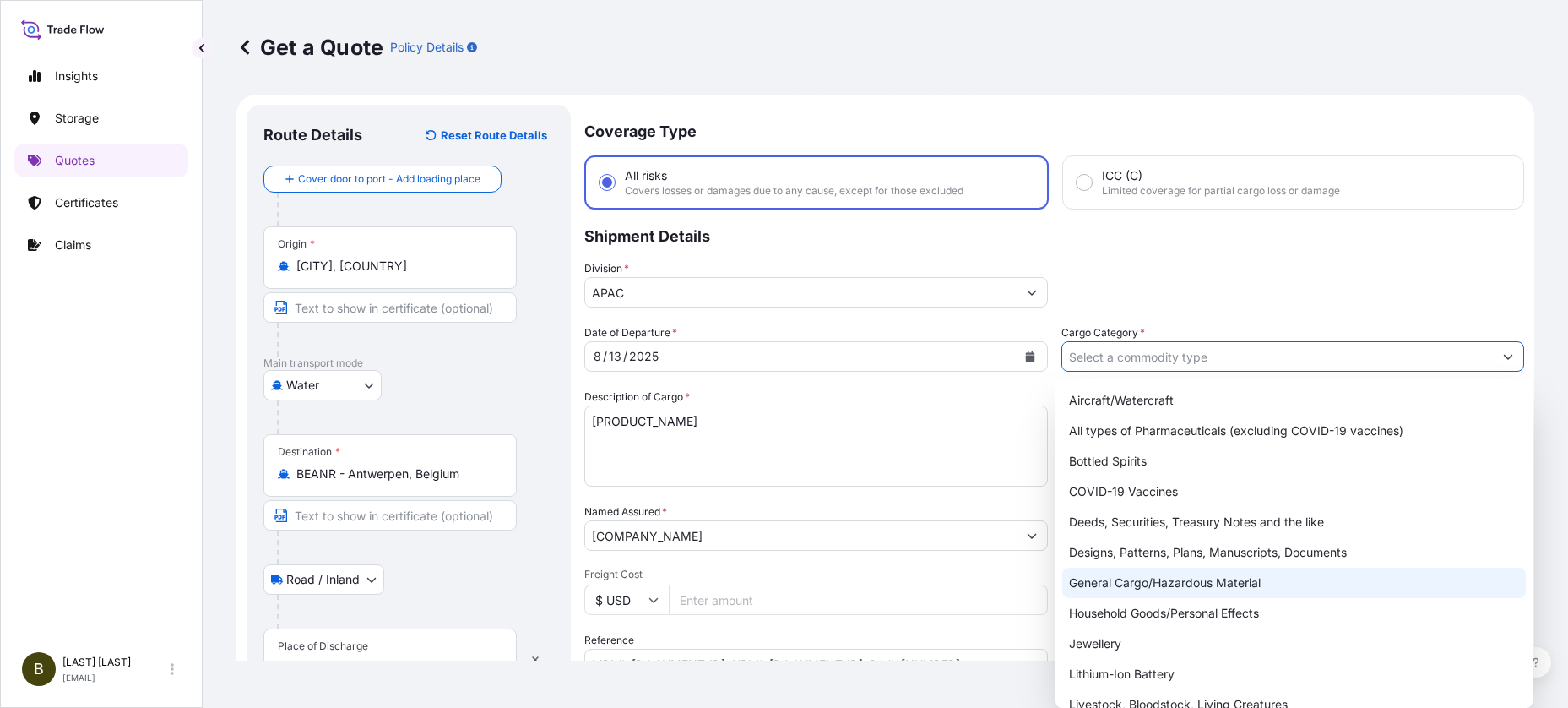 click on "General Cargo/Hazardous Material" at bounding box center [1294, 583] 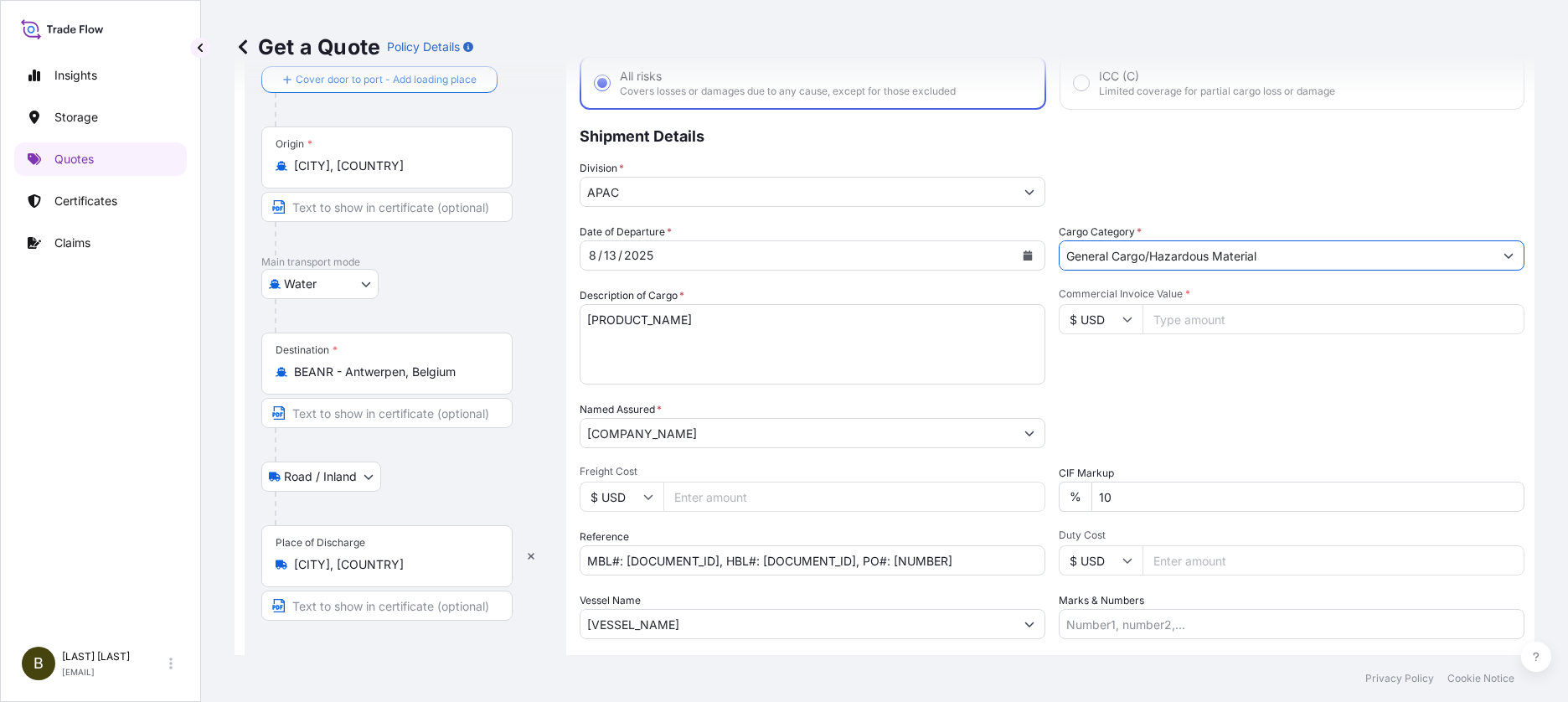 scroll, scrollTop: 197, scrollLeft: 0, axis: vertical 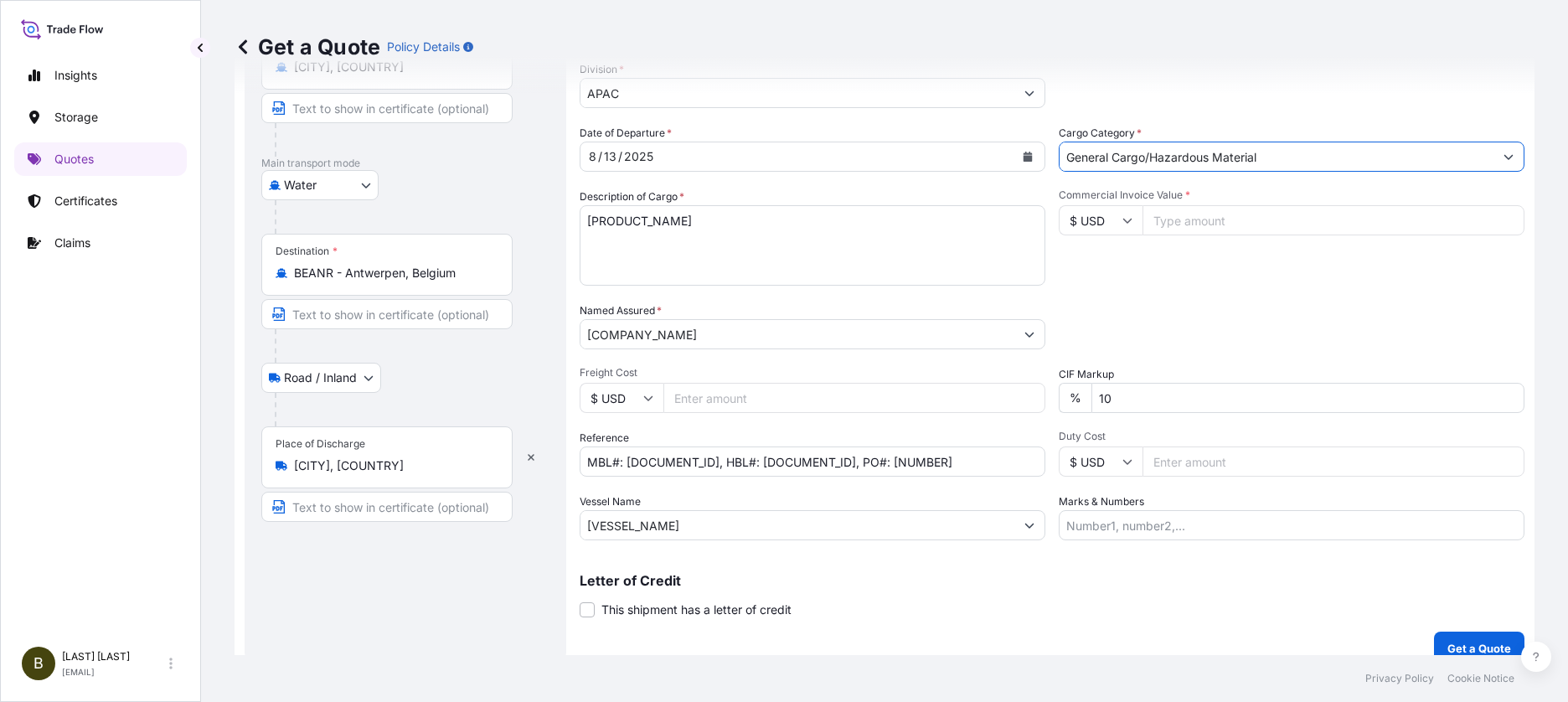 click on "Commercial Invoice Value   *" at bounding box center (1333, 220) 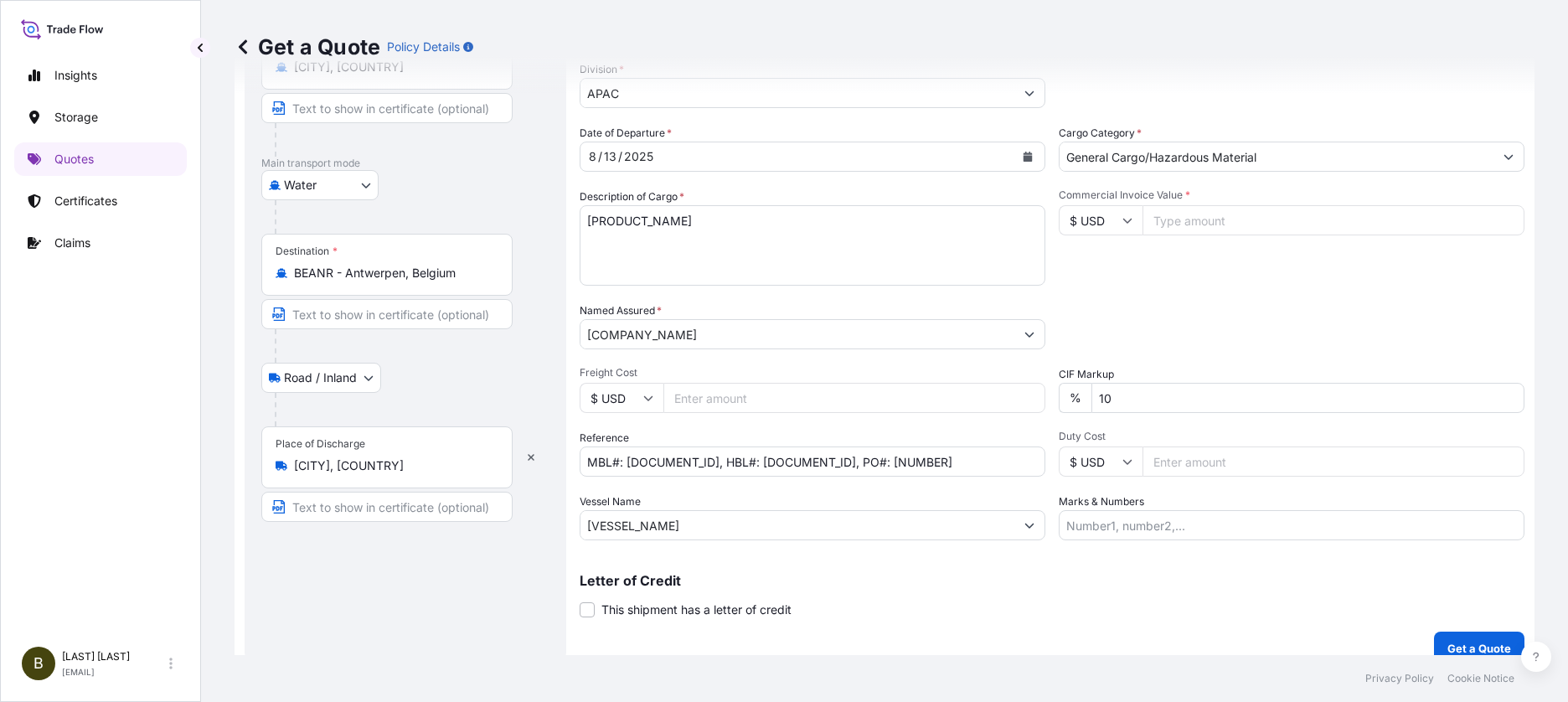 type on "[NUMBER]" 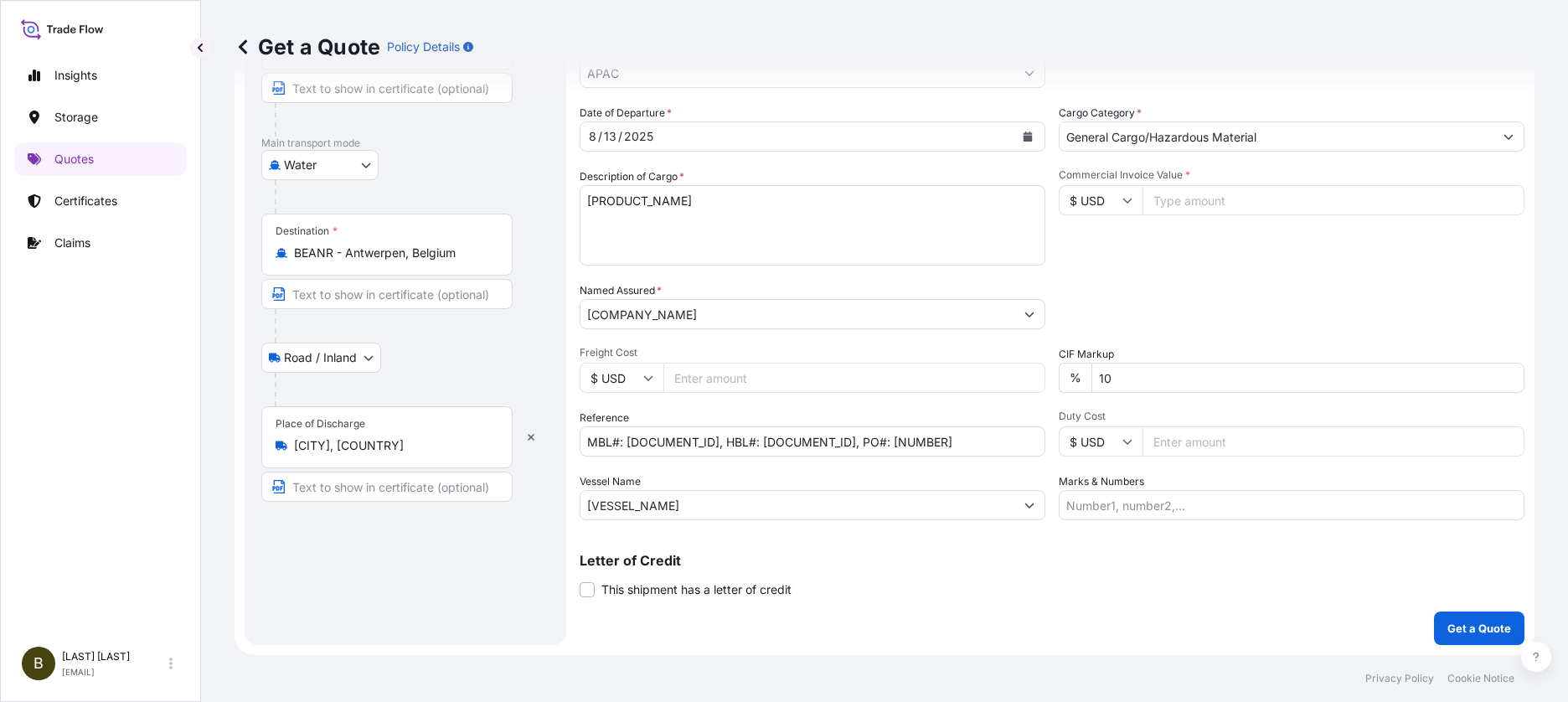 scroll, scrollTop: 20, scrollLeft: 0, axis: vertical 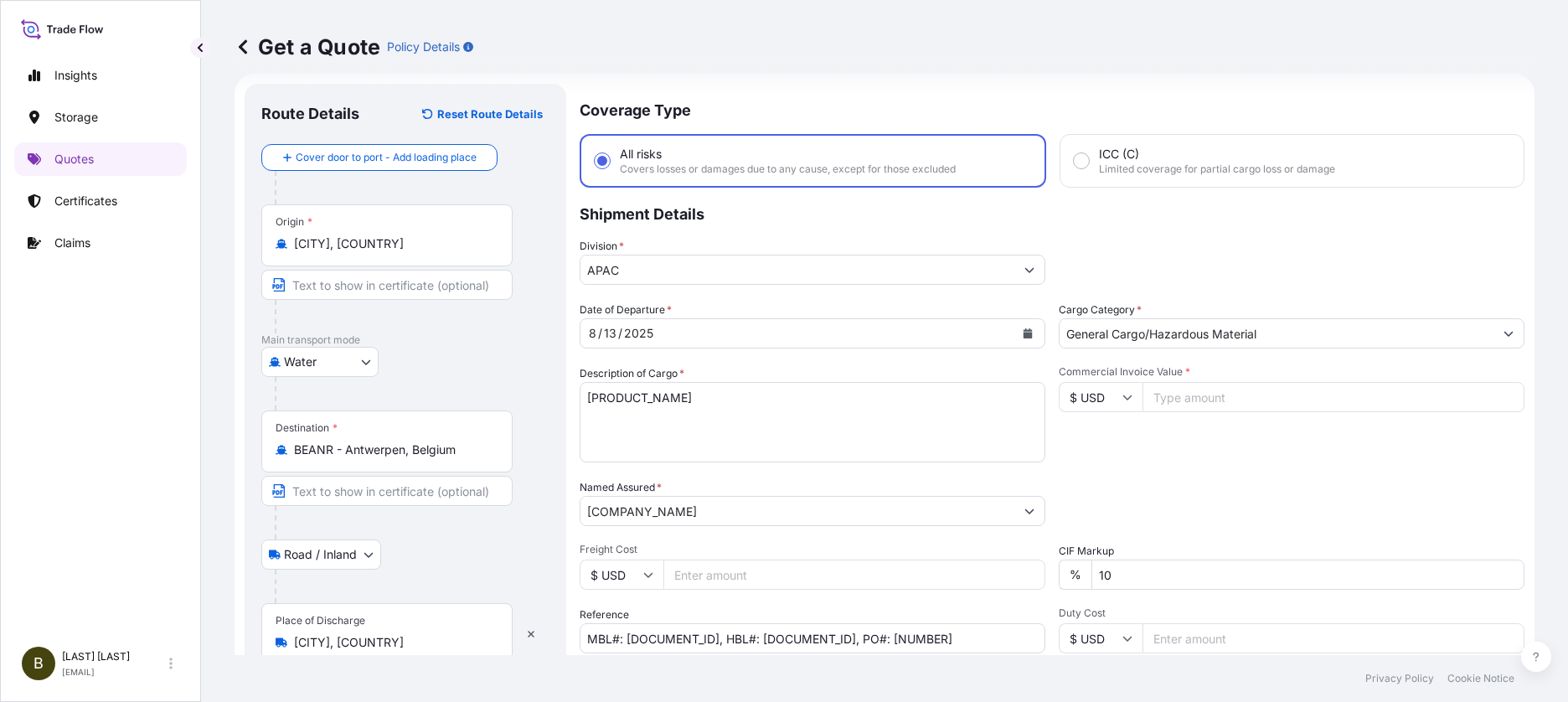 click on "Packing Category Type to search a container mode Please select a primary mode of transportation first." at bounding box center (1292, 503) 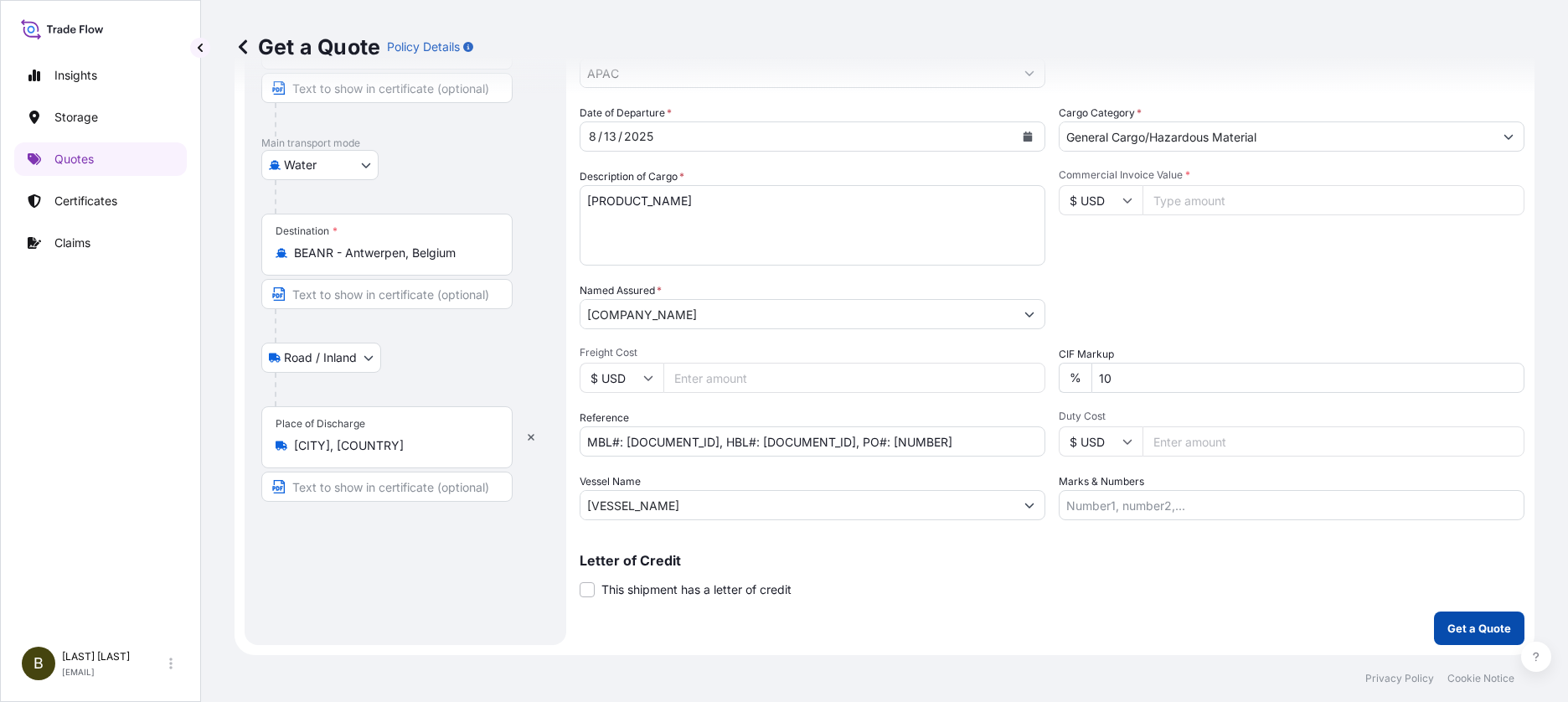 click on "Get a Quote" at bounding box center (1479, 628) 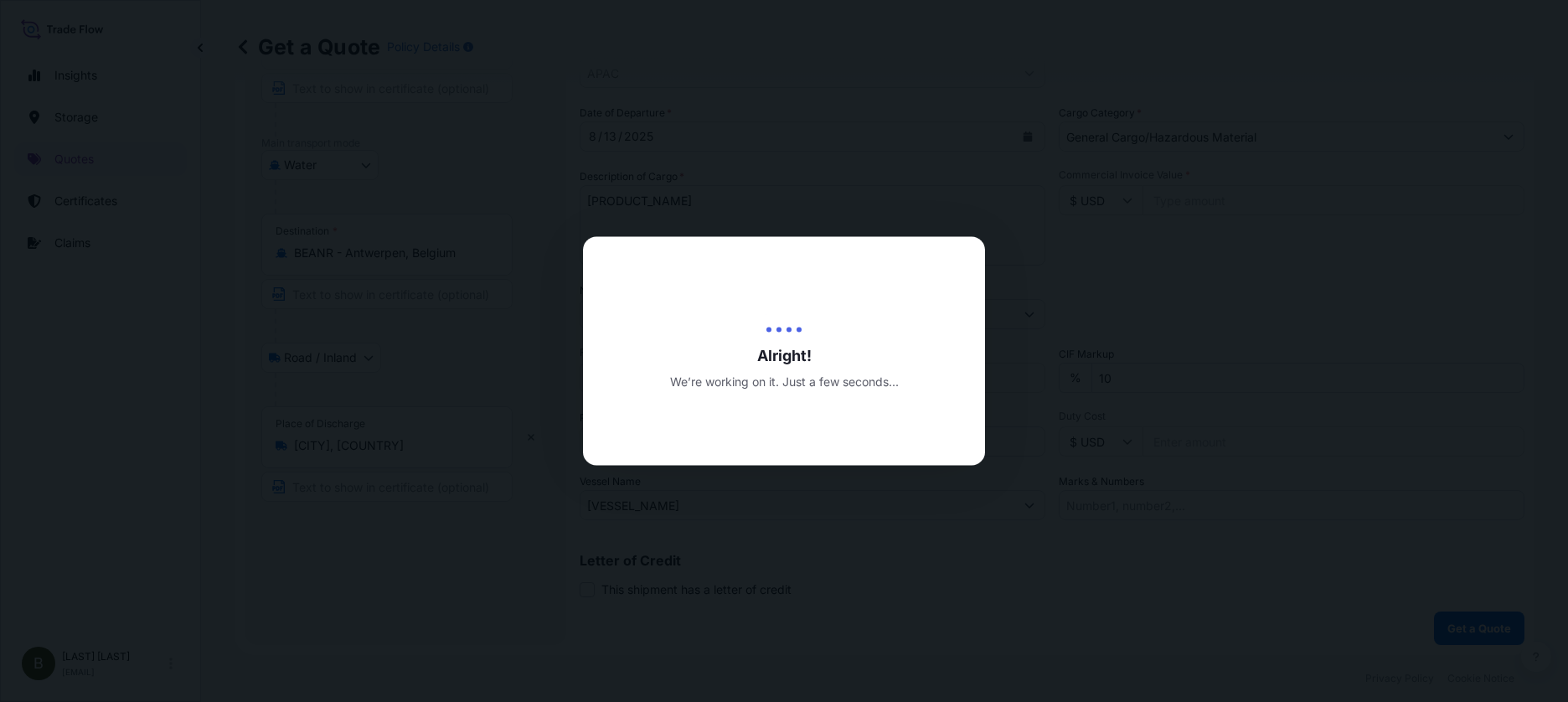 scroll, scrollTop: 0, scrollLeft: 0, axis: both 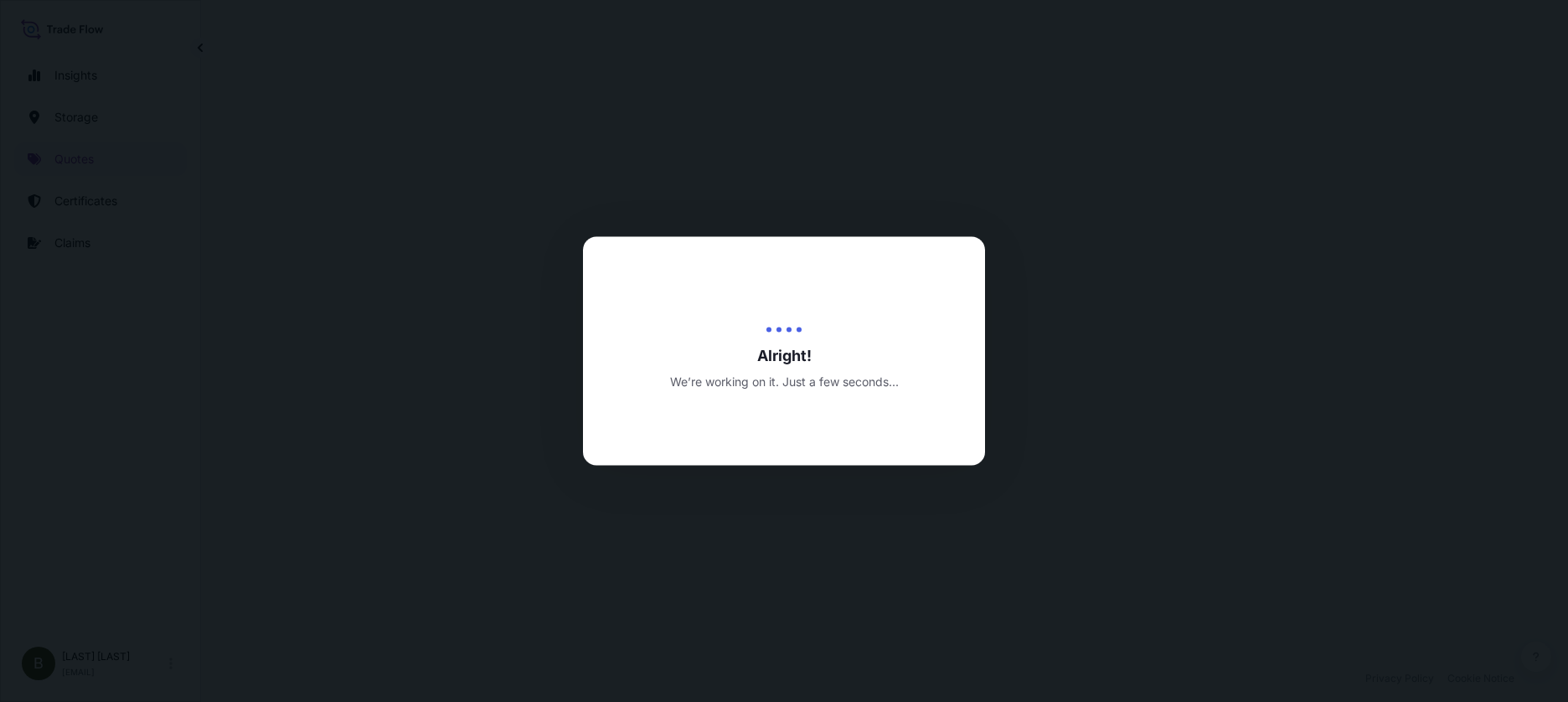 select on "Water" 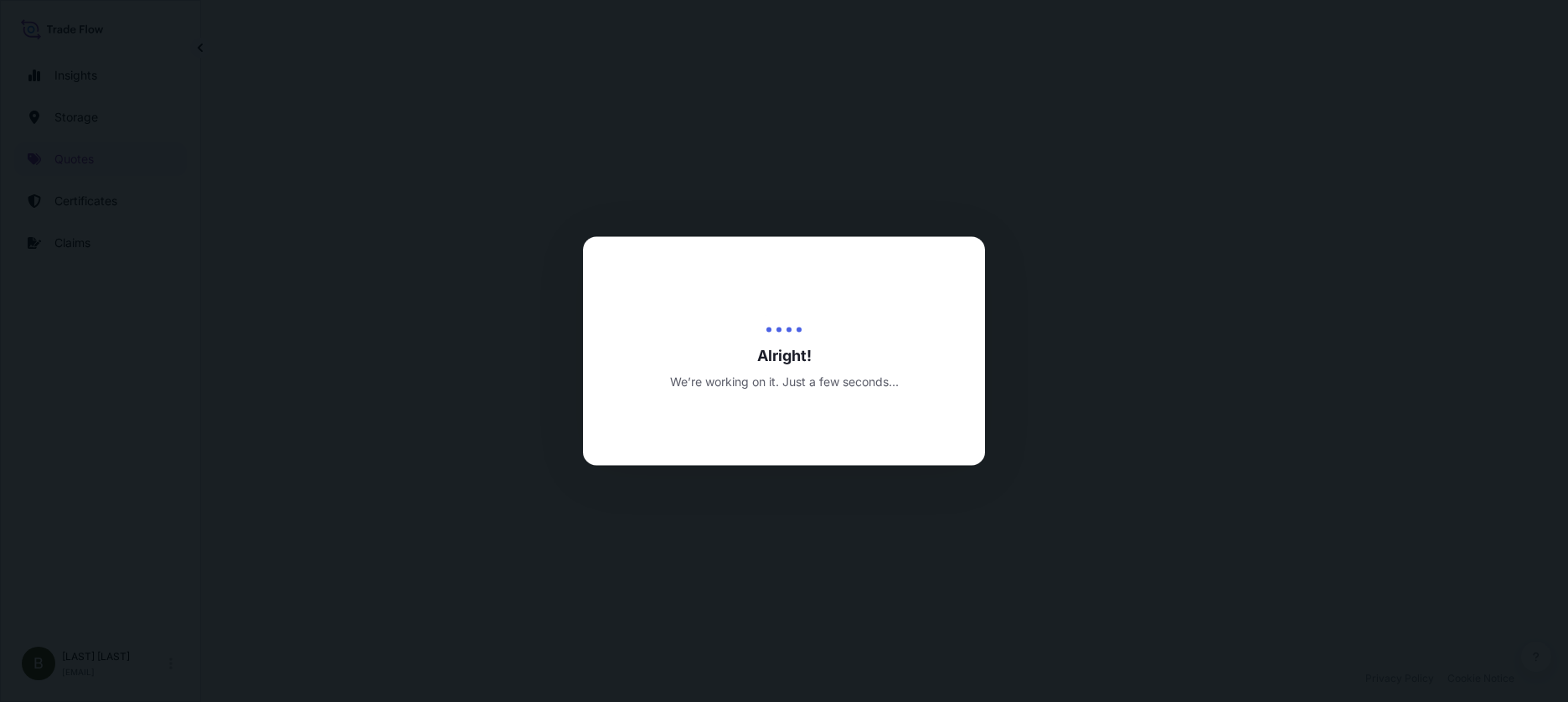 select on "Road / Inland" 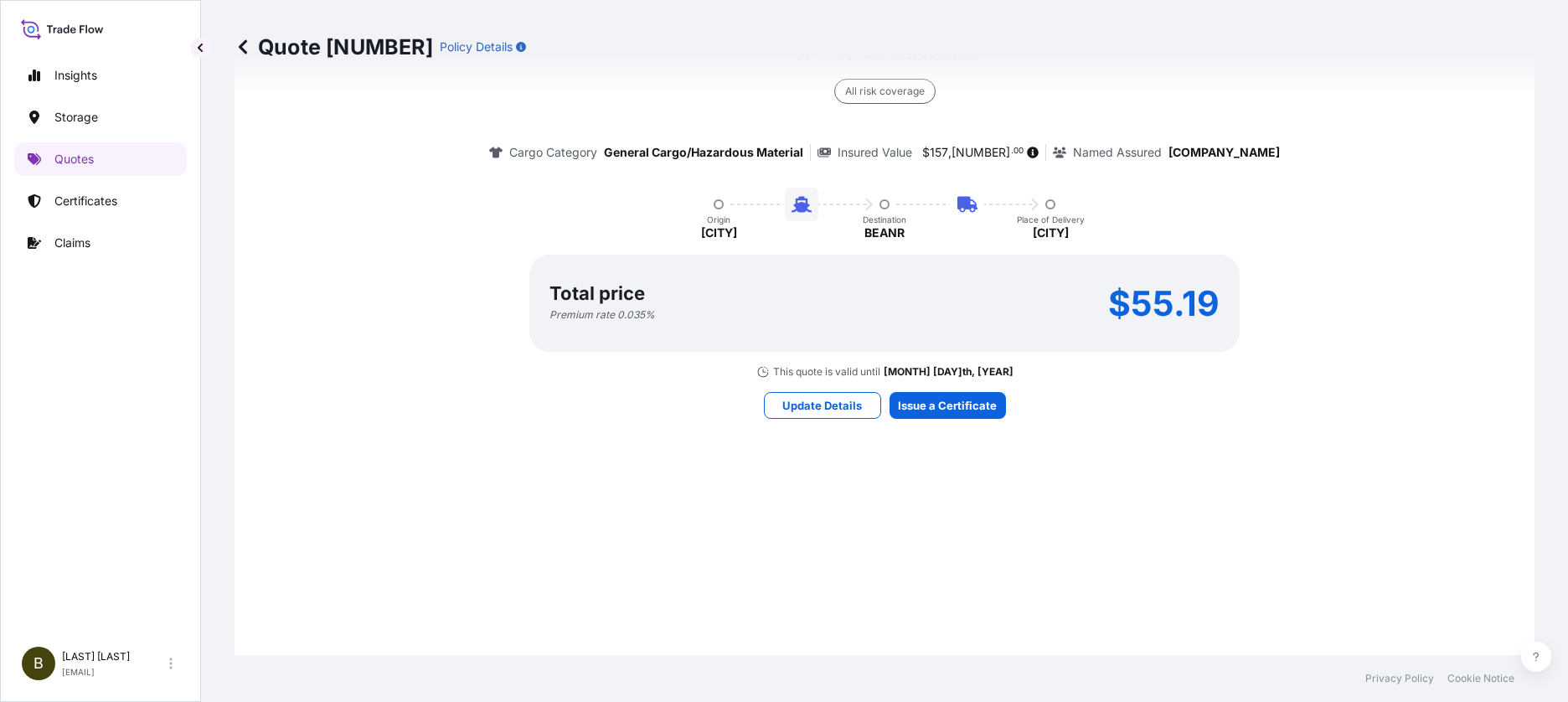 scroll, scrollTop: 1473, scrollLeft: 0, axis: vertical 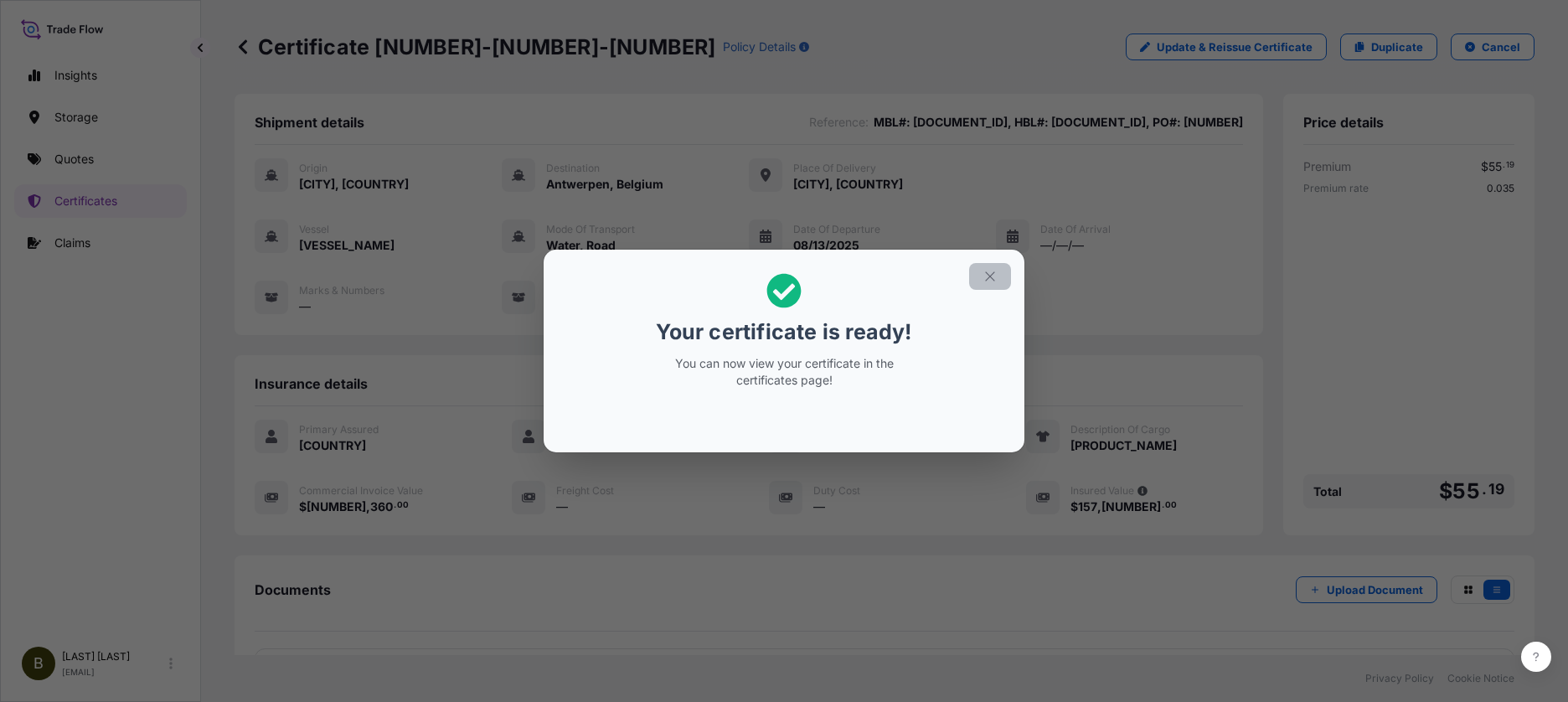click 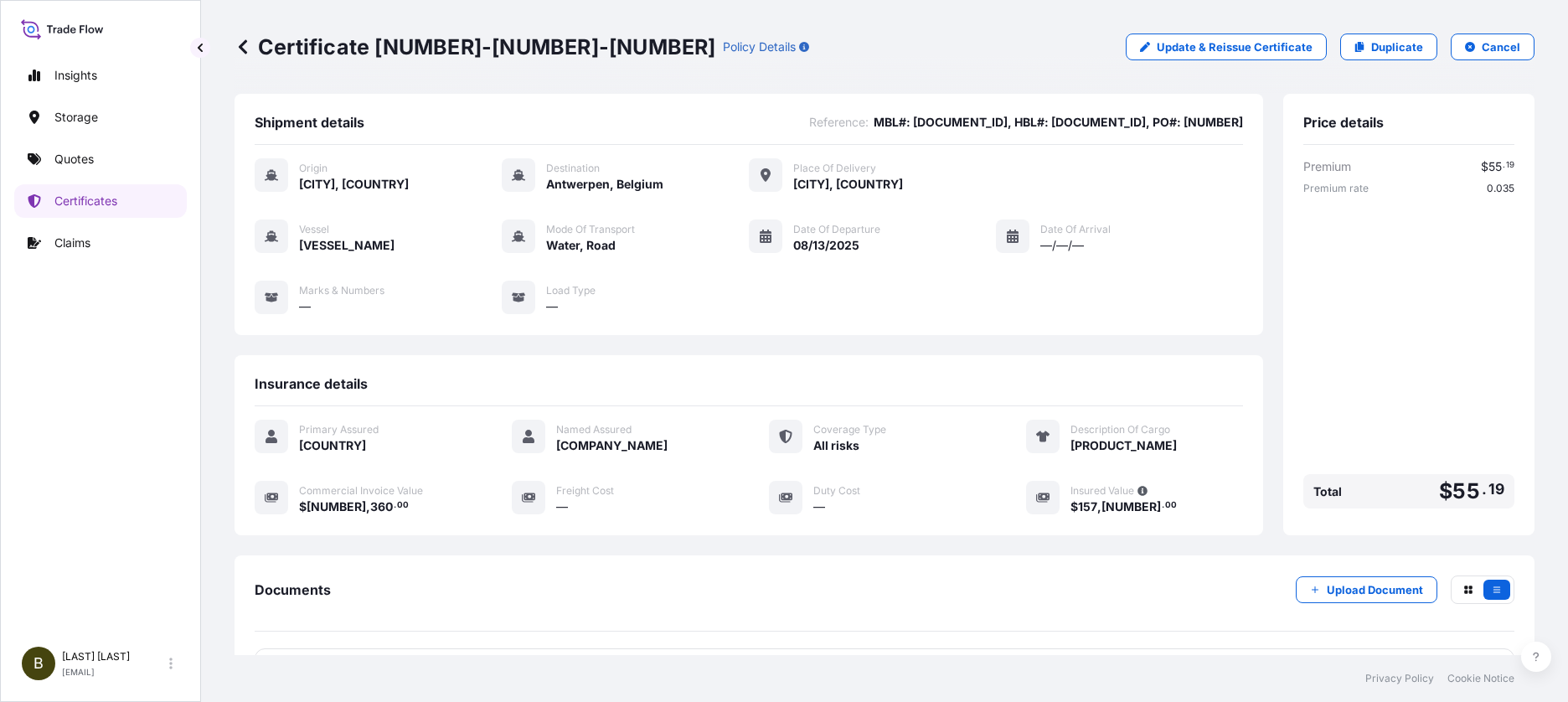 scroll, scrollTop: 178, scrollLeft: 0, axis: vertical 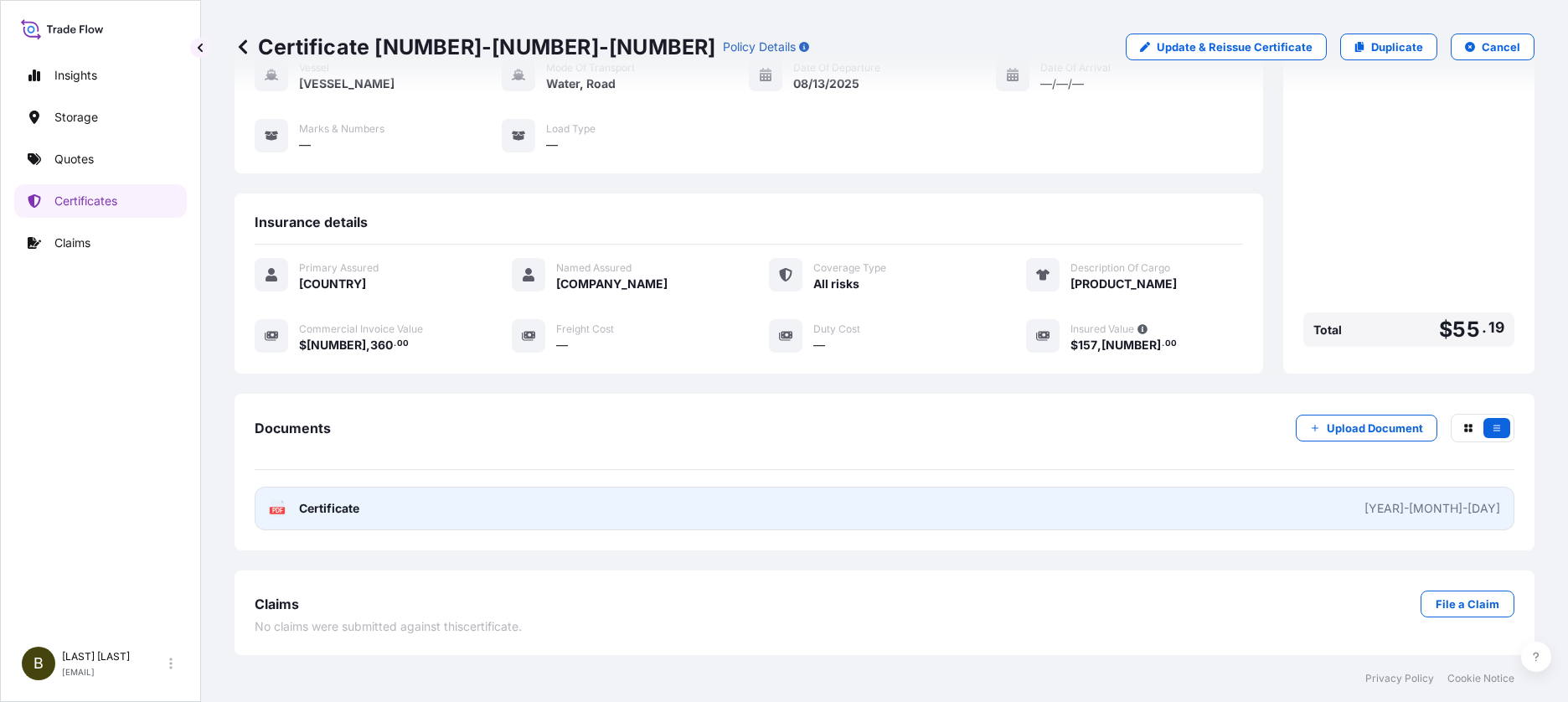 click on "Certificate [NUMBER]-[NUMBER]-[NUMBER]" at bounding box center [885, 508] 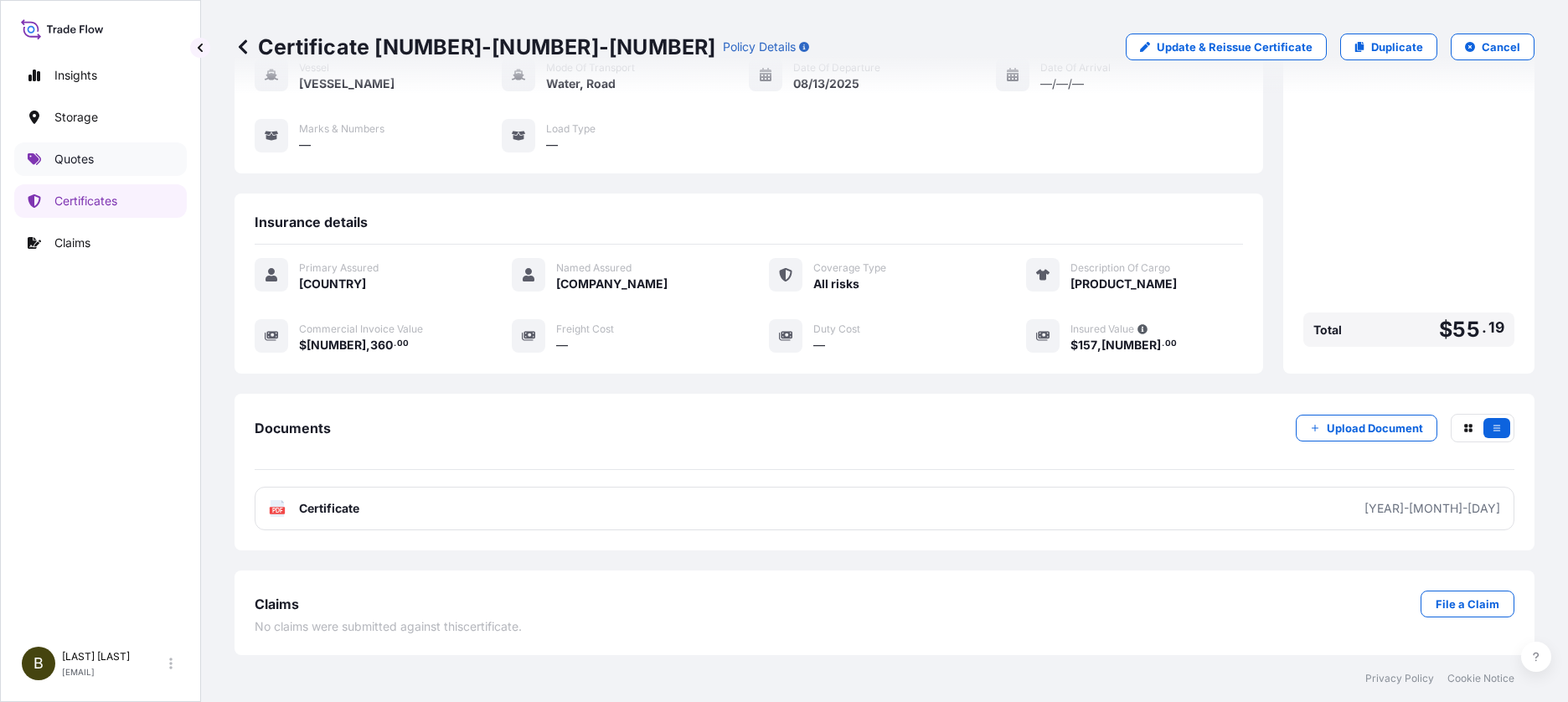click on "Quotes" at bounding box center [74, 159] 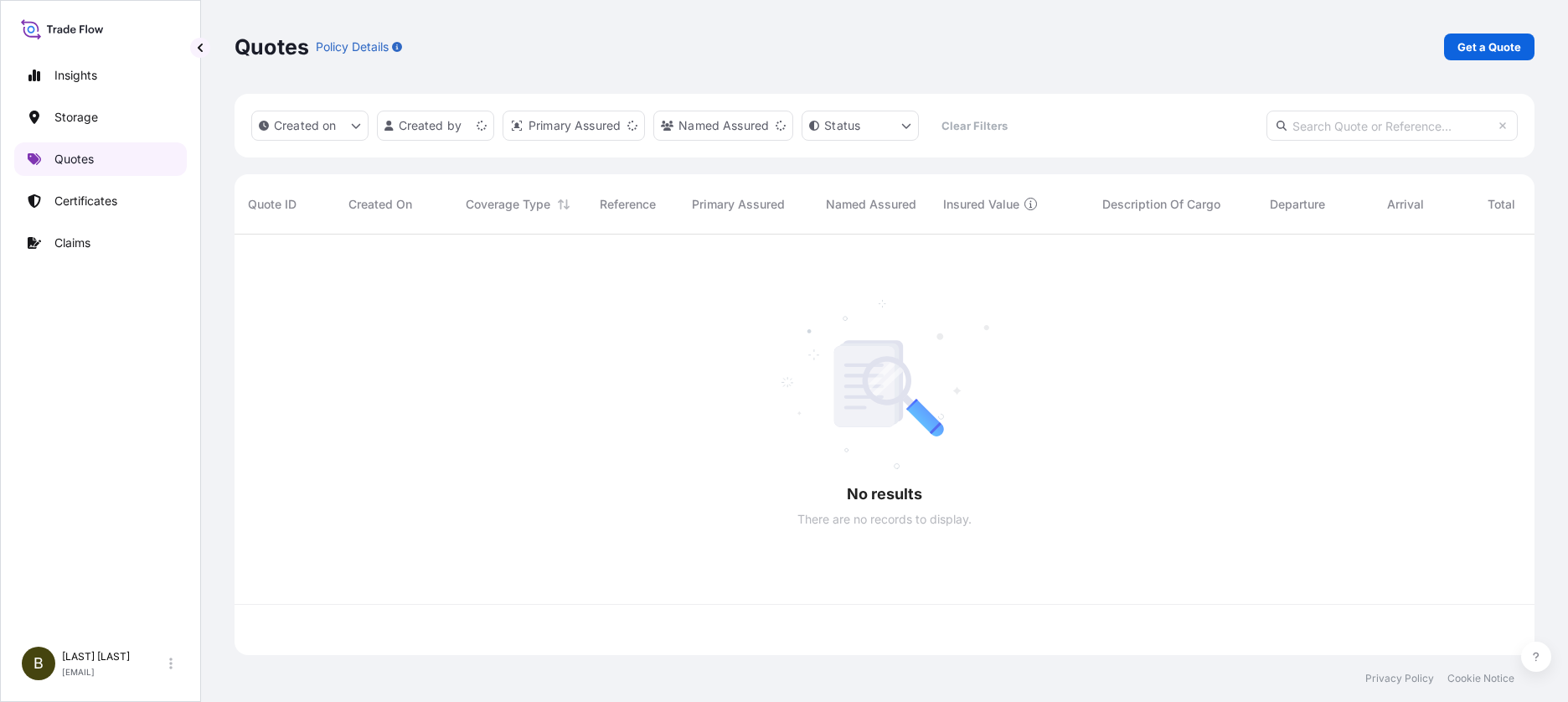 scroll, scrollTop: 0, scrollLeft: 0, axis: both 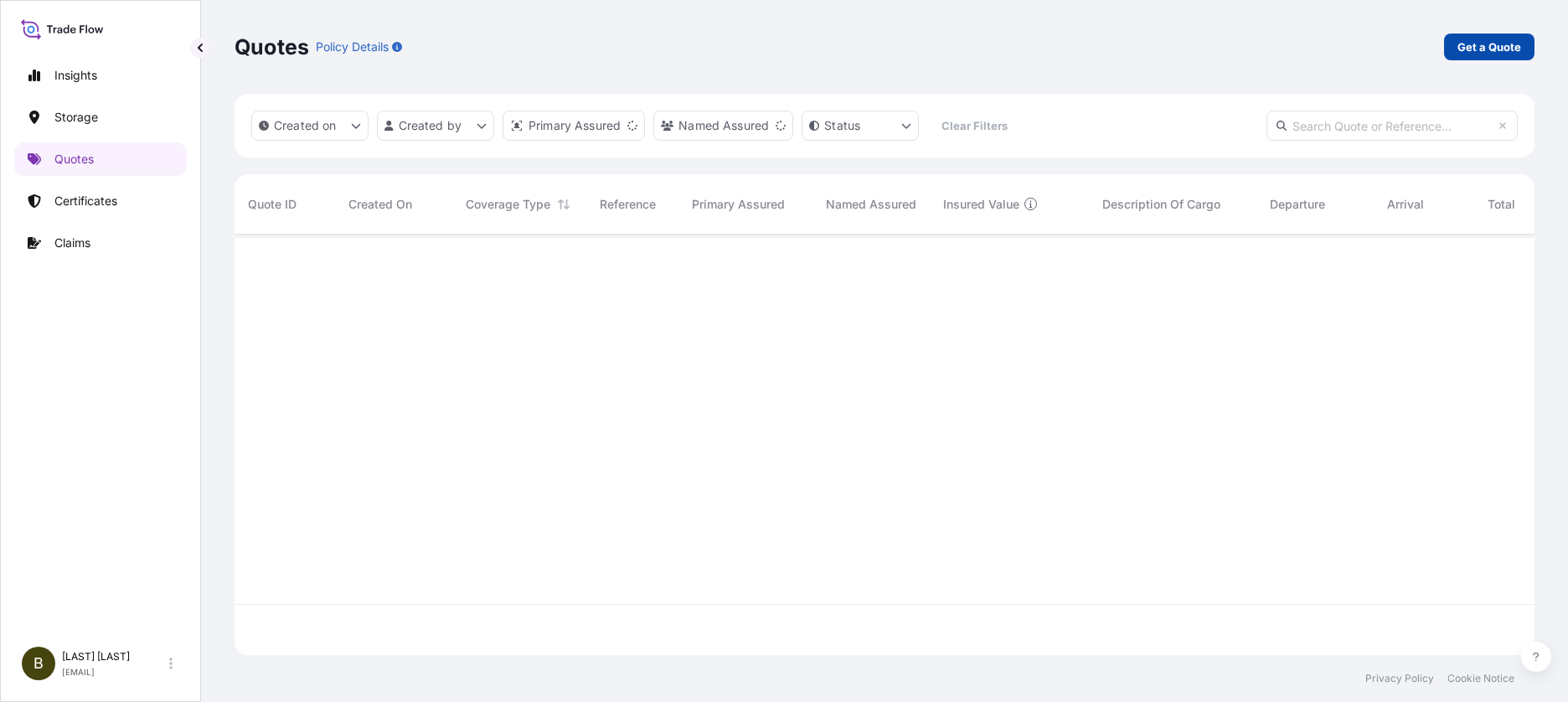 click on "Get a Quote" at bounding box center [1489, 47] 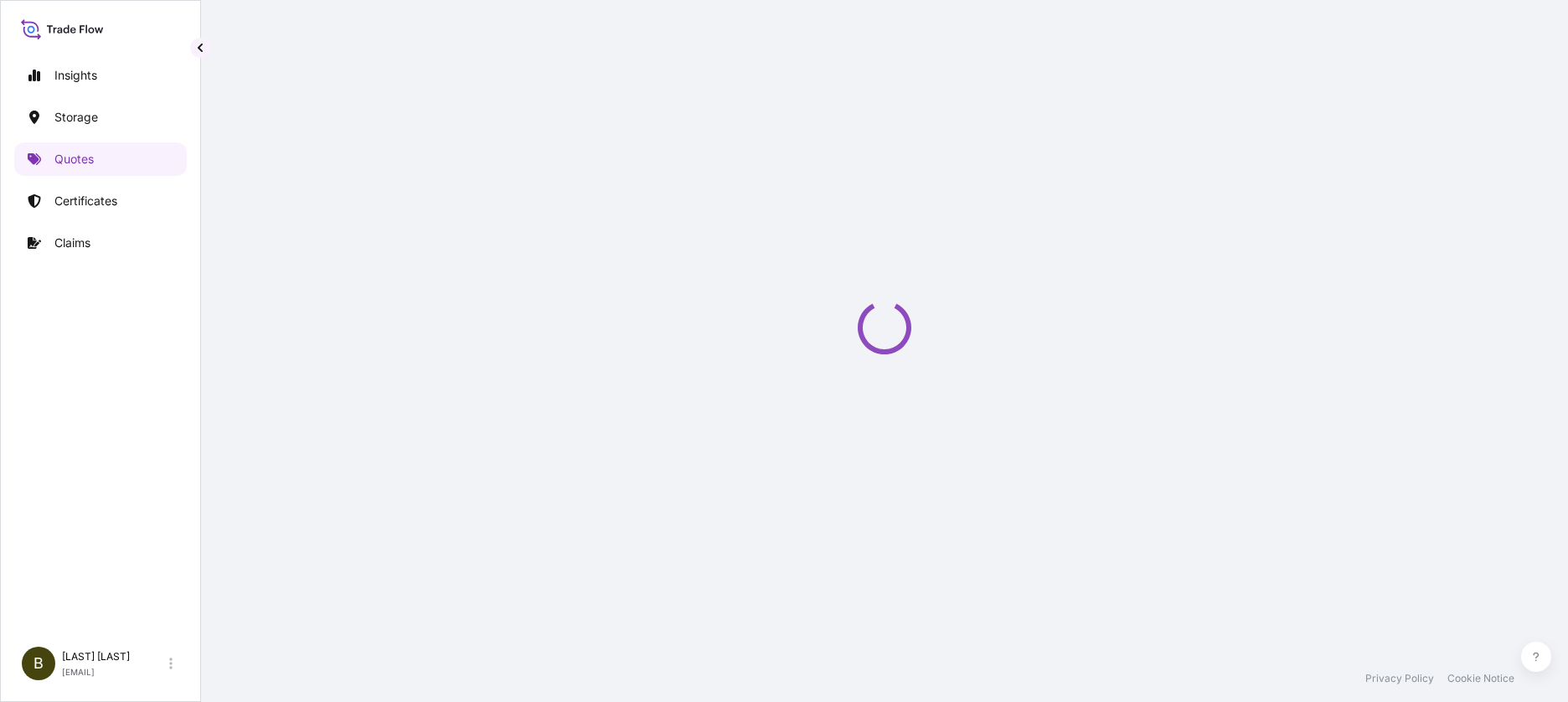 scroll, scrollTop: 27, scrollLeft: 0, axis: vertical 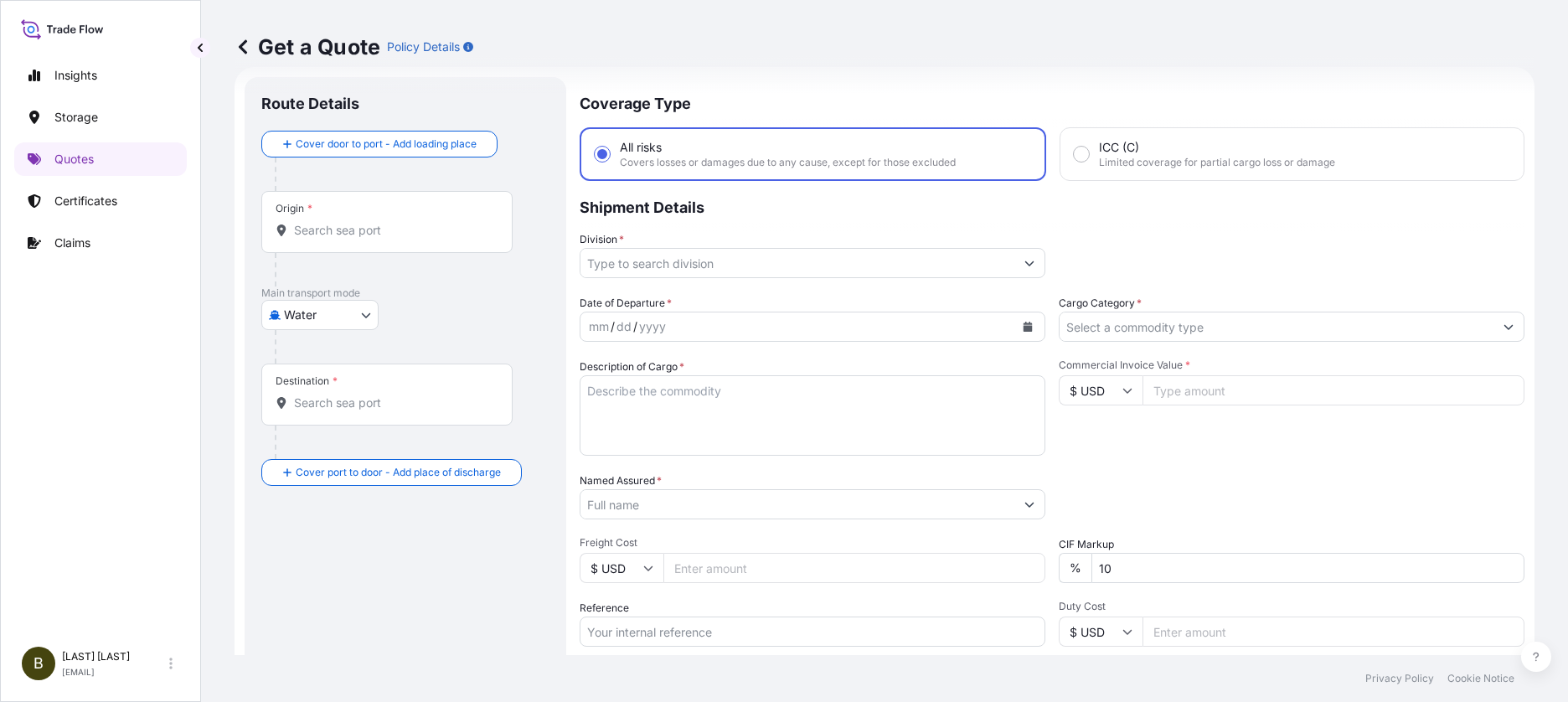 click on "Origin *" at bounding box center (393, 230) 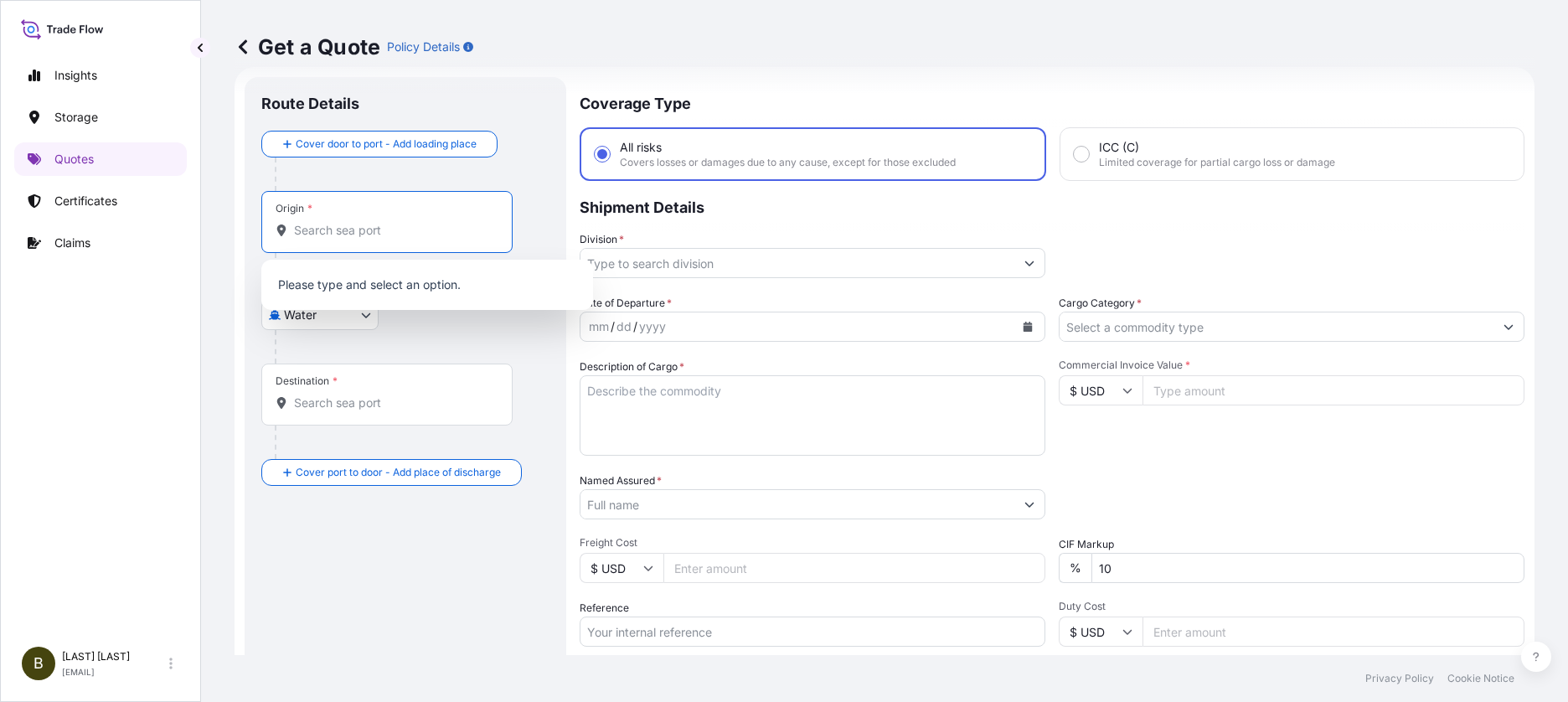 click on "Origin *" at bounding box center [393, 230] 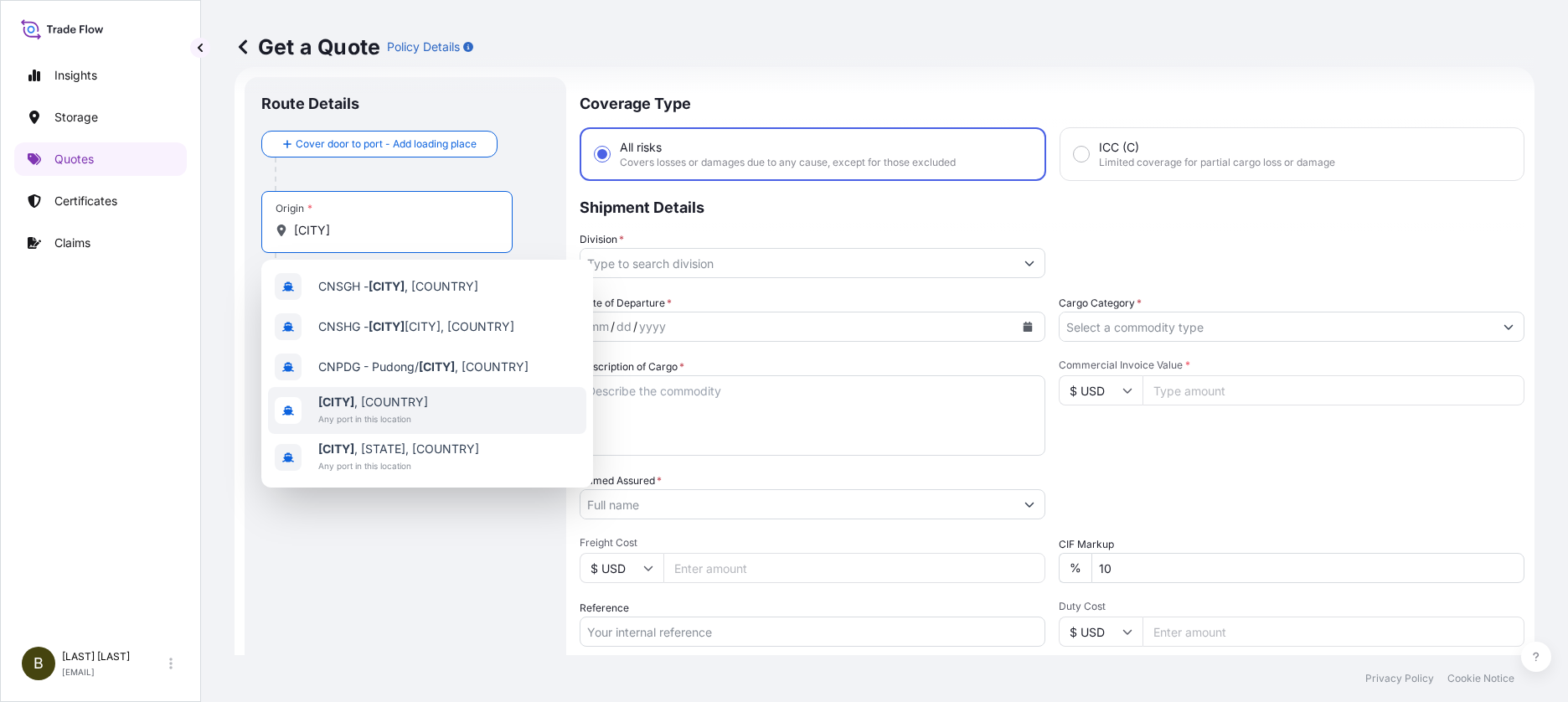 click on "[CITY] , [COUNTRY]" at bounding box center [373, 402] 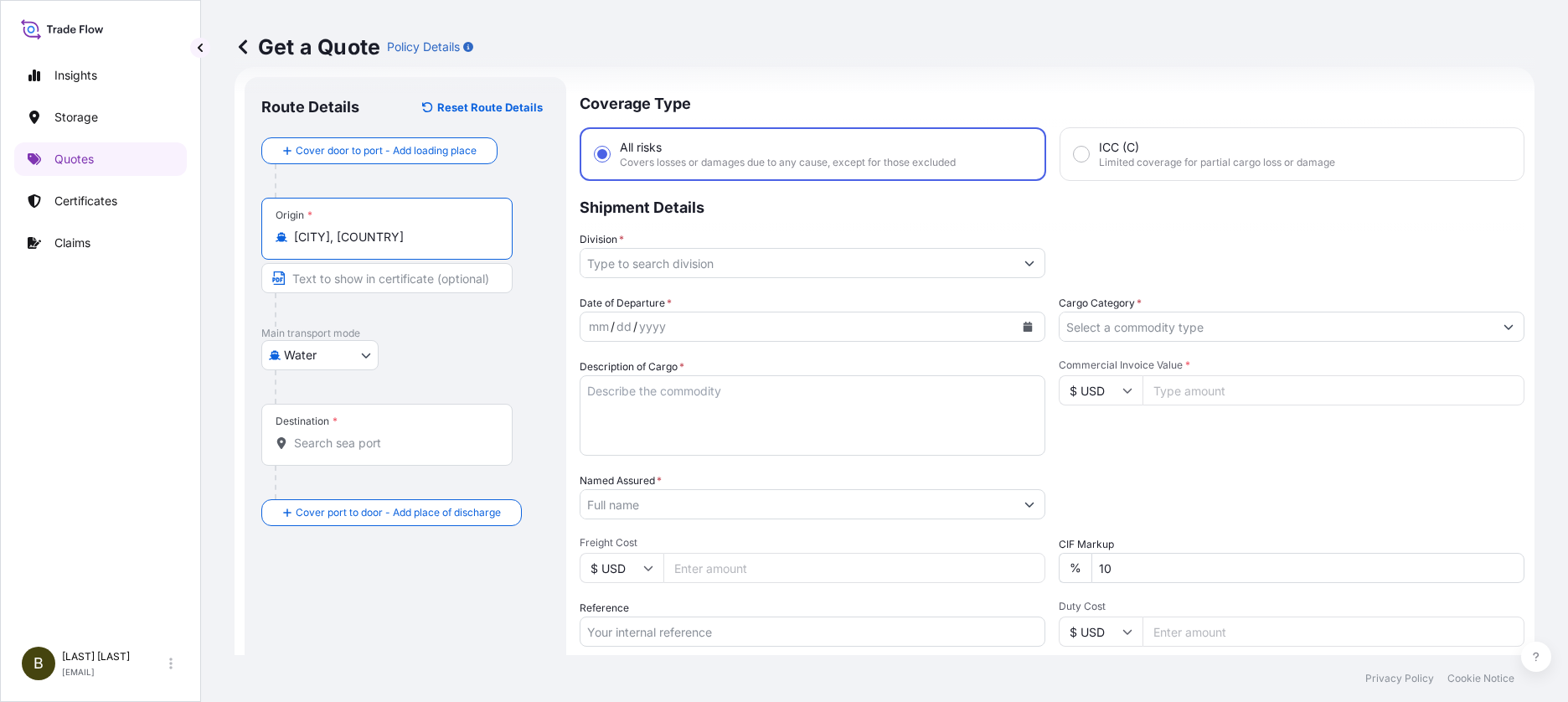 type on "[CITY], [COUNTRY]" 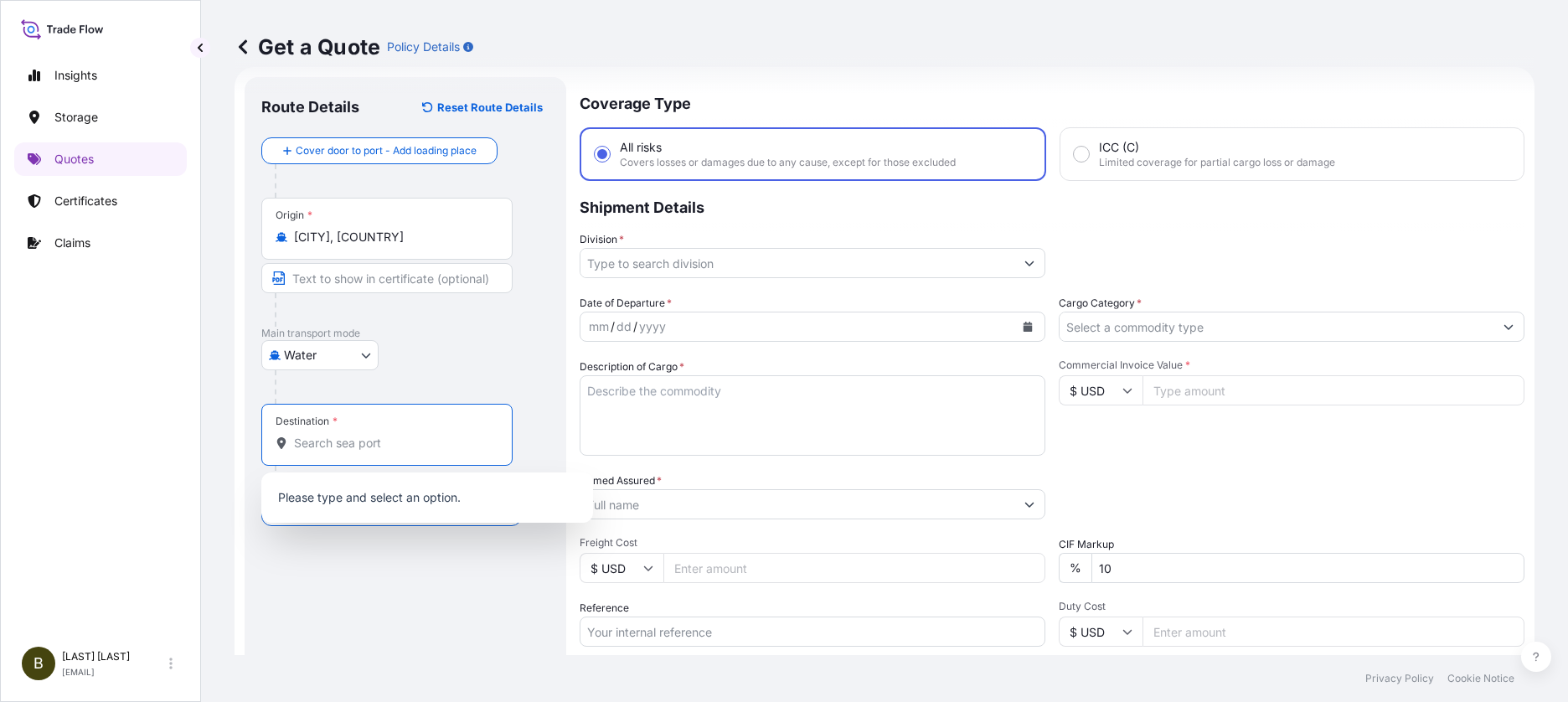 click on "Destination *" at bounding box center (393, 443) 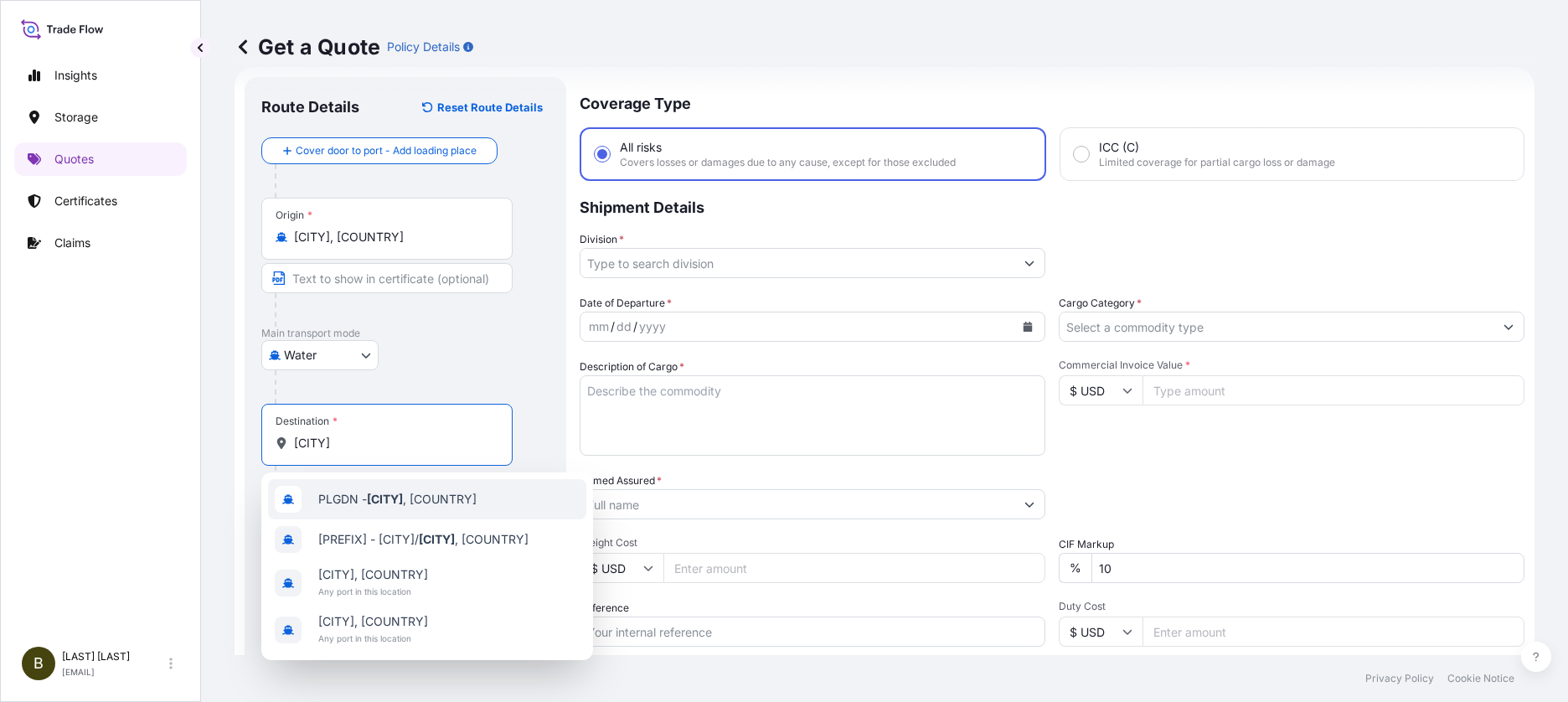 click on "[PREFIX] - [CITY] , [COUNTRY]" at bounding box center (427, 499) 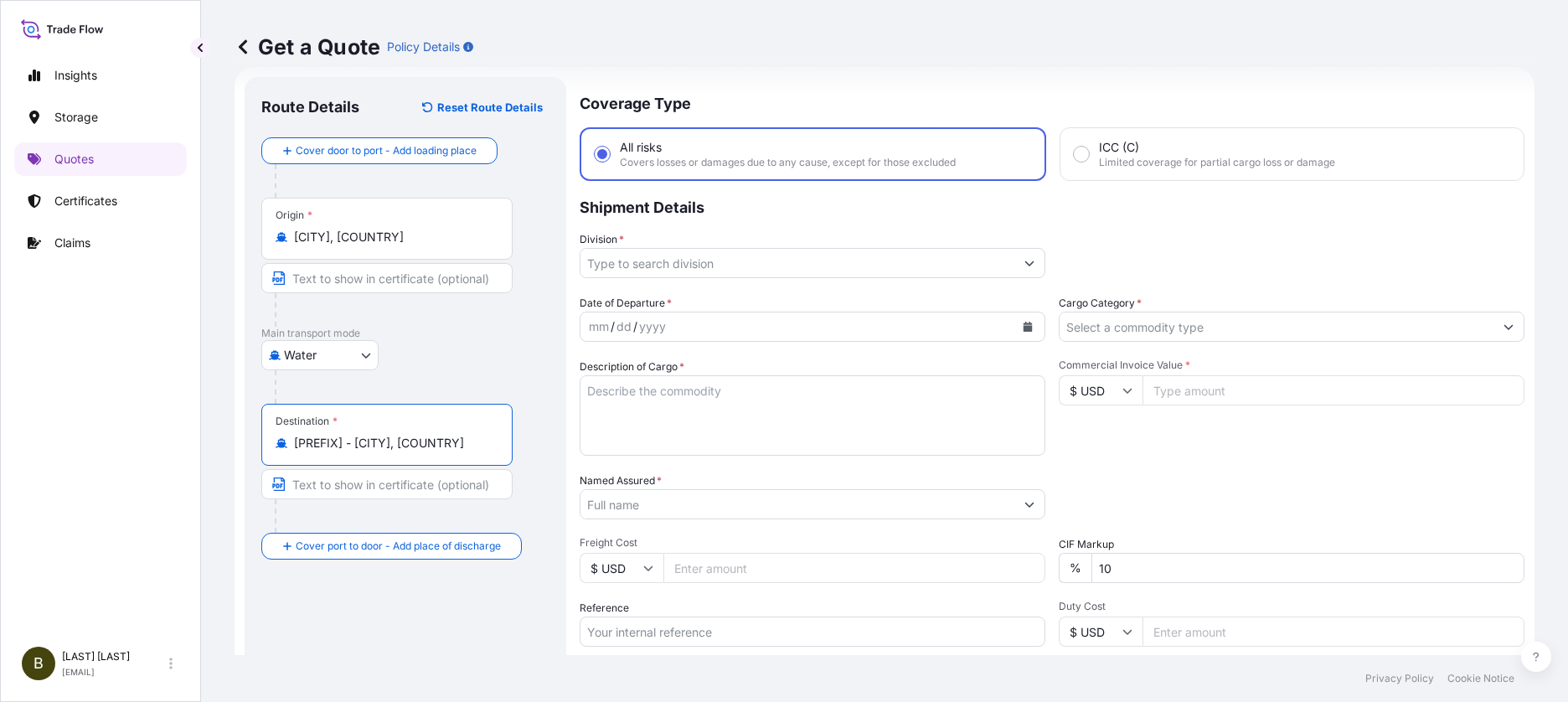 type on "[PREFIX] - [CITY], [COUNTRY]" 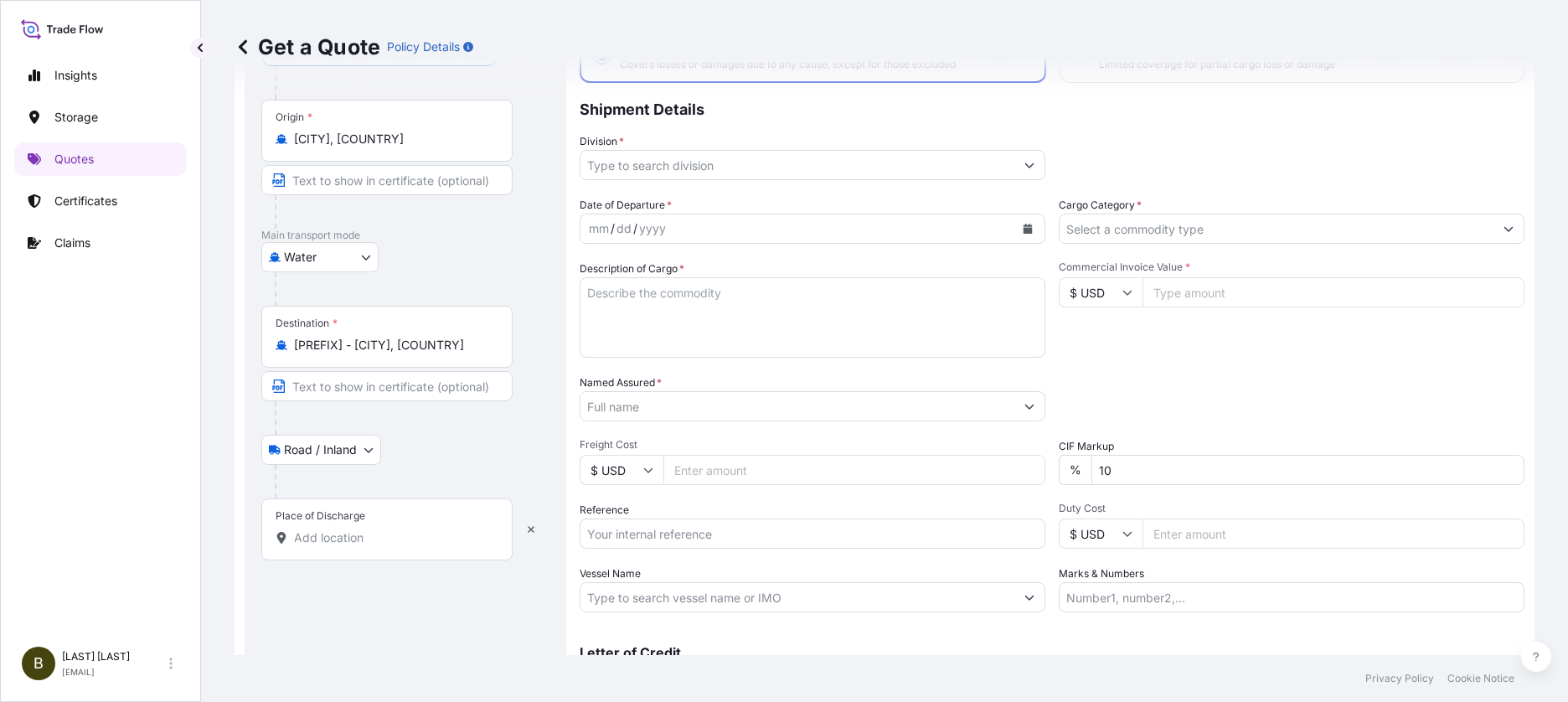 scroll, scrollTop: 217, scrollLeft: 0, axis: vertical 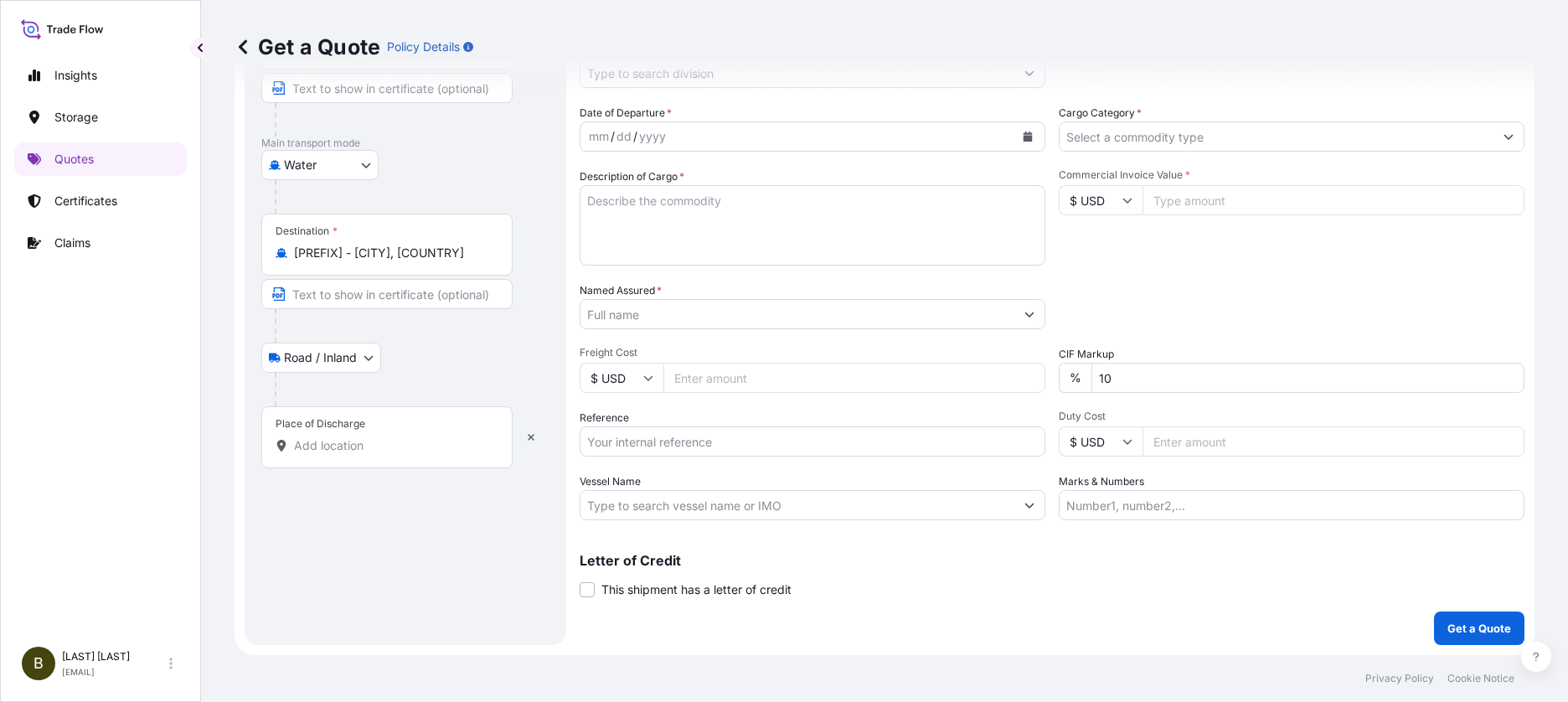 click on "Place of Discharge" at bounding box center [393, 446] 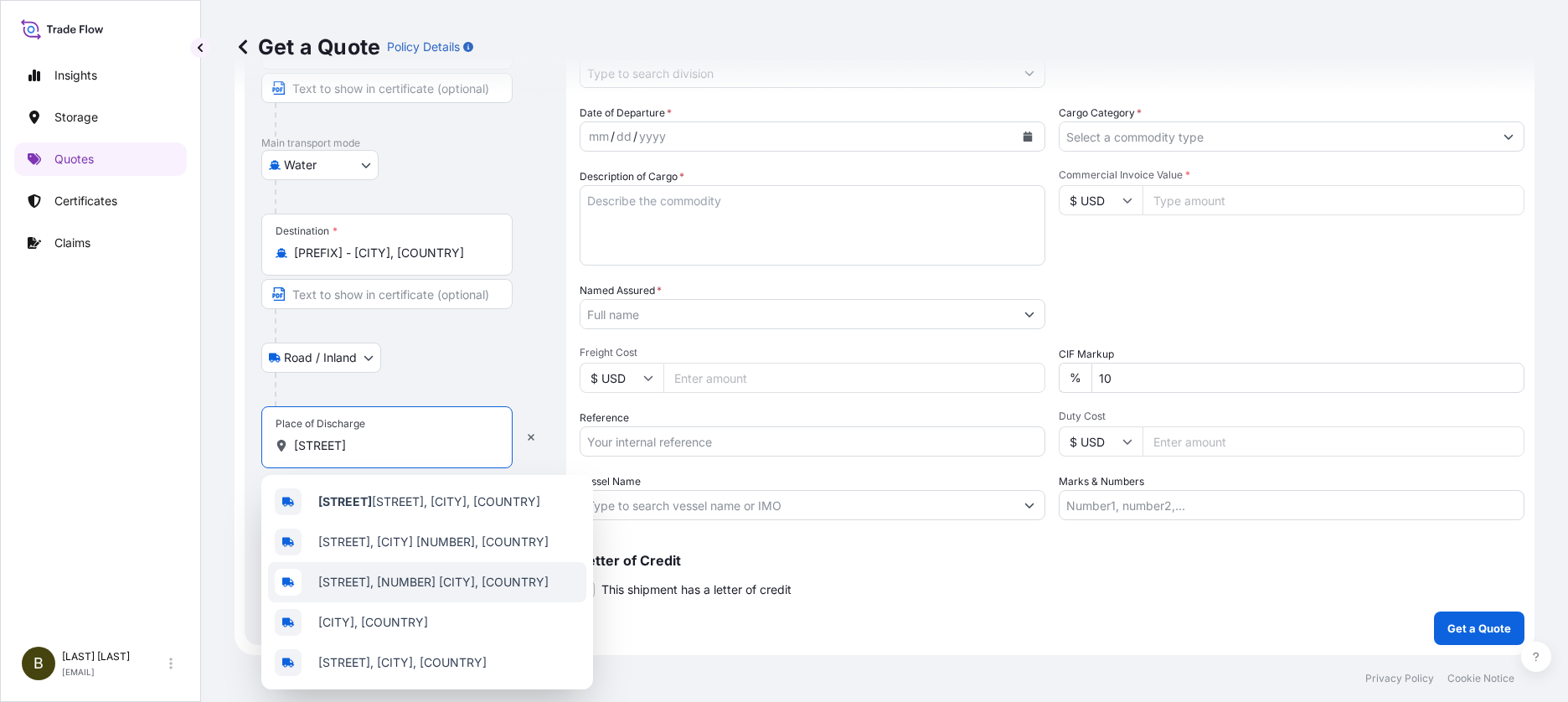click on "[STREET], [NUMBER] [CITY], [COUNTRY]" at bounding box center (427, 582) 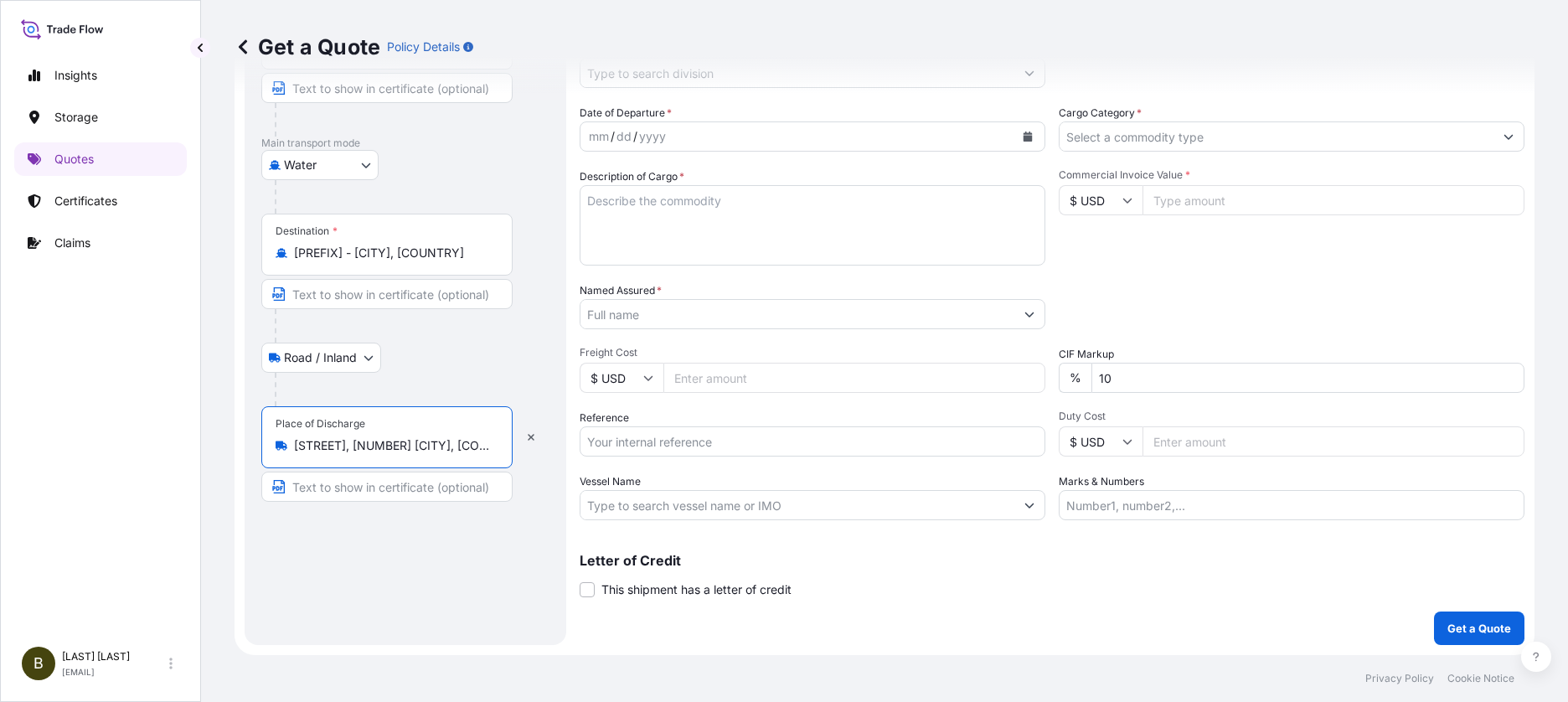 type on "[STREET], [NUMBER] [CITY], [COUNTRY]" 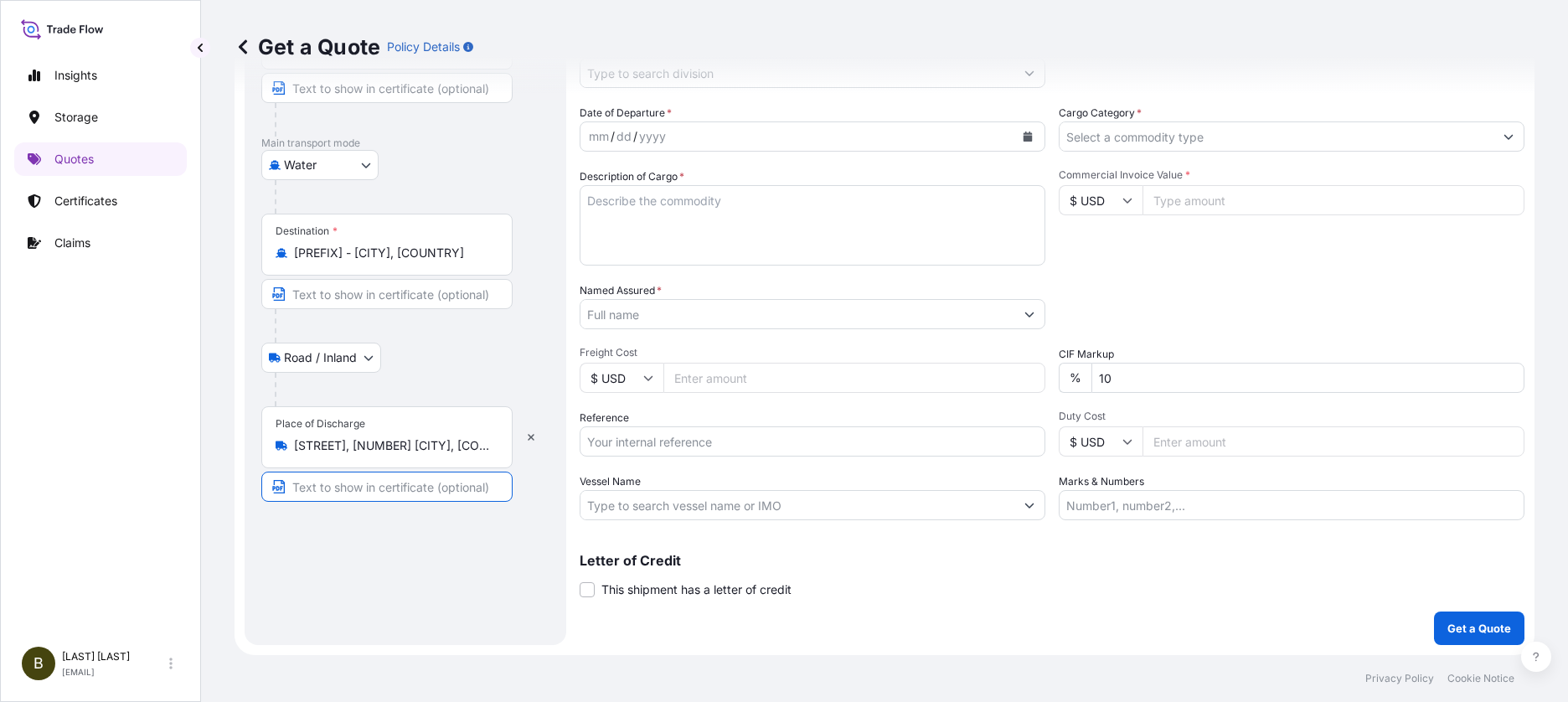 click at bounding box center [387, 487] 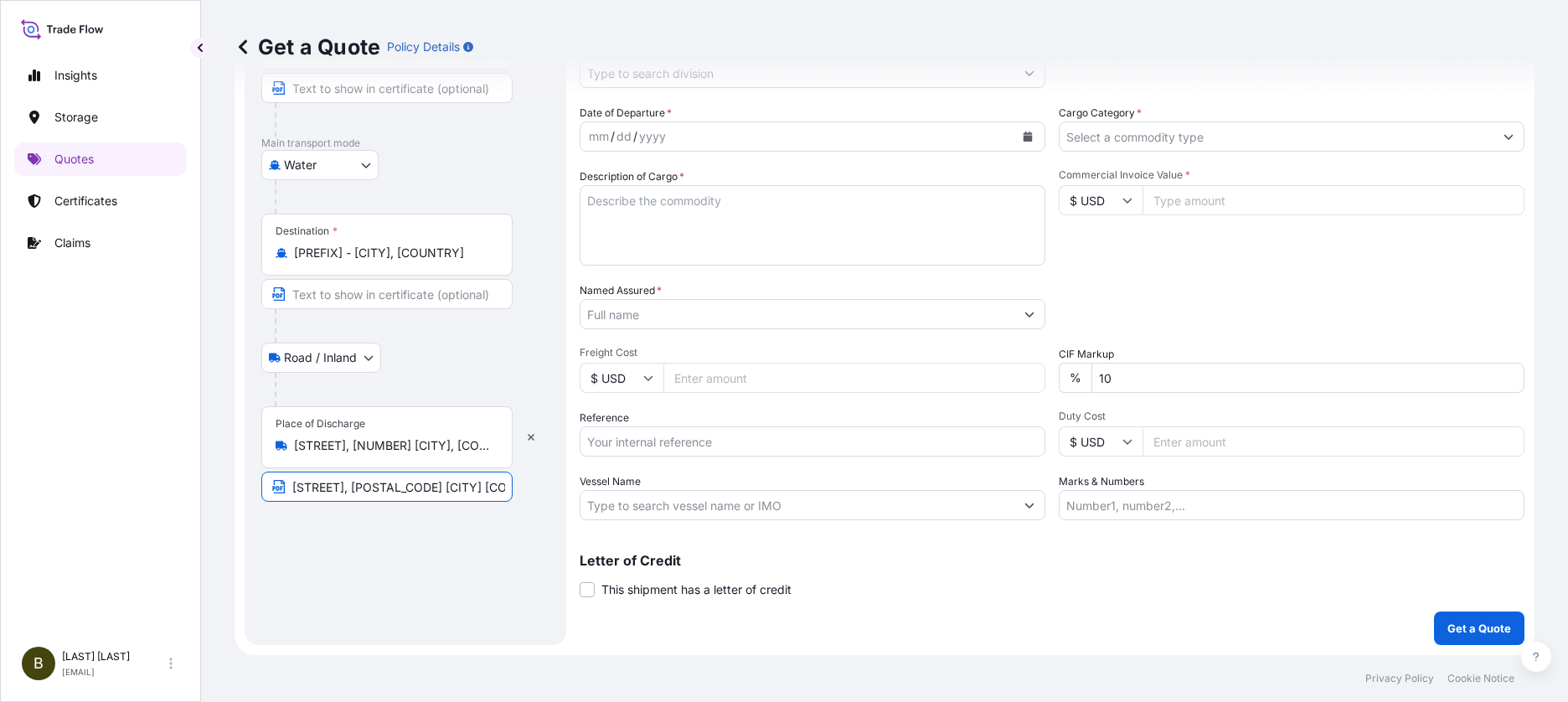 scroll, scrollTop: 0, scrollLeft: 114, axis: horizontal 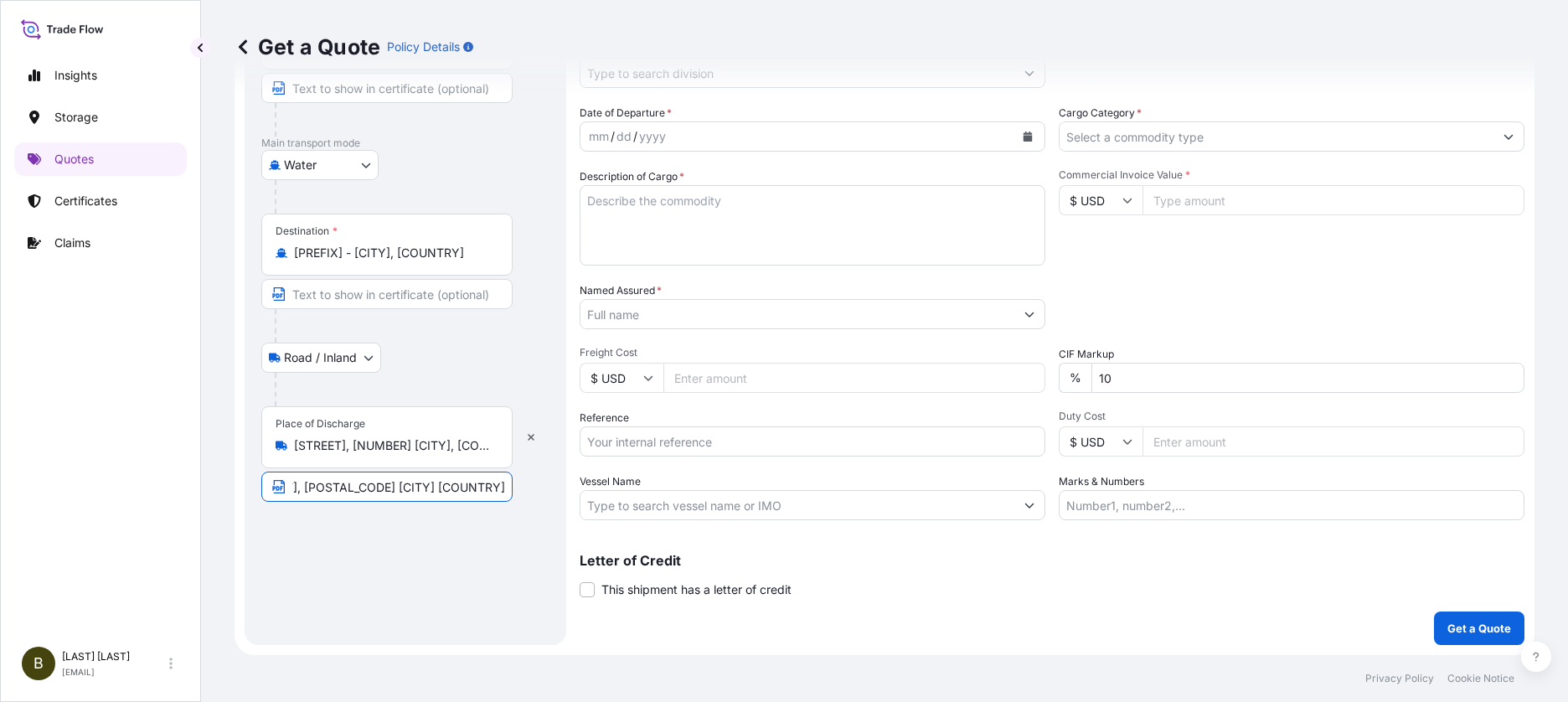 type on "[STREET], [POSTAL_CODE] [CITY] [COUNTRY]" 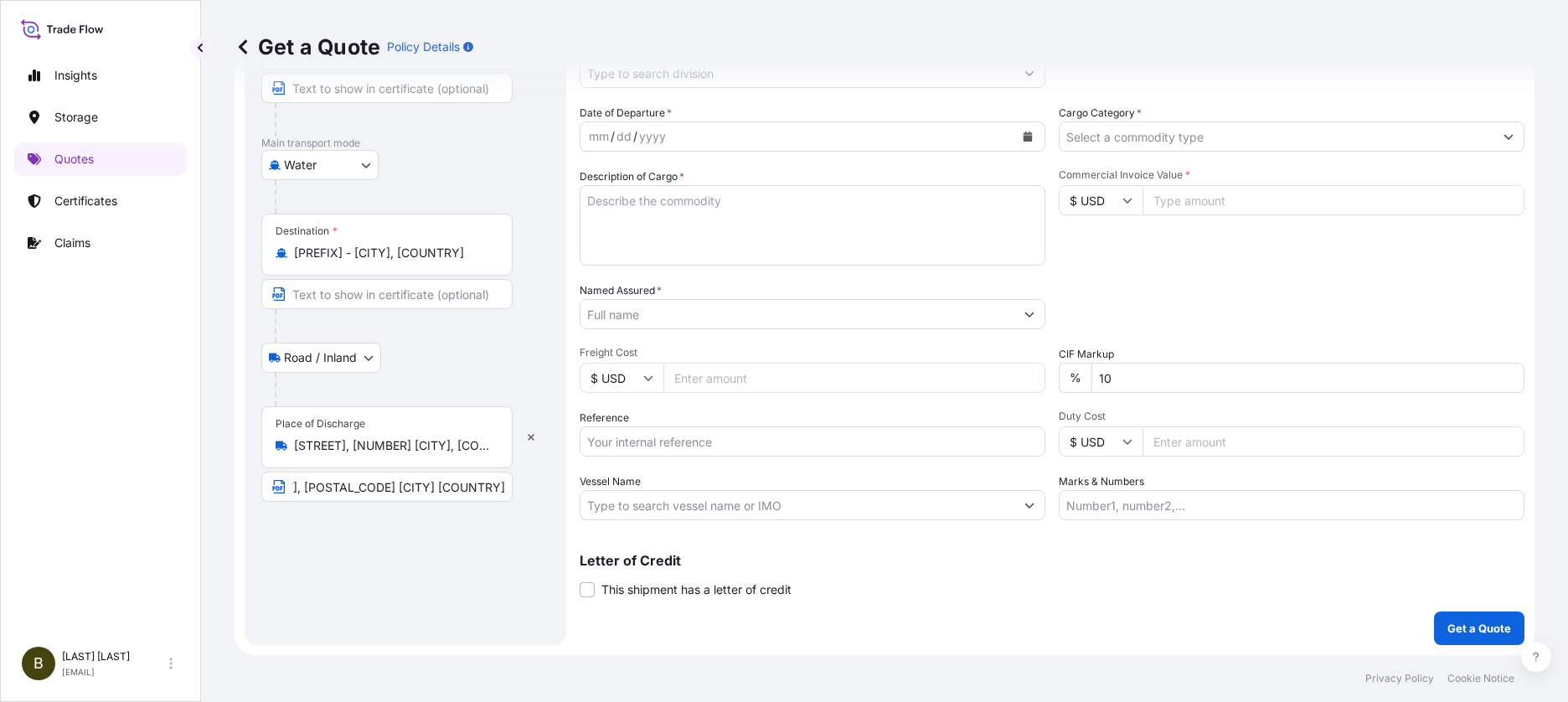 scroll, scrollTop: 0, scrollLeft: 0, axis: both 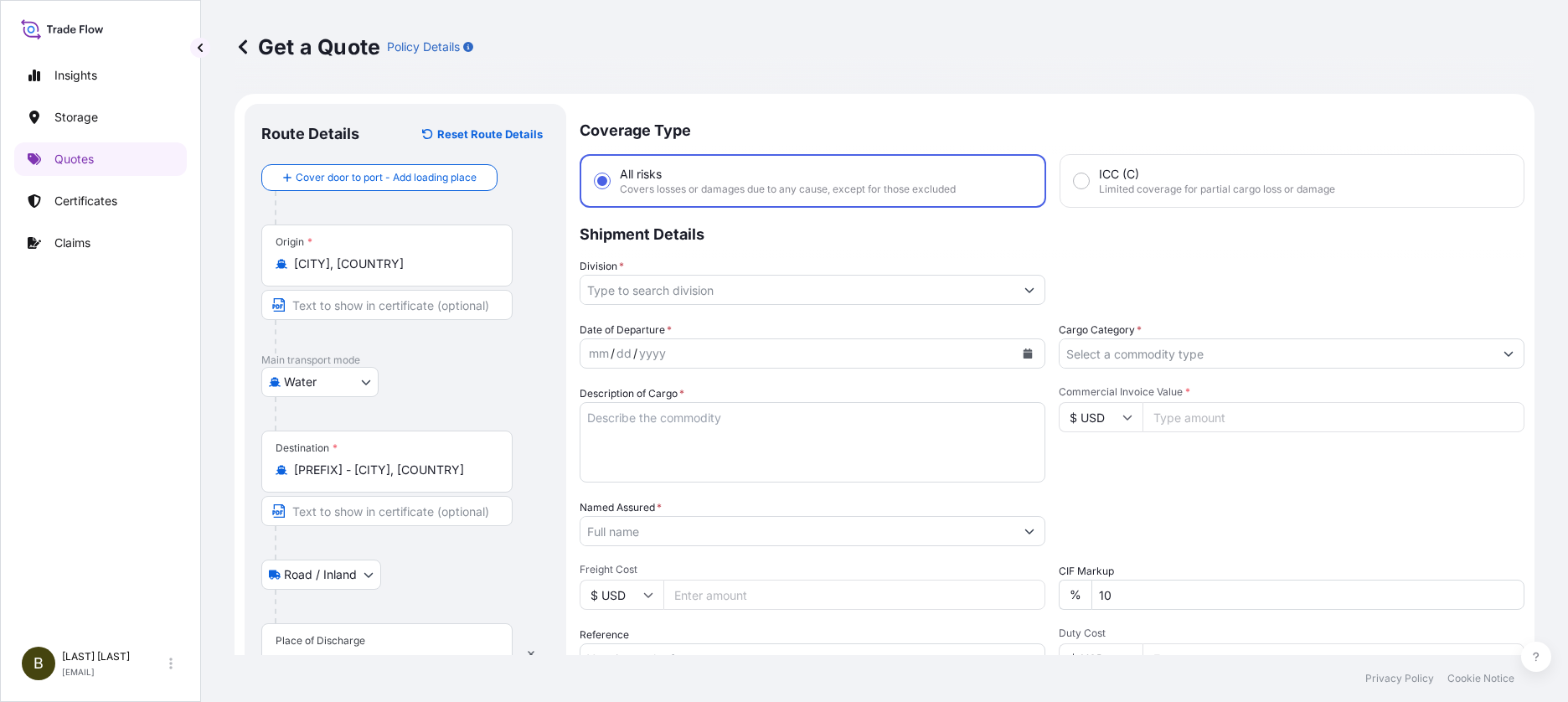 click on "Division *" at bounding box center (797, 290) 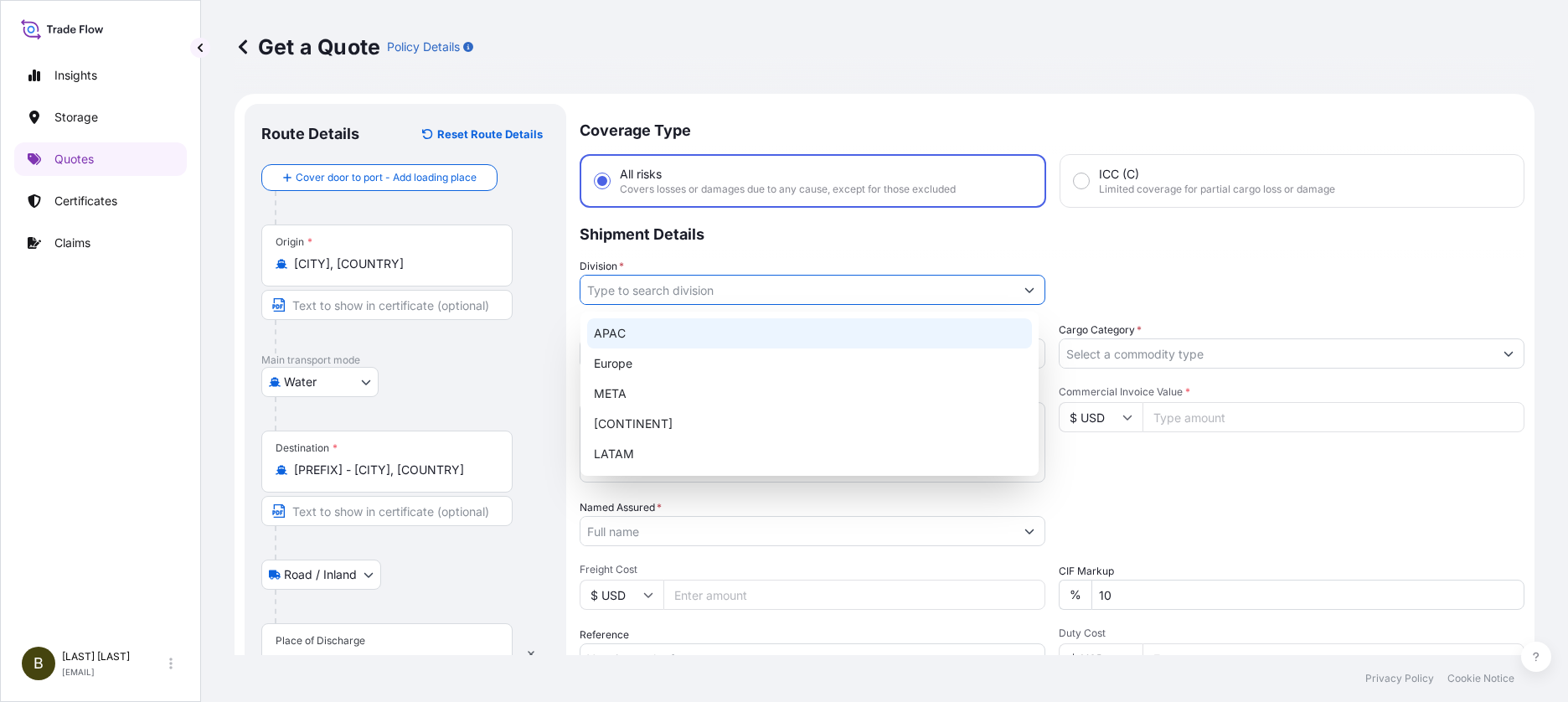 click on "APAC" at bounding box center [809, 333] 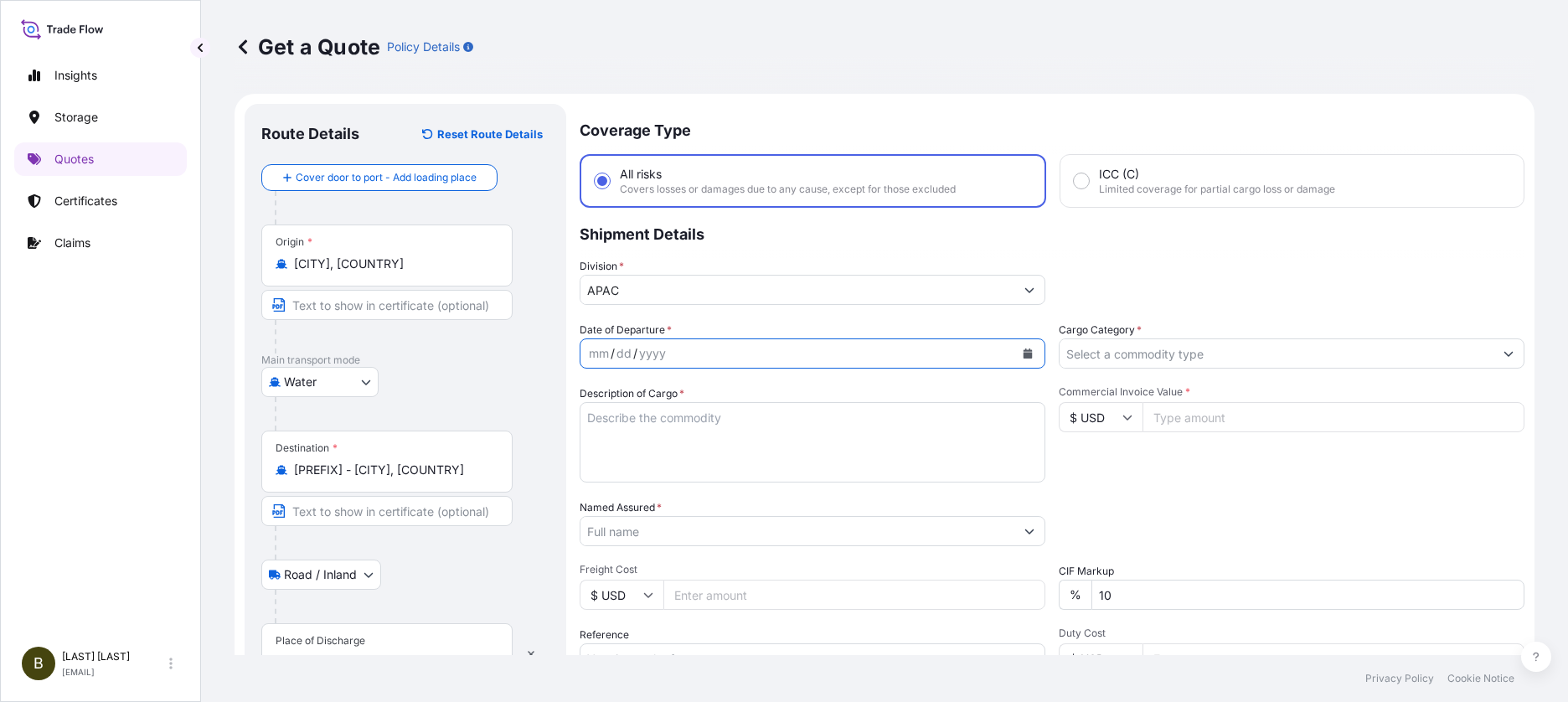 click 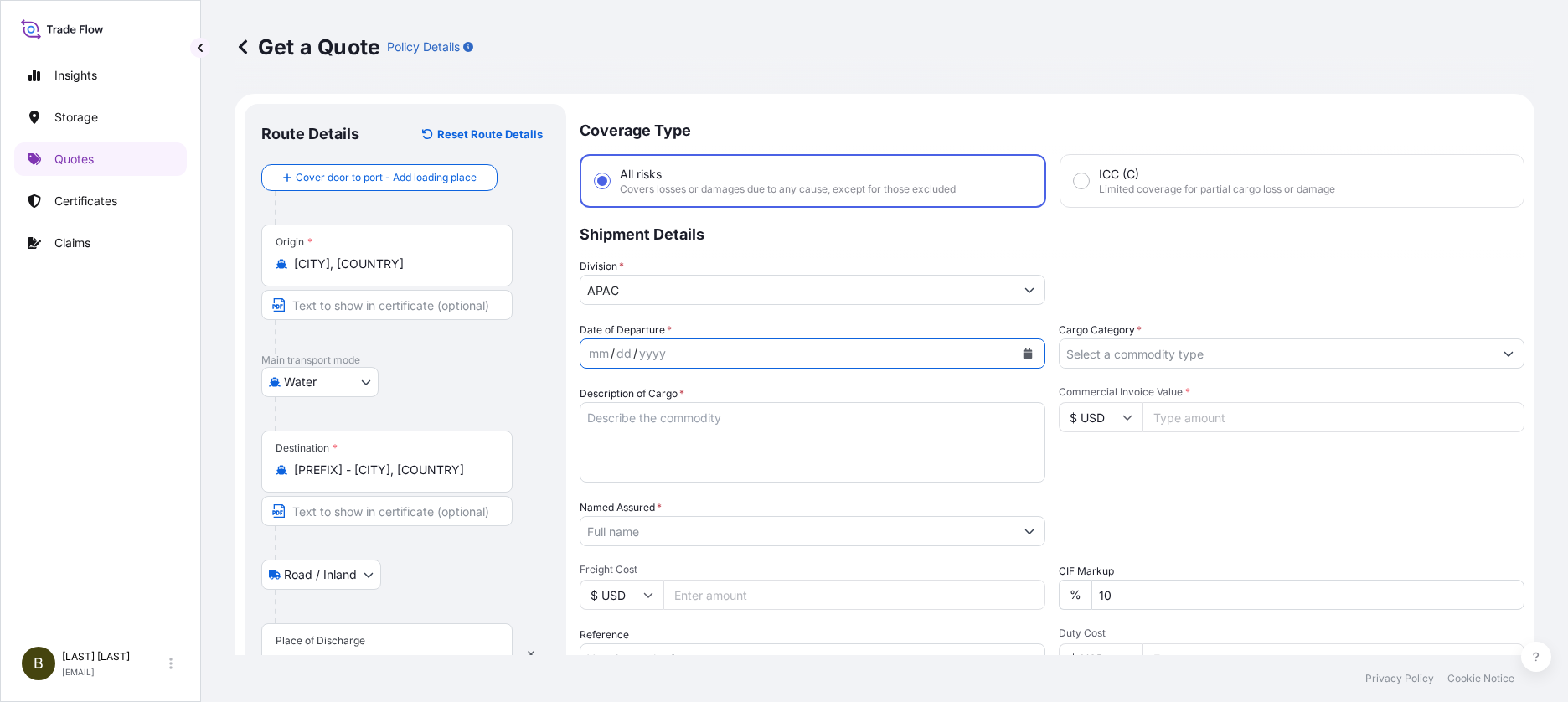 click 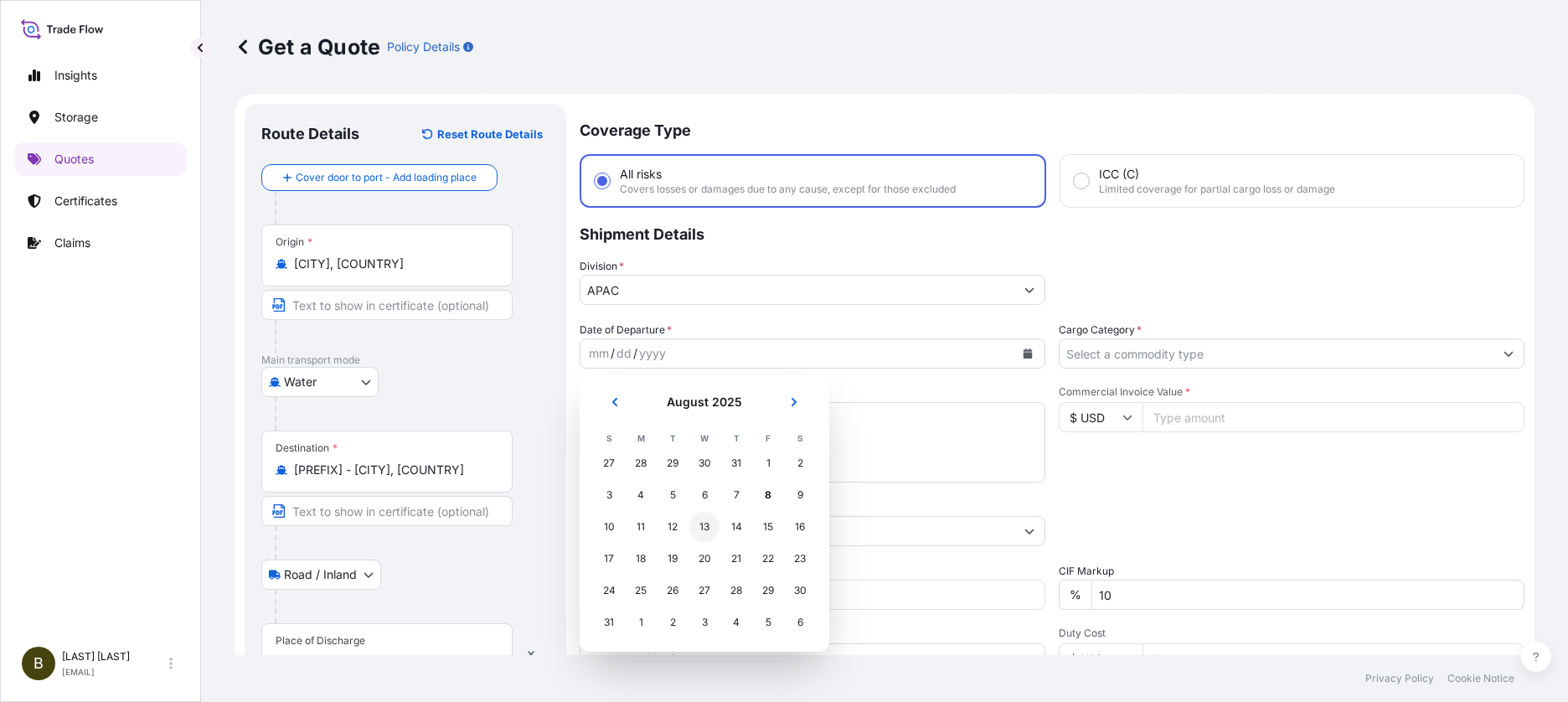 click on "13" at bounding box center [704, 527] 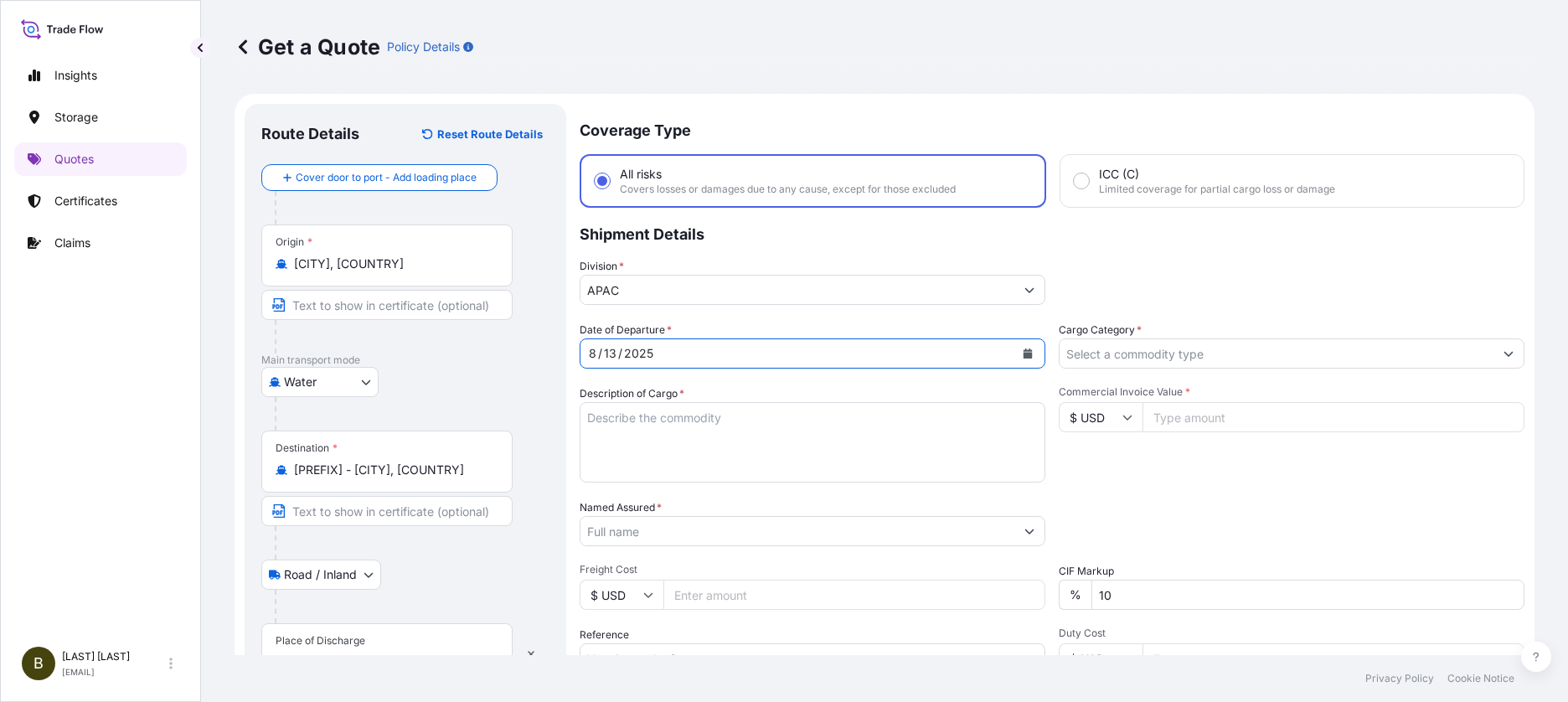 click on "Description of Cargo *" at bounding box center [812, 442] 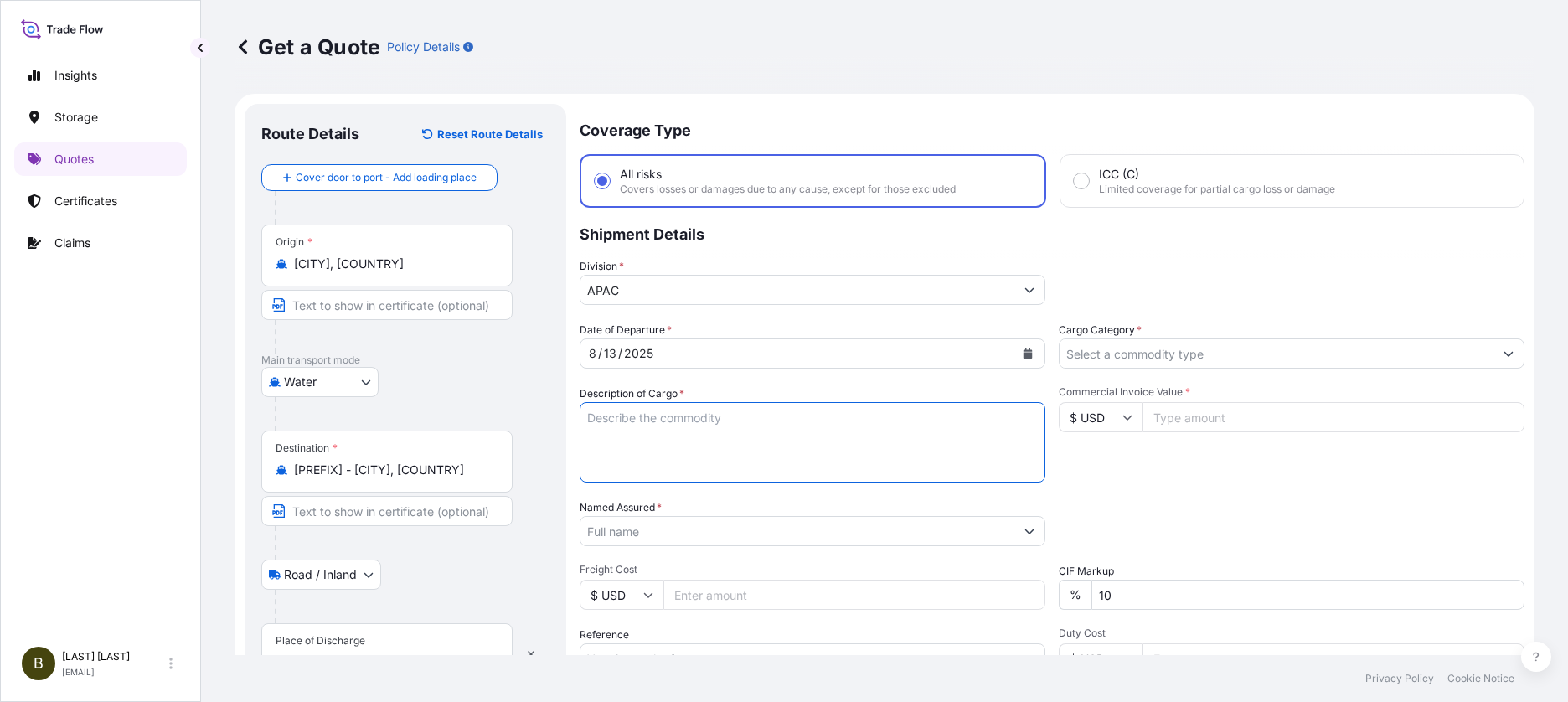 click on "Description of Cargo *" at bounding box center [812, 442] 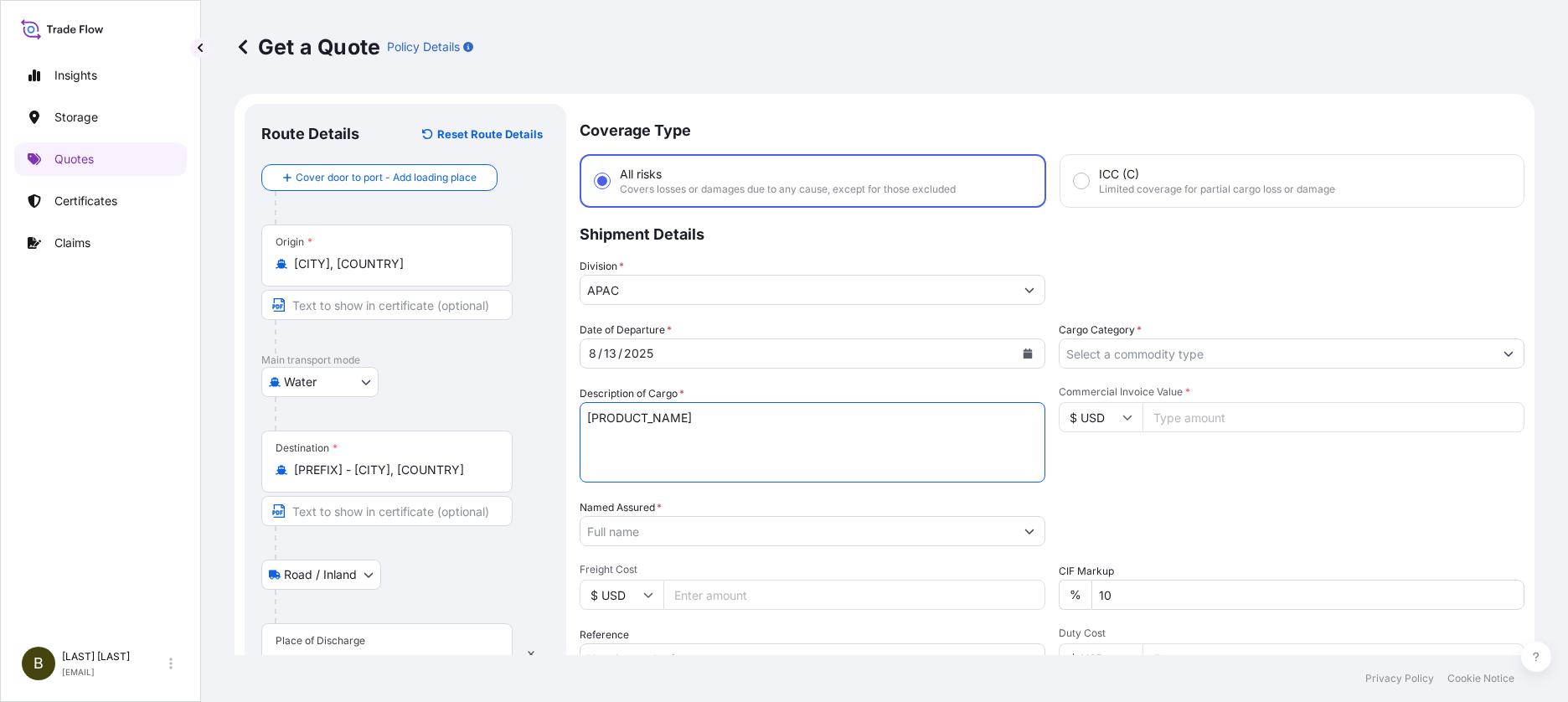 type on "[PRODUCT_NAME]" 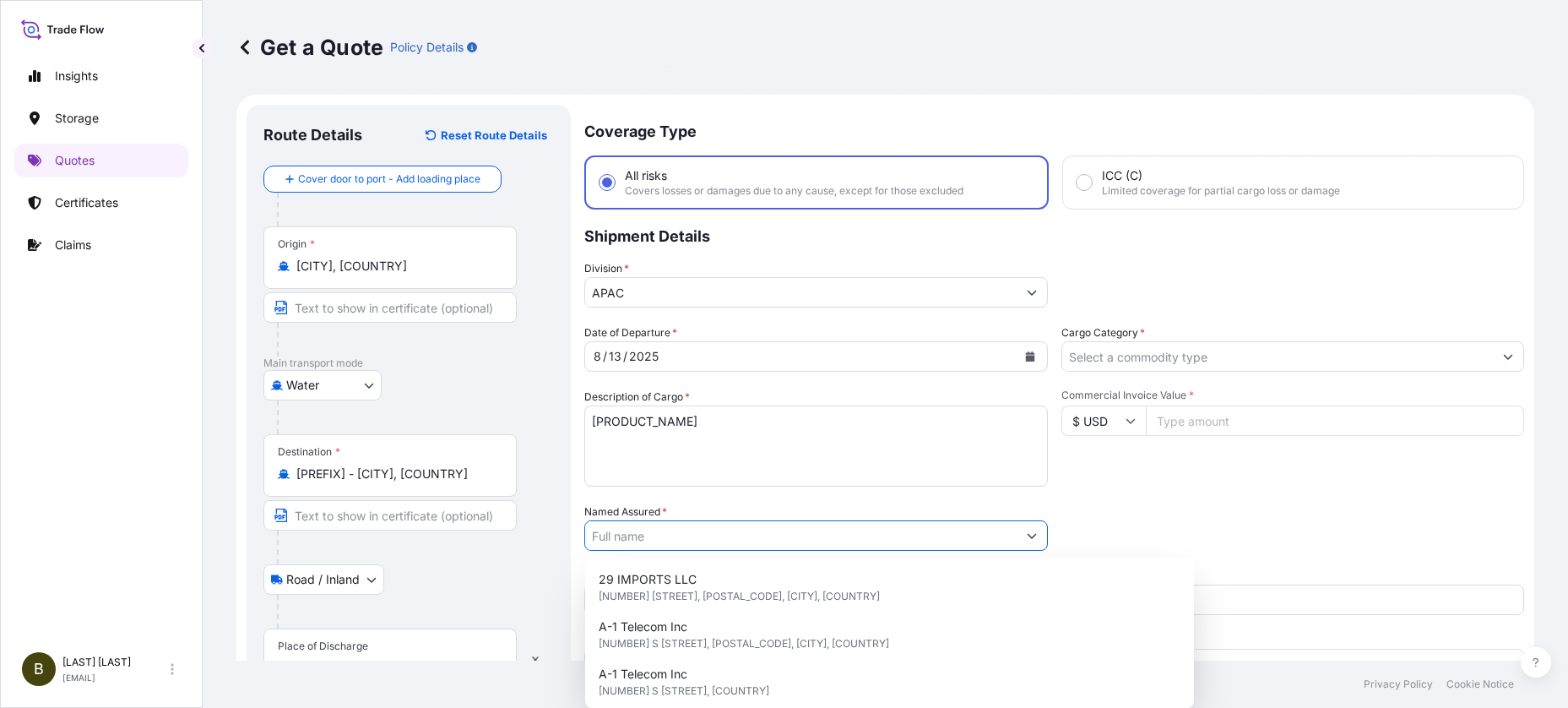 paste on "[COMPANY_NAME]" 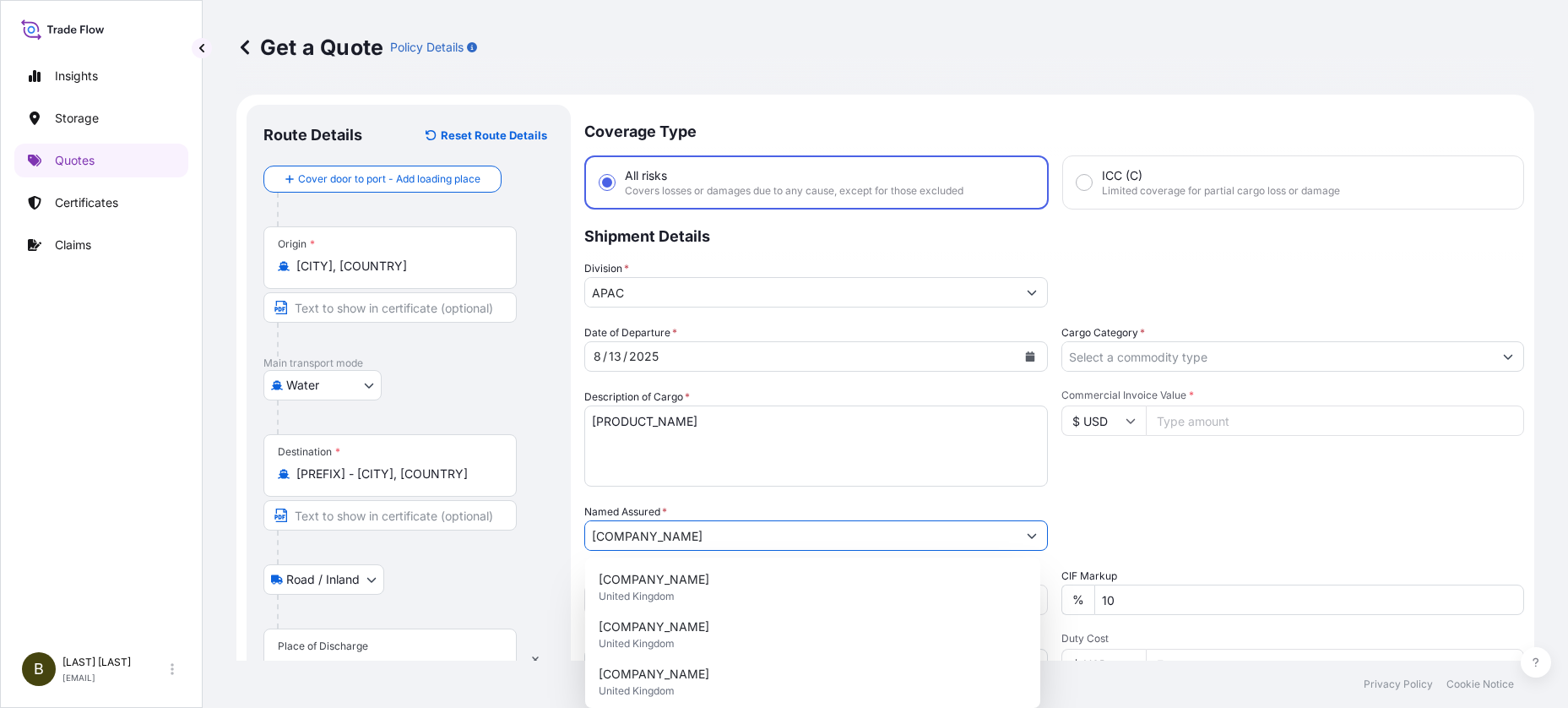 type on "[COMPANY_NAME]" 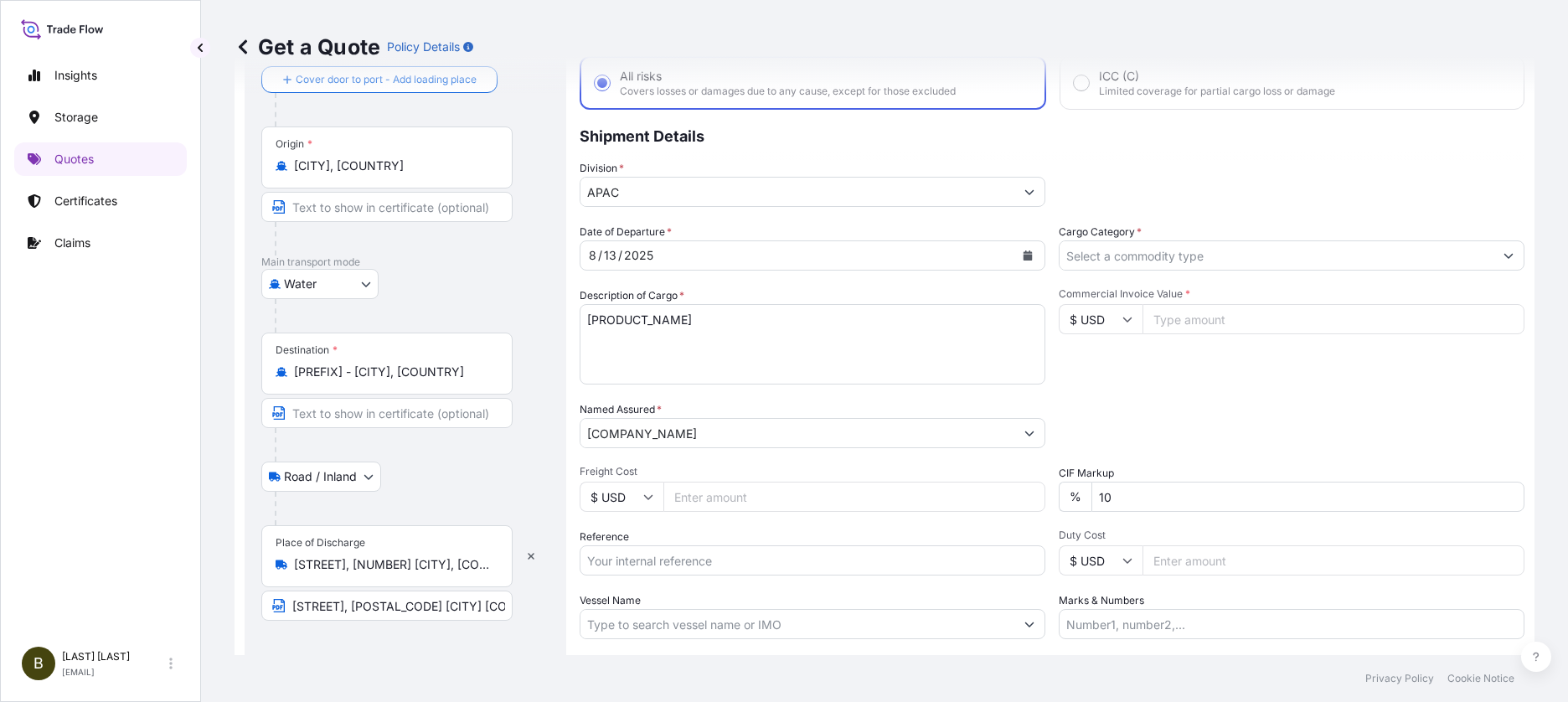 scroll, scrollTop: 197, scrollLeft: 0, axis: vertical 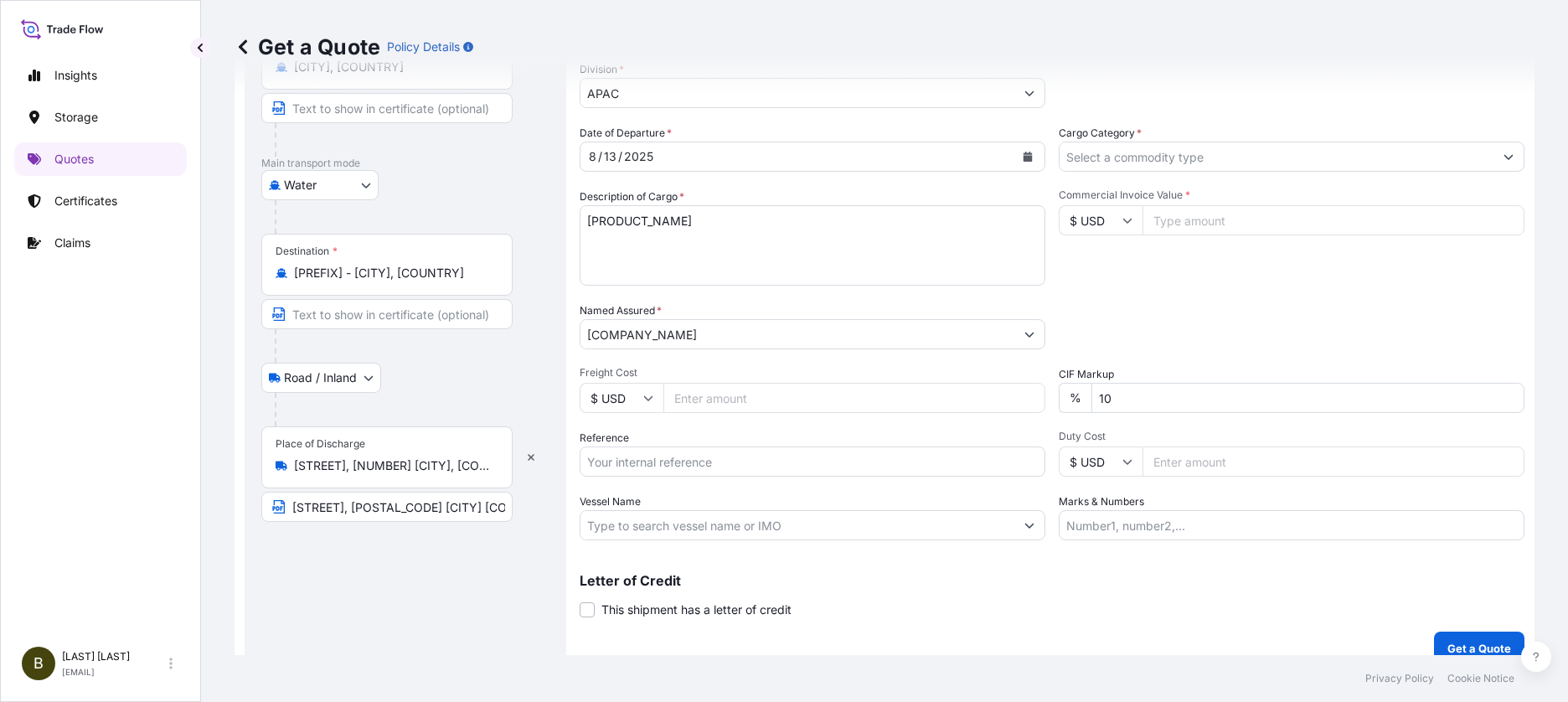 click on "Reference" at bounding box center [812, 462] 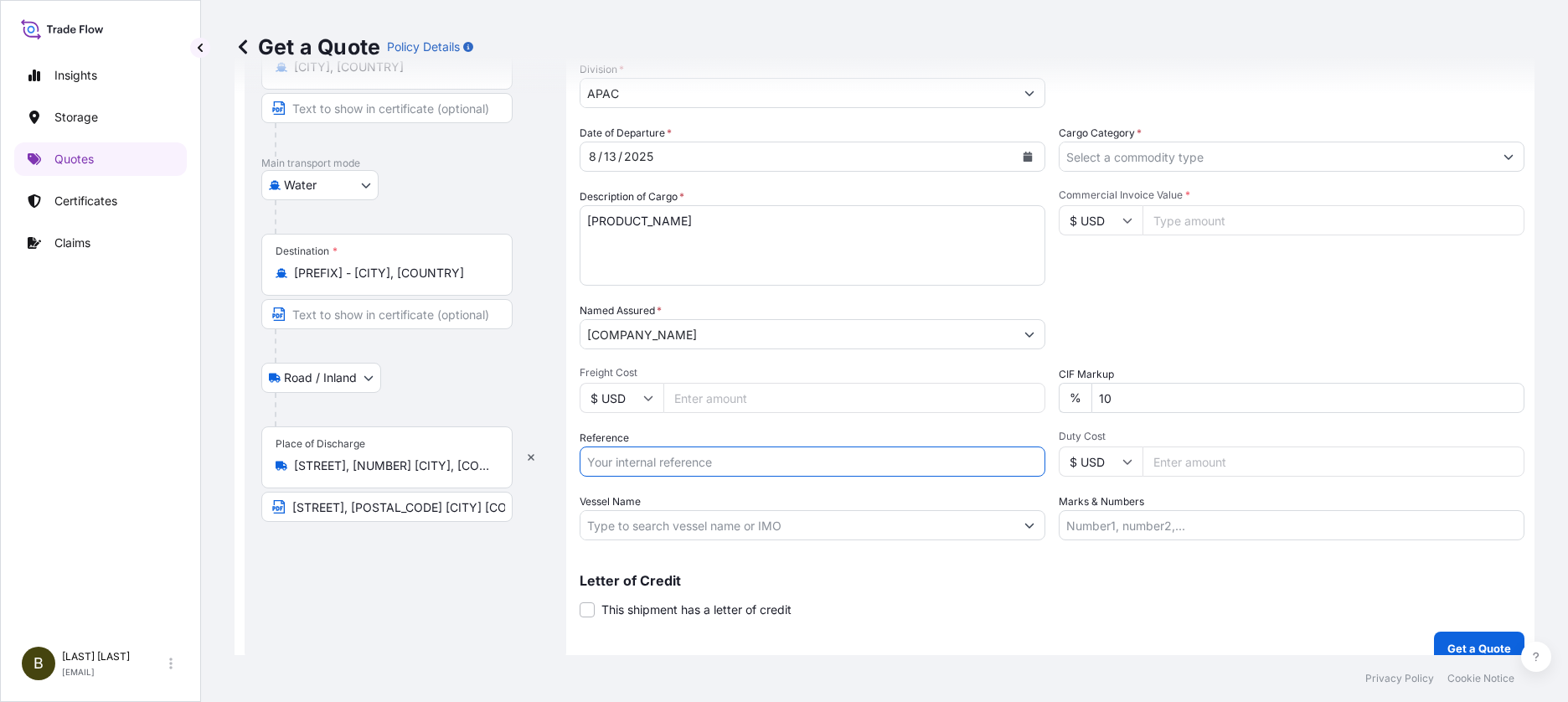 click on "Reference" at bounding box center (812, 462) 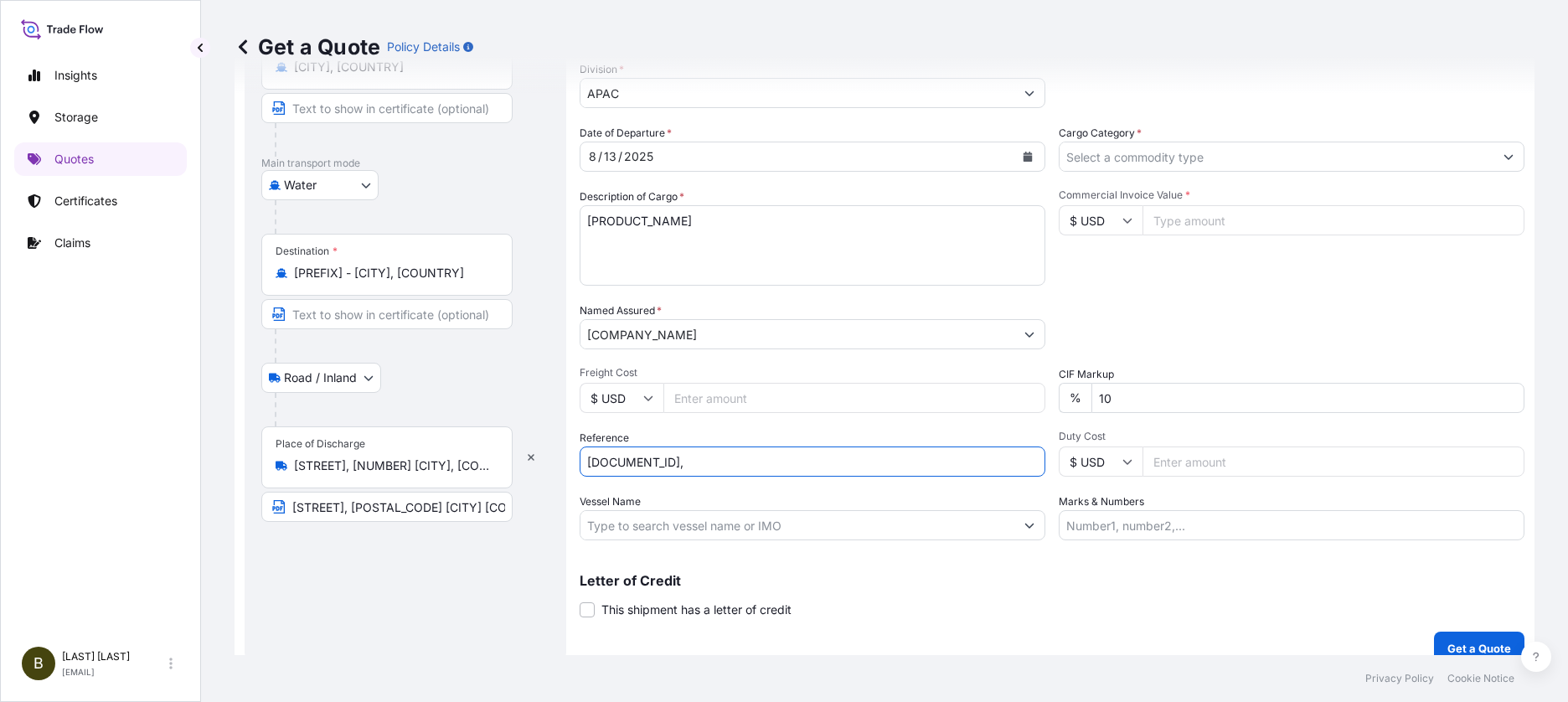click on "[DOCUMENT_ID]," at bounding box center [812, 462] 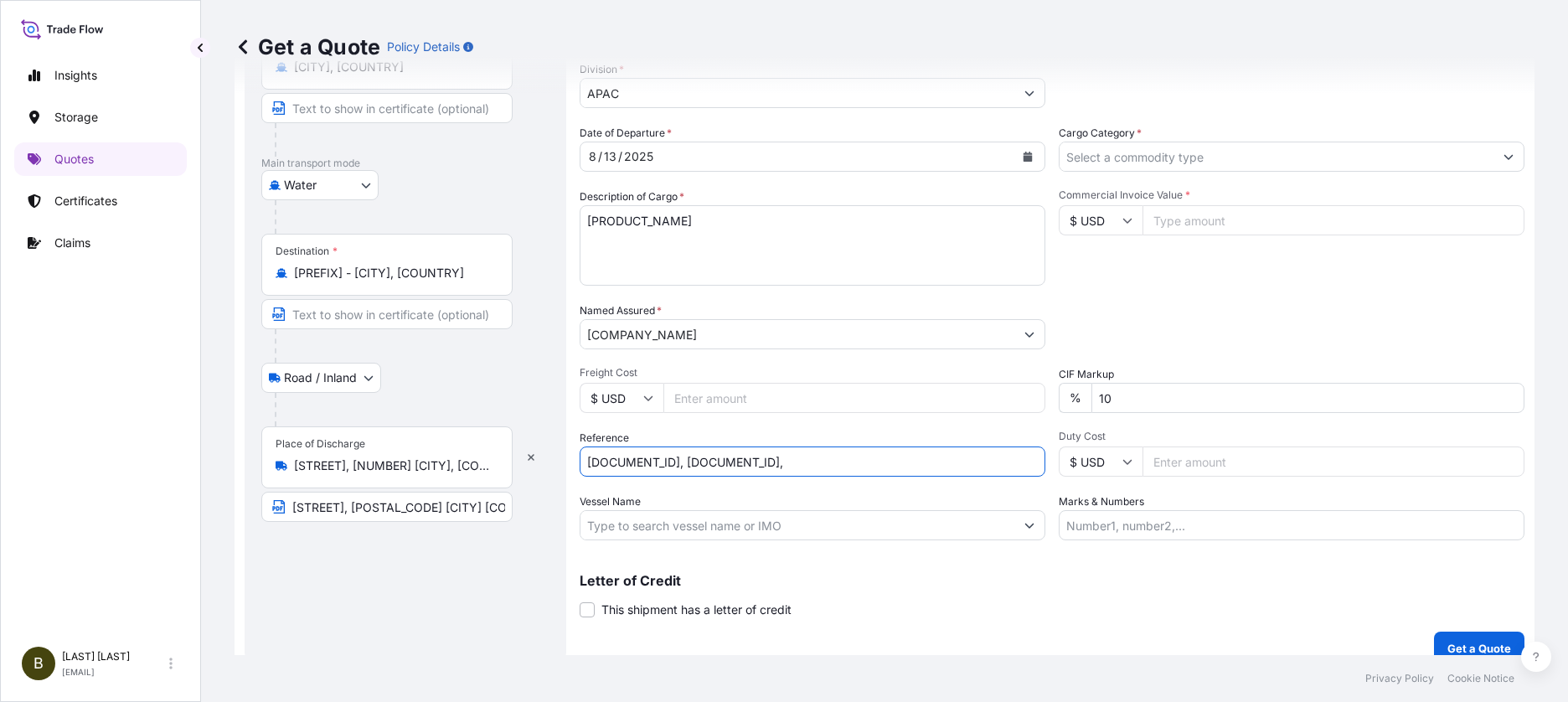 click on "[DOCUMENT_ID], [DOCUMENT_ID]," at bounding box center (812, 462) 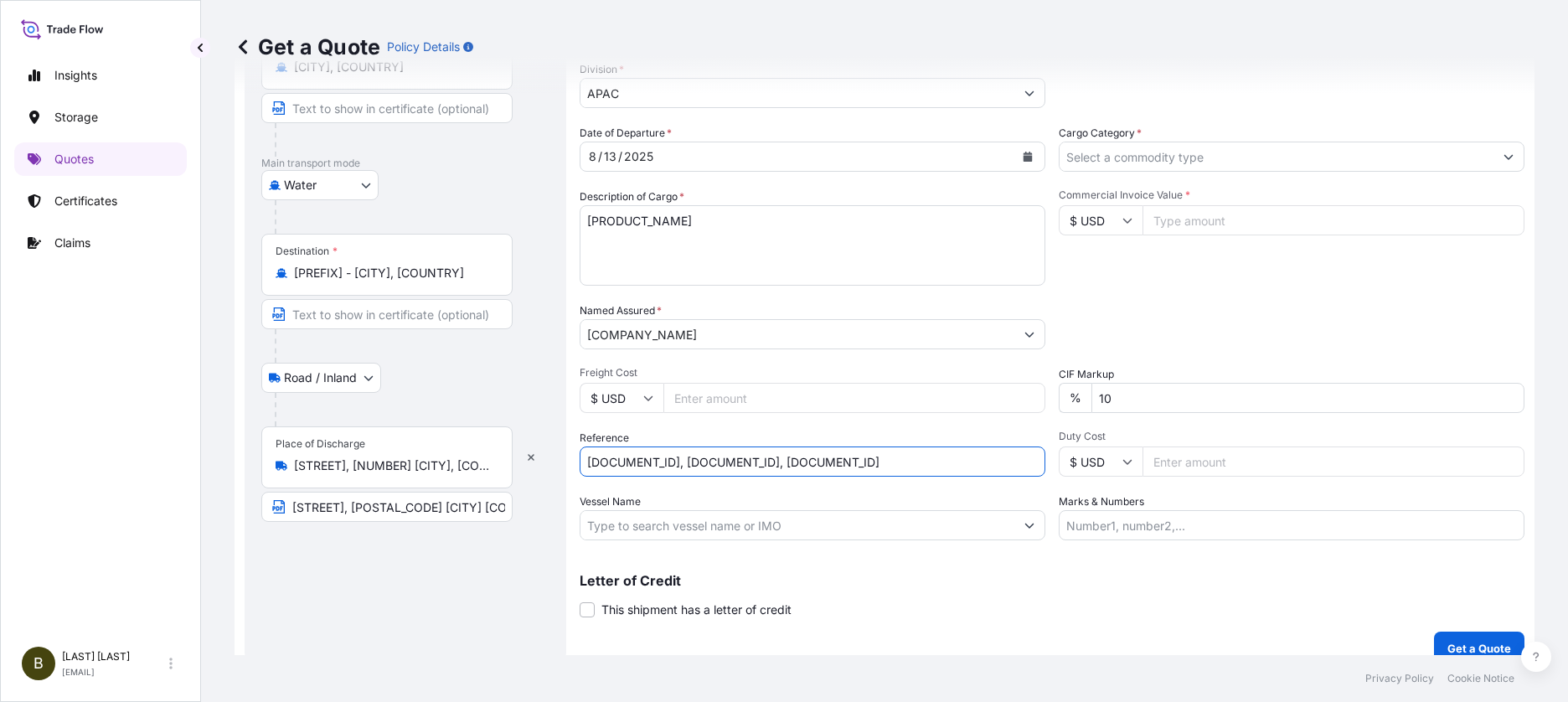 click on "[DOCUMENT_ID], [DOCUMENT_ID], [DOCUMENT_ID]" at bounding box center (812, 462) 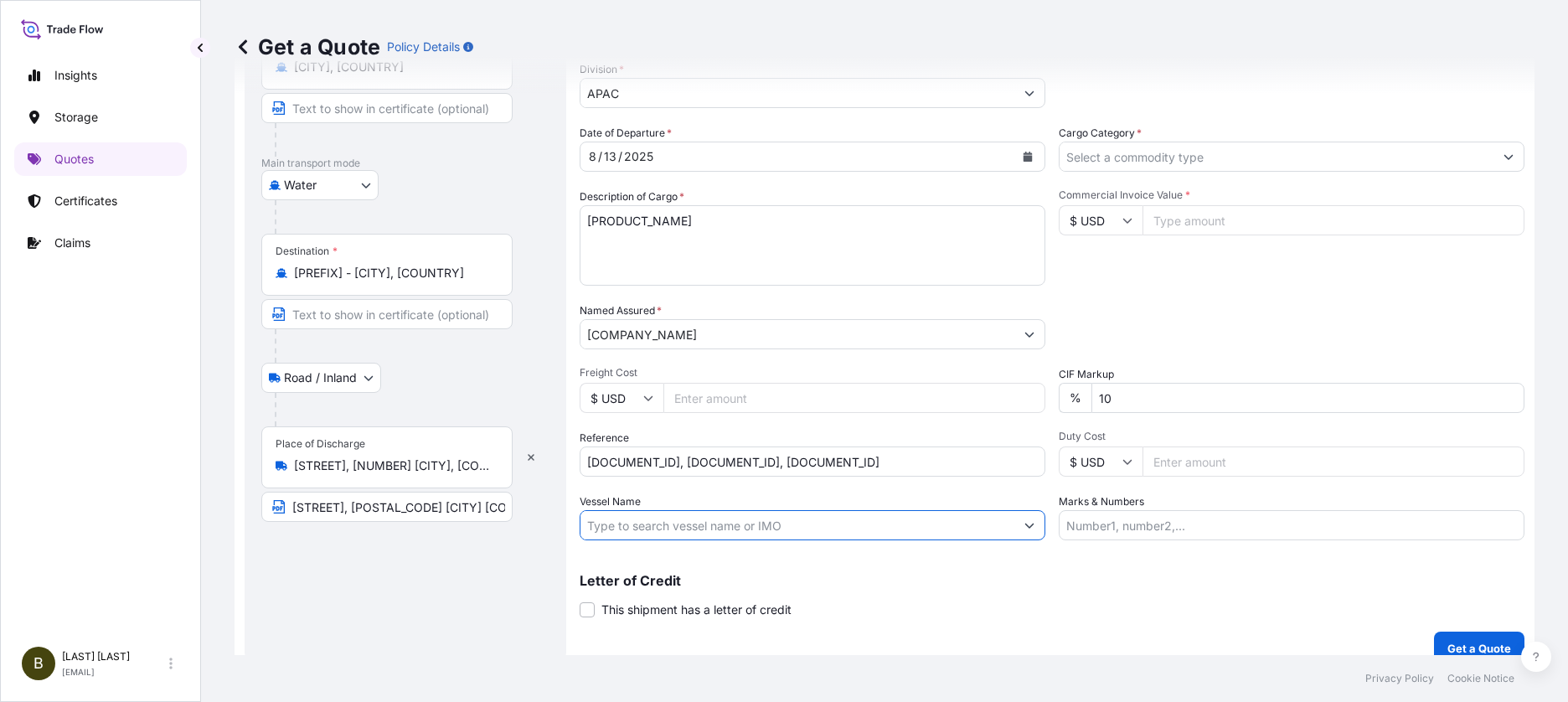 click on "Vessel Name" at bounding box center [797, 525] 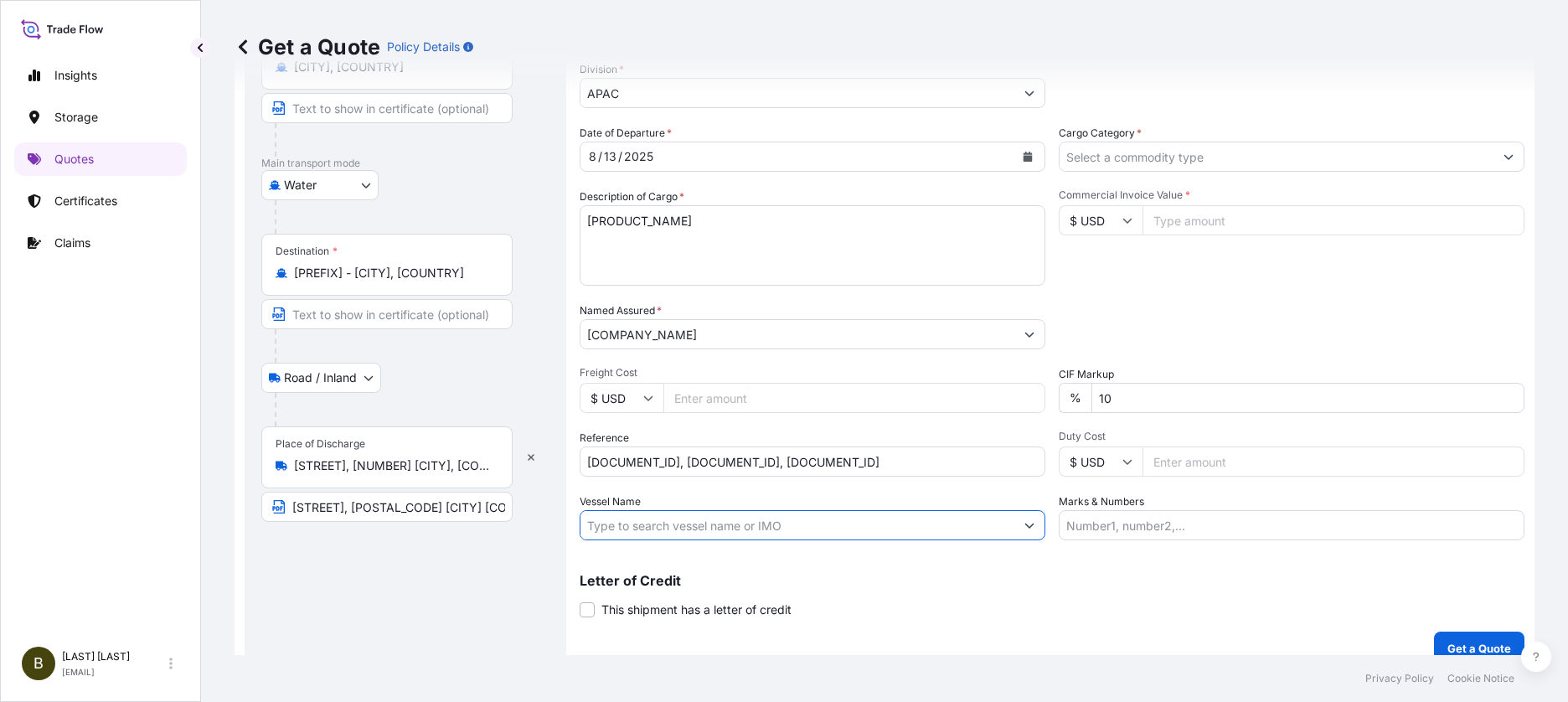 click on "Vessel Name" at bounding box center [797, 525] 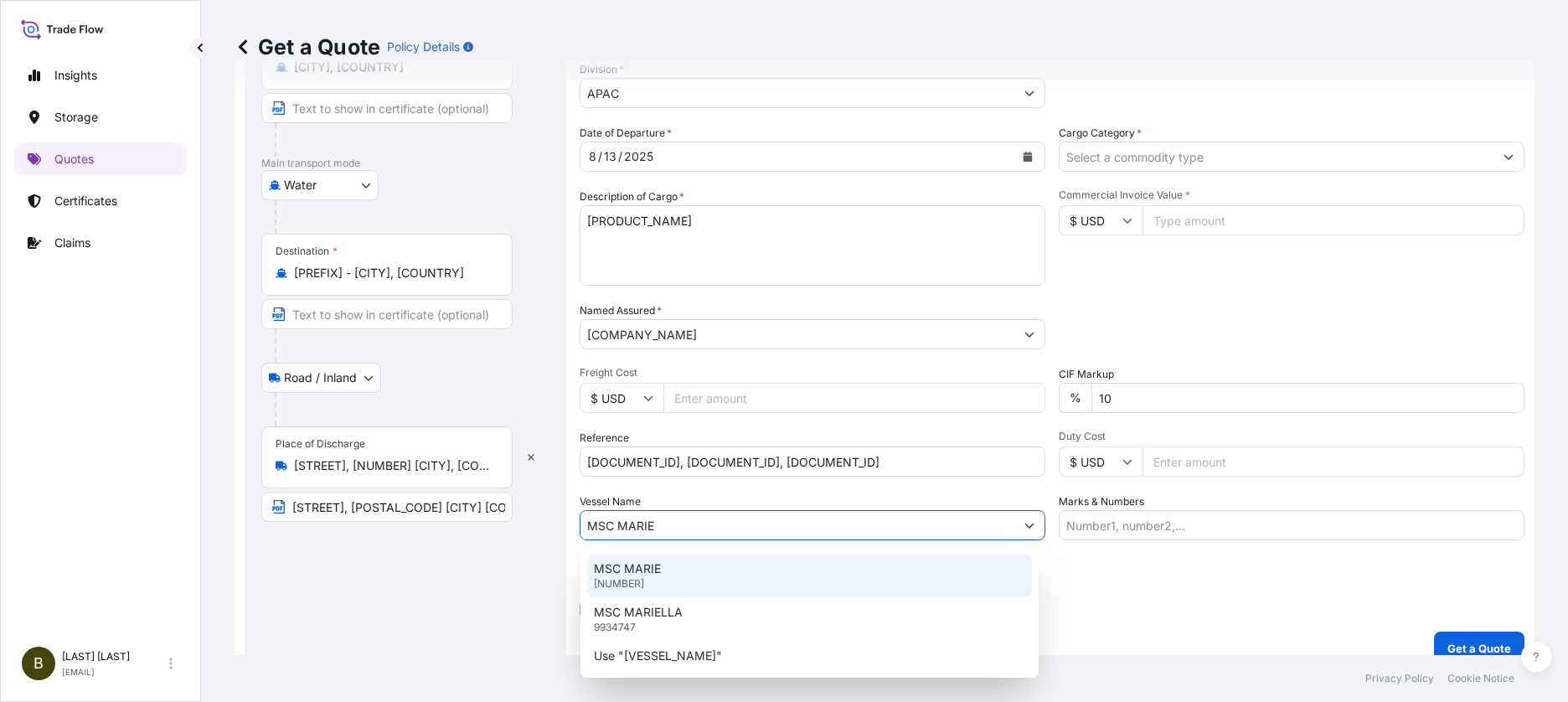 click on "[VESSEL_NAME] [NUMBER]" at bounding box center [809, 576] 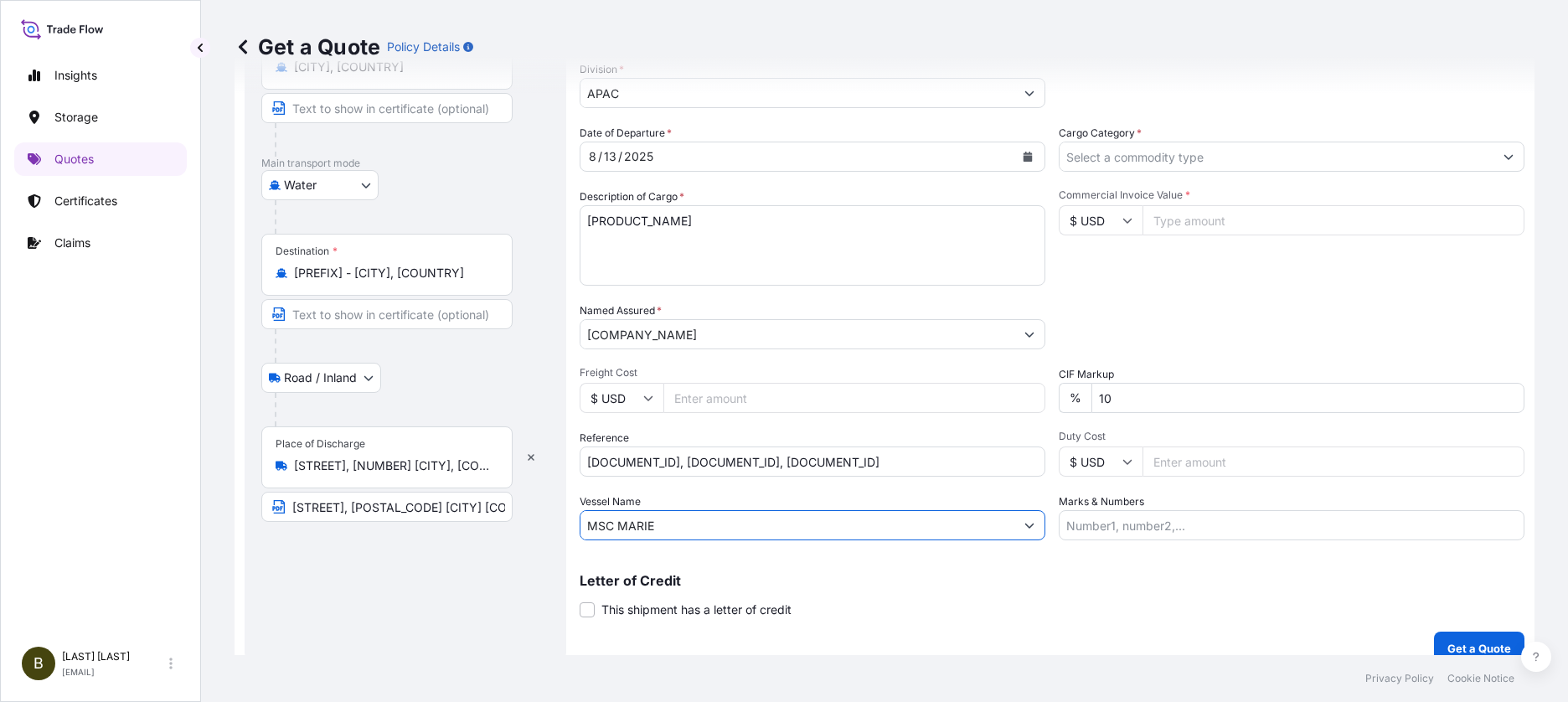 type on "MSC MARIE" 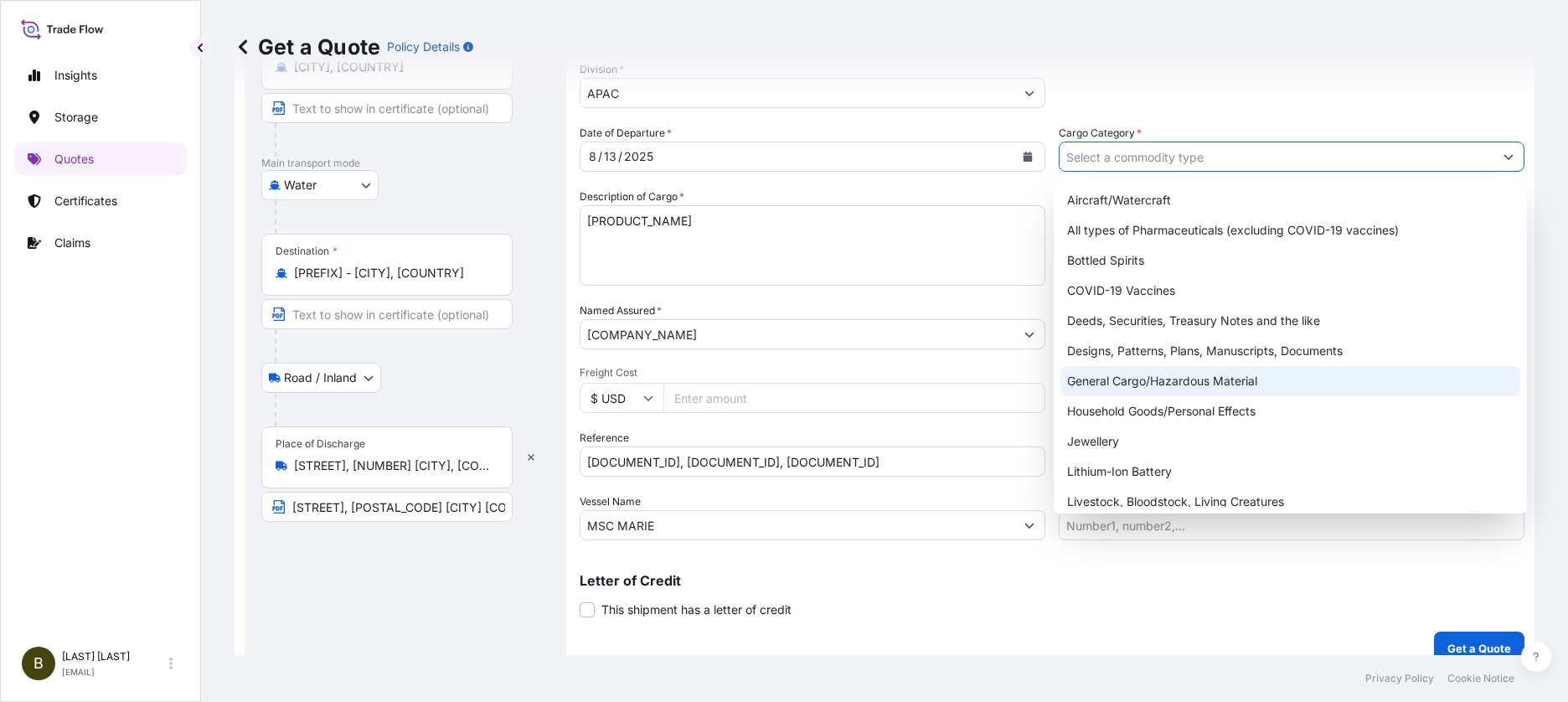 click on "General Cargo/Hazardous Material" at bounding box center [1290, 381] 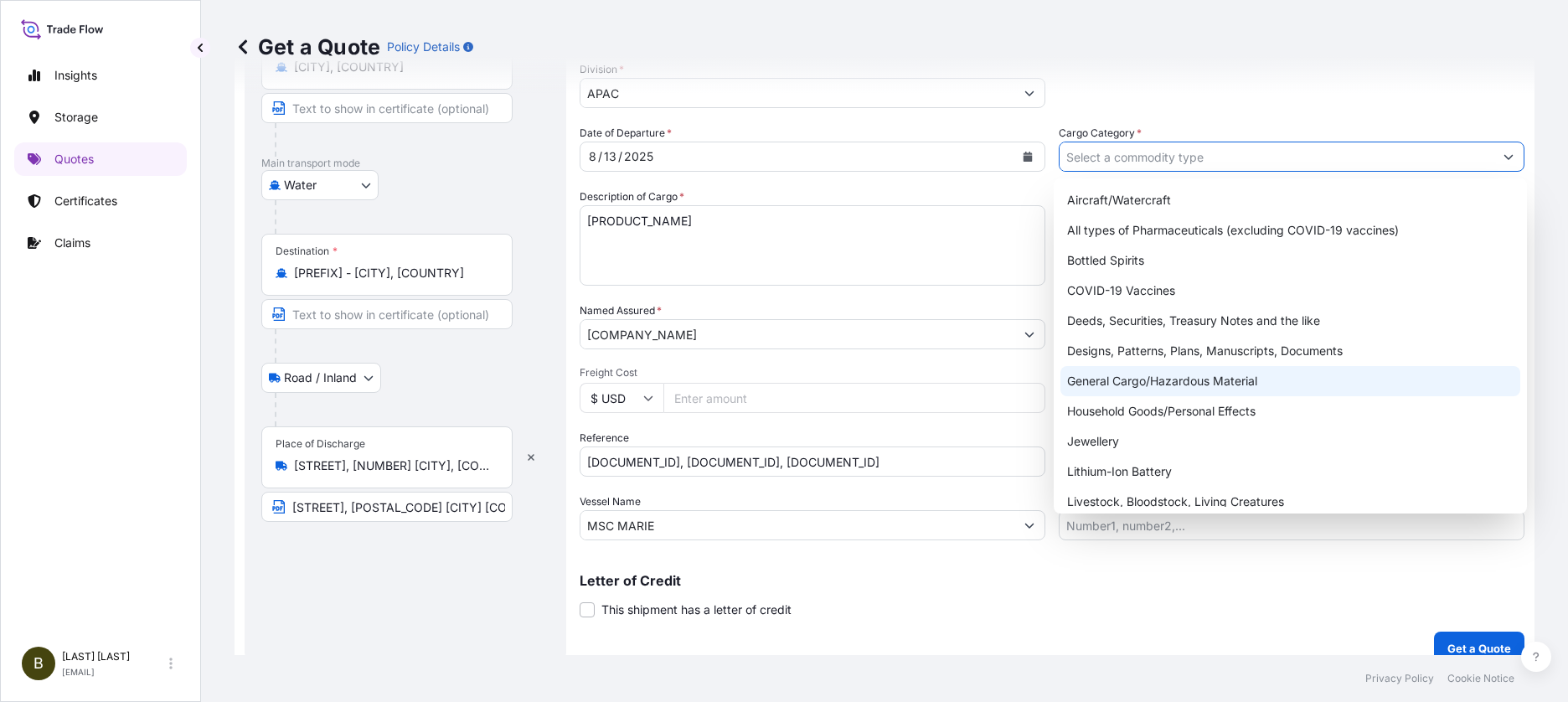 type on "General Cargo/Hazardous Material" 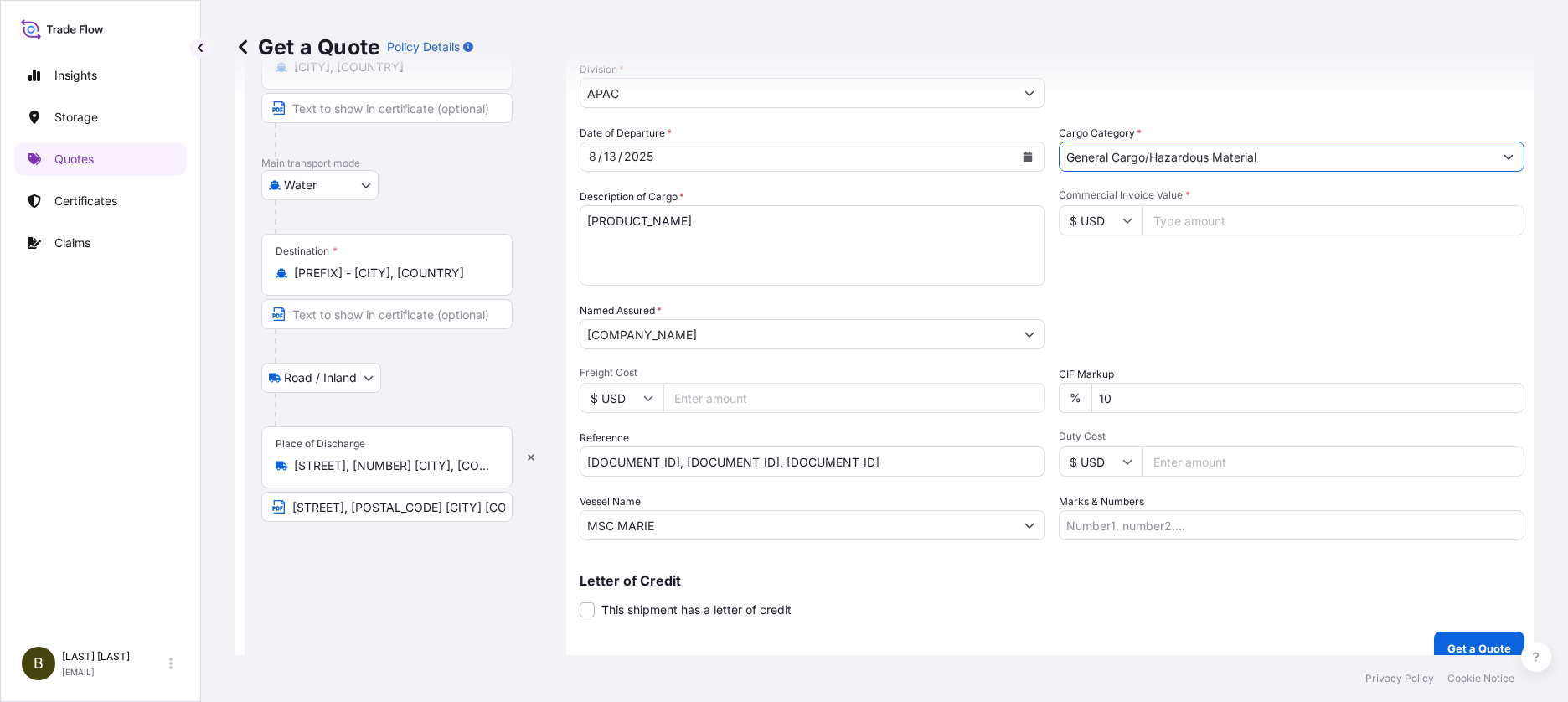 click on "Commercial Invoice Value   *" at bounding box center (1333, 220) 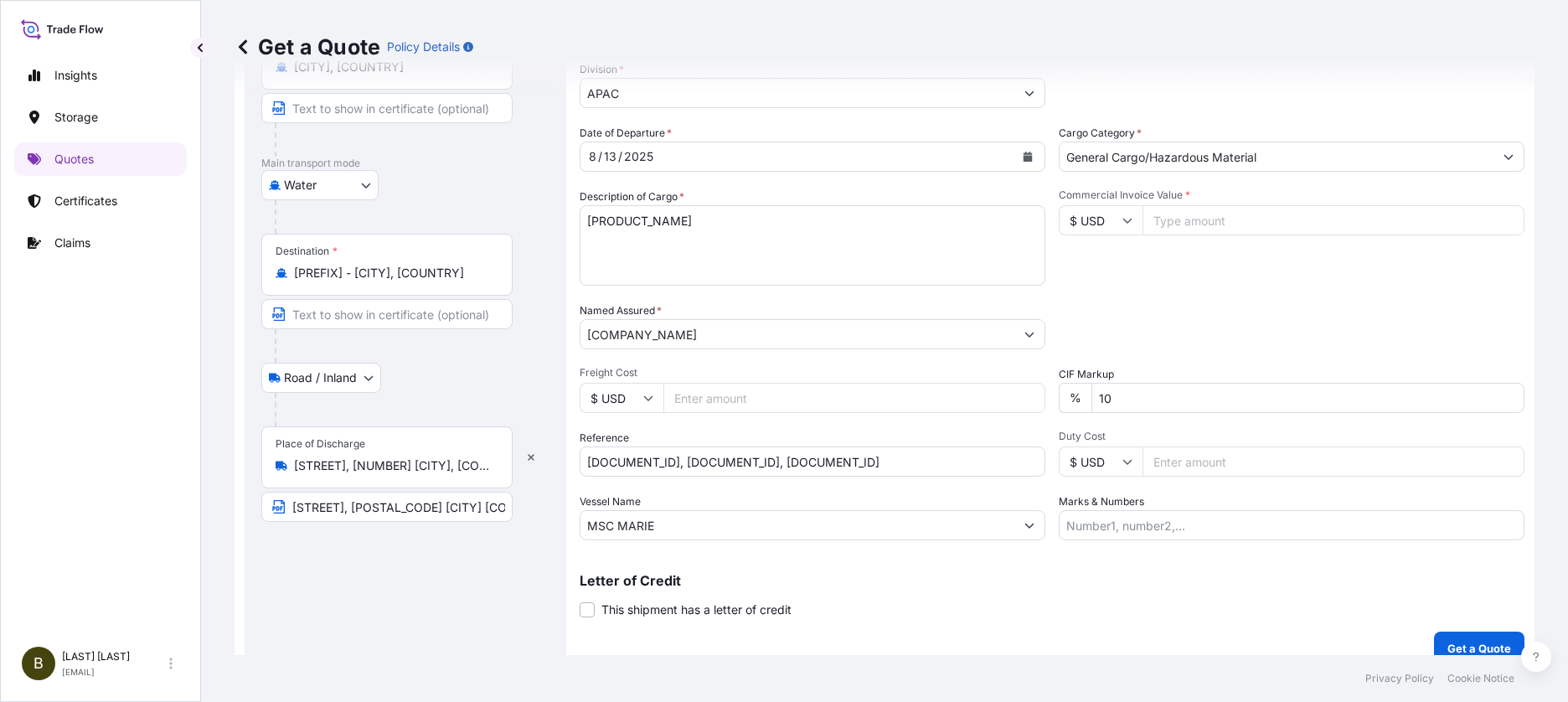 type on "[NUMBER]" 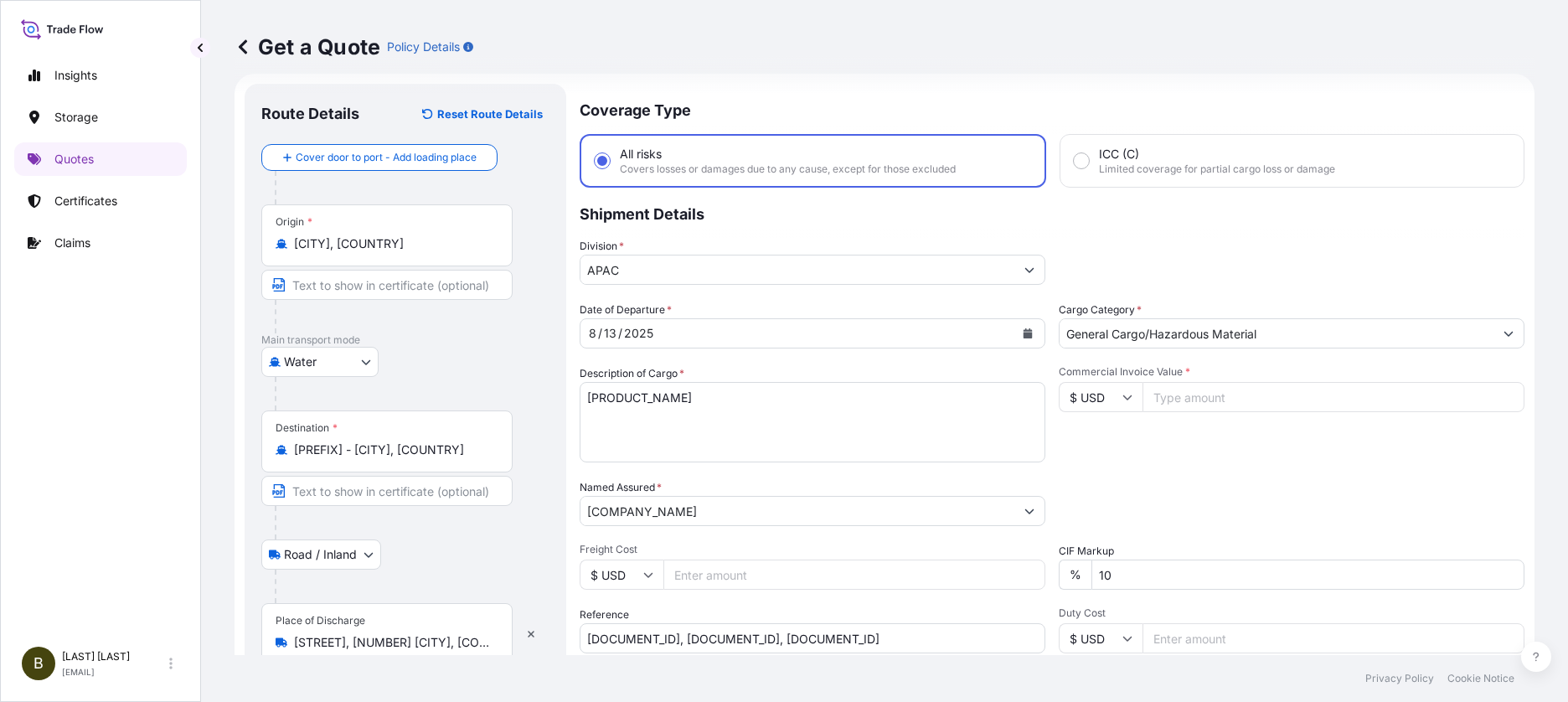scroll, scrollTop: 217, scrollLeft: 0, axis: vertical 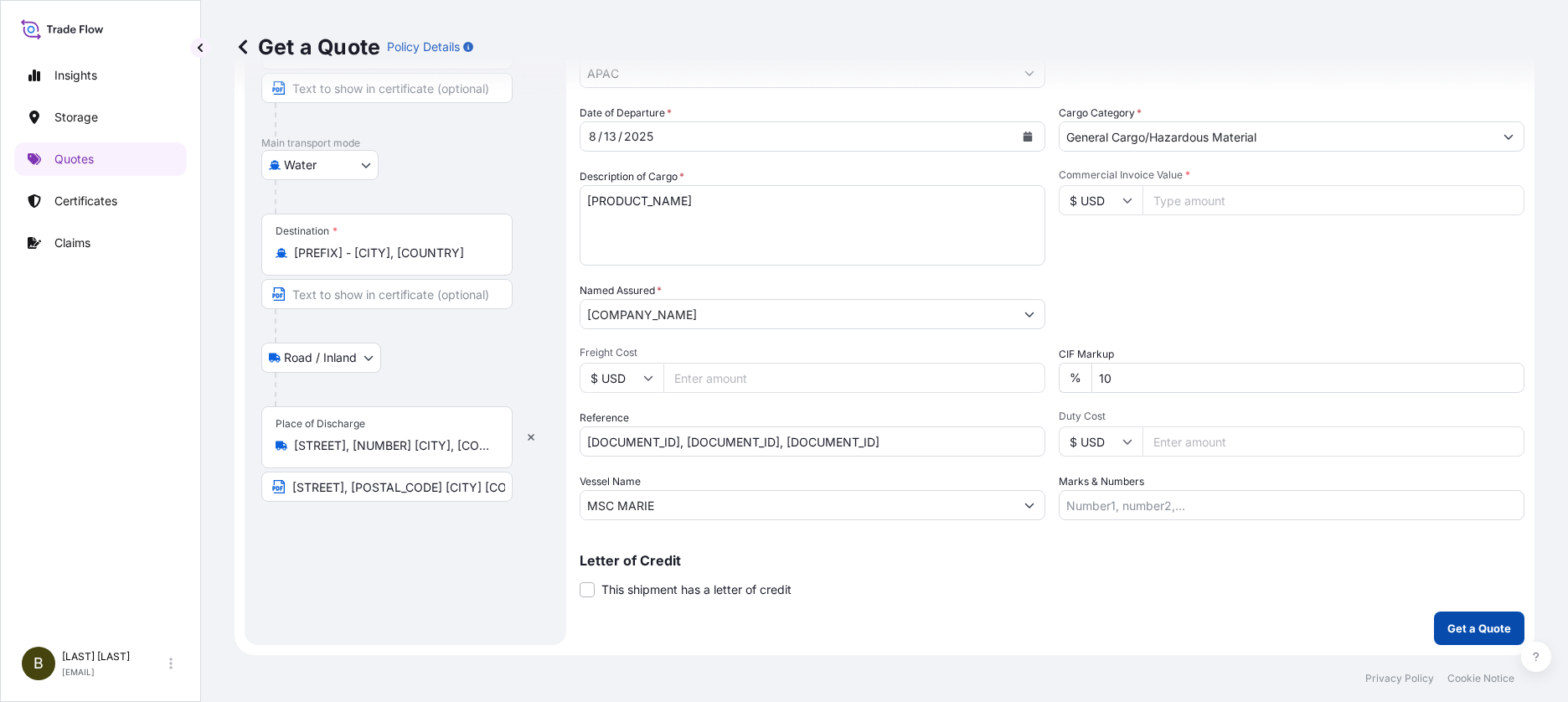 click on "Get a Quote" at bounding box center (1479, 628) 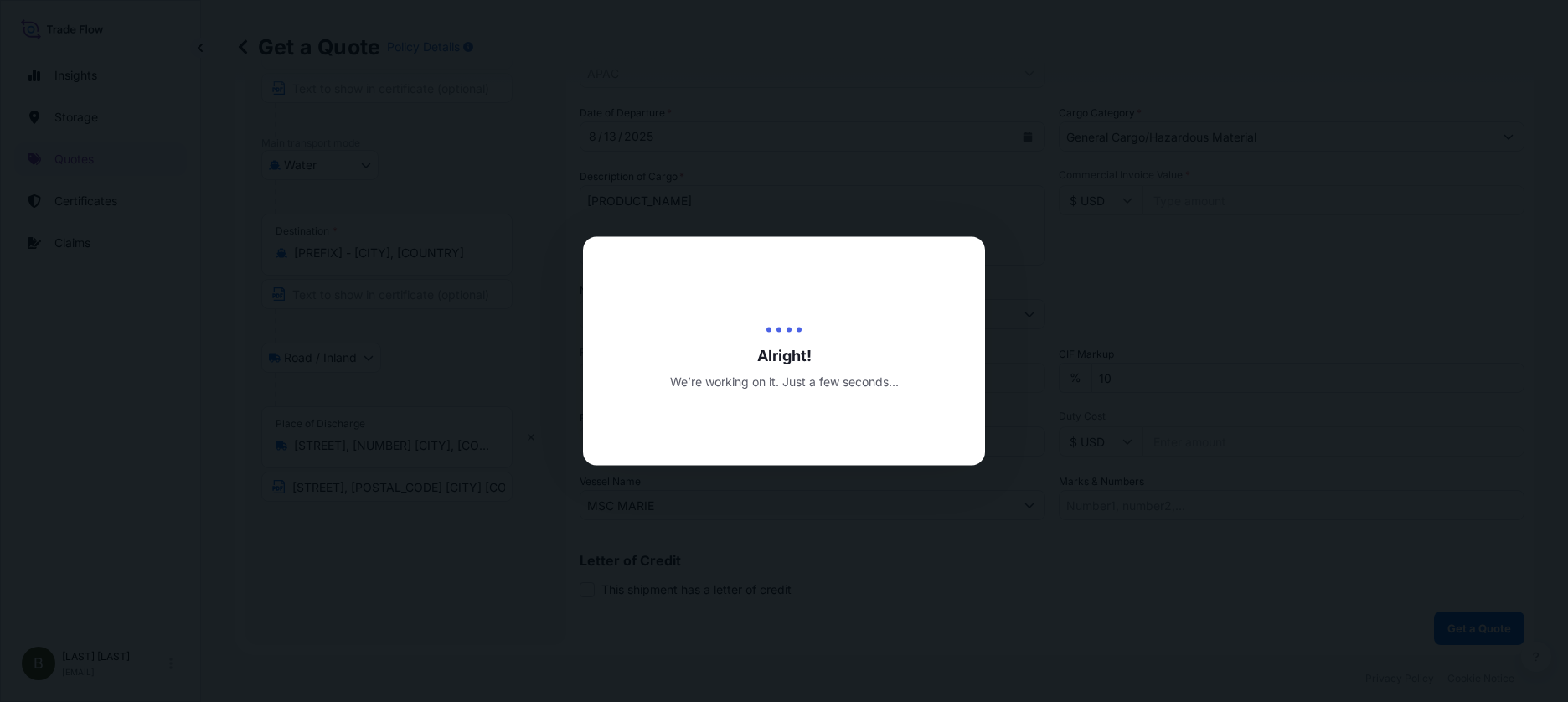 scroll, scrollTop: 0, scrollLeft: 0, axis: both 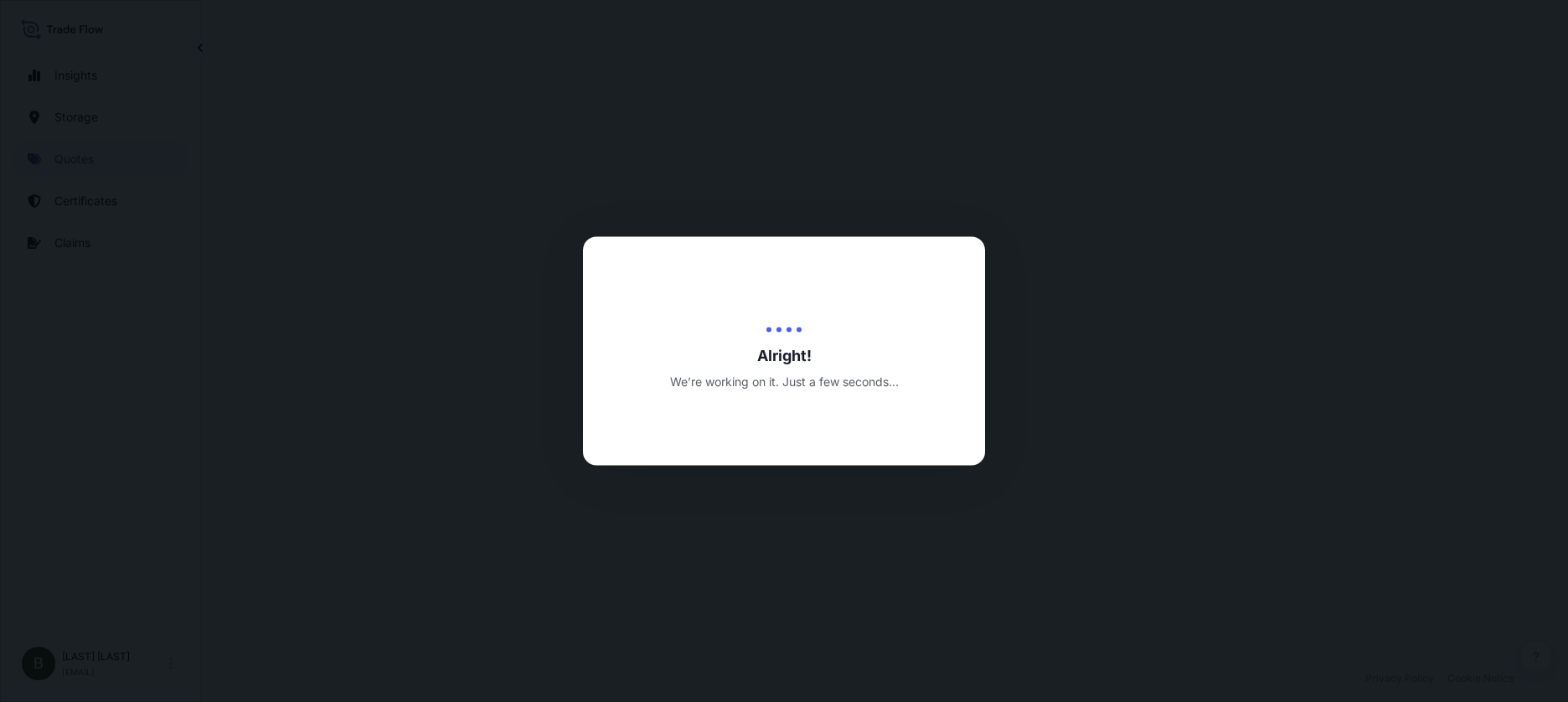 select on "Water" 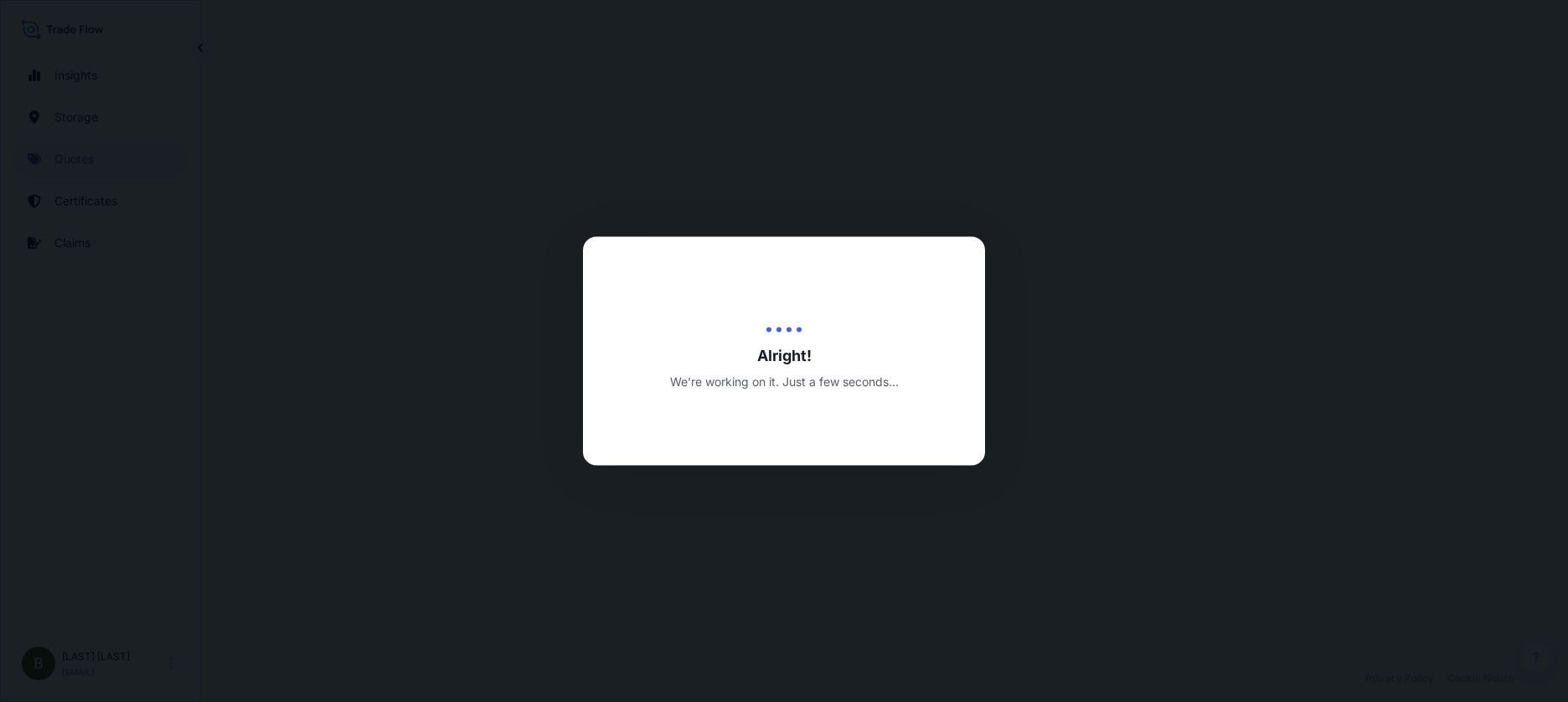 select on "Road / Inland" 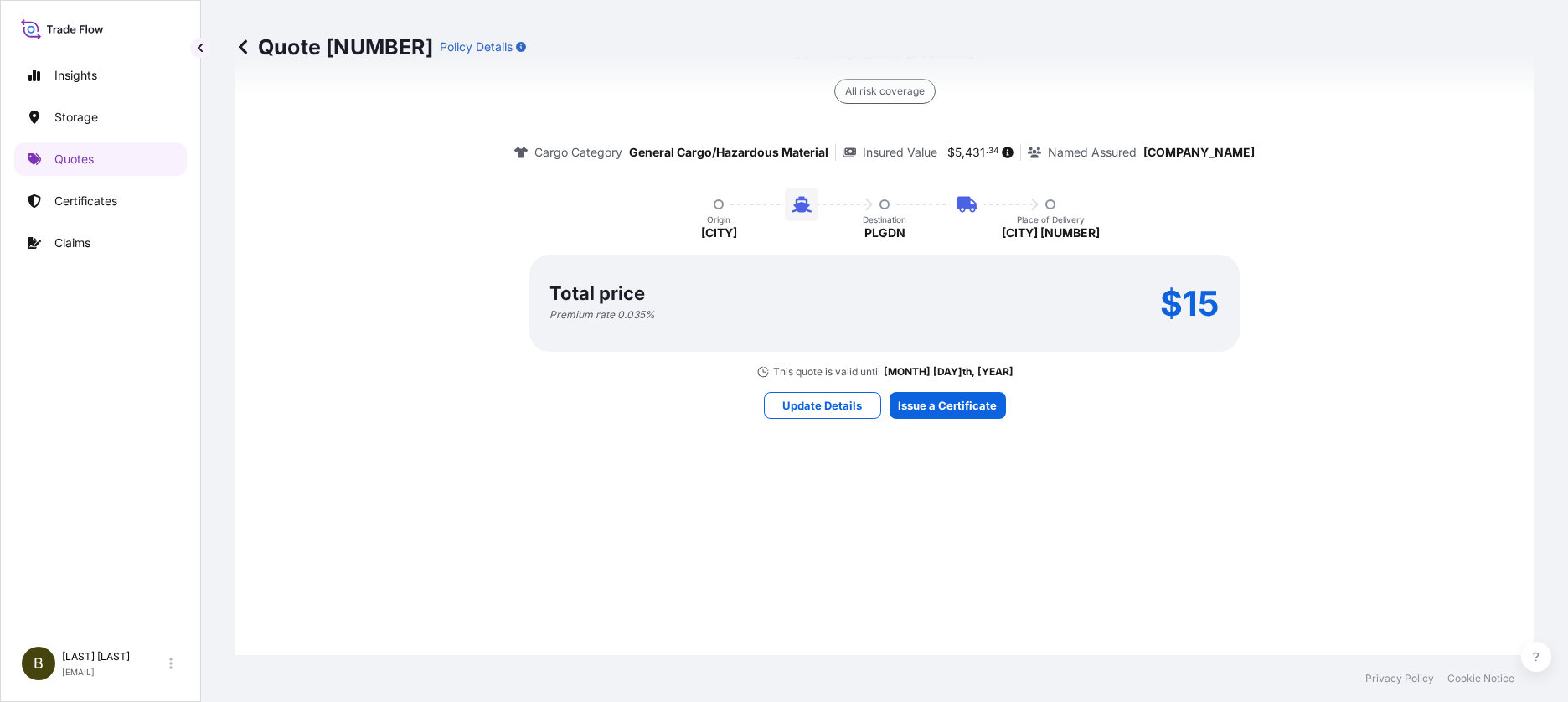 scroll, scrollTop: 1473, scrollLeft: 0, axis: vertical 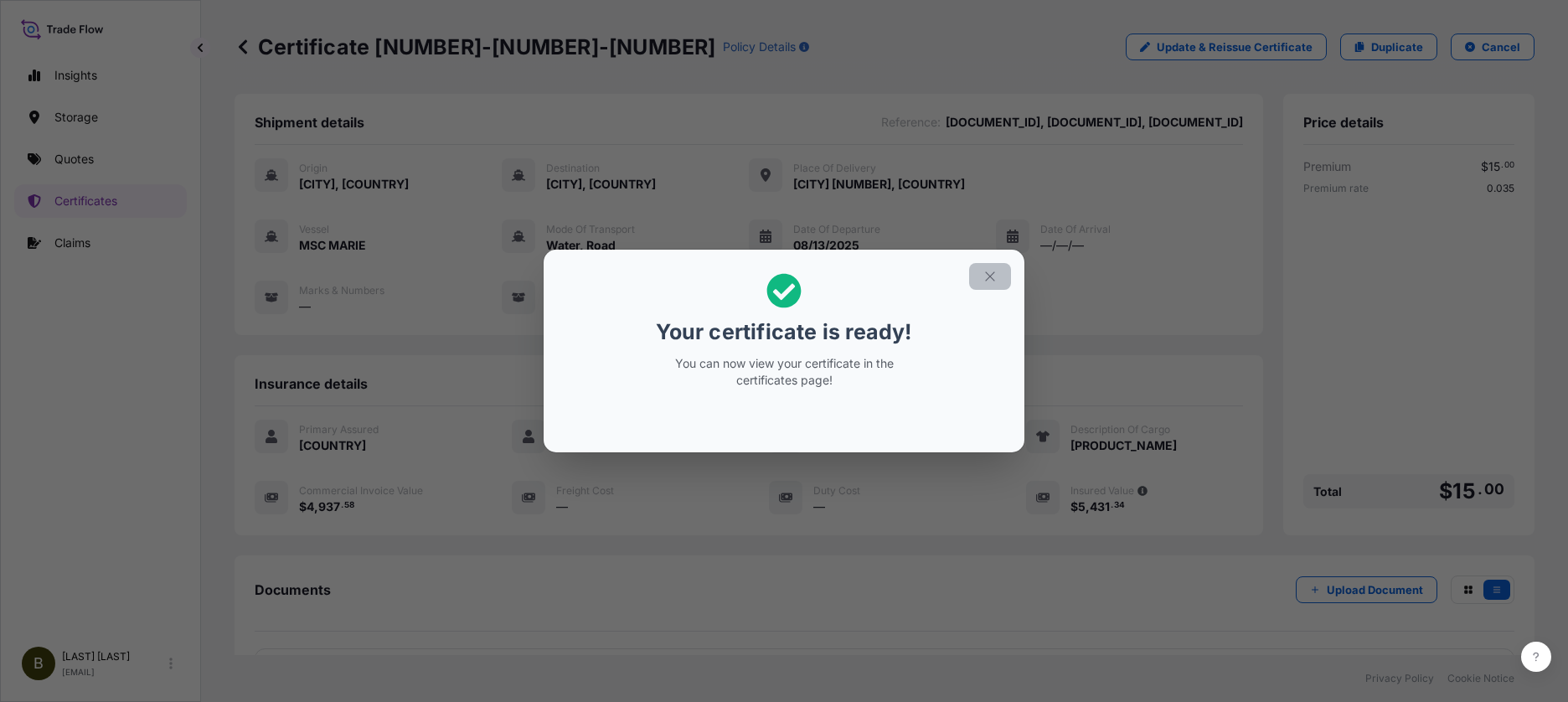 click 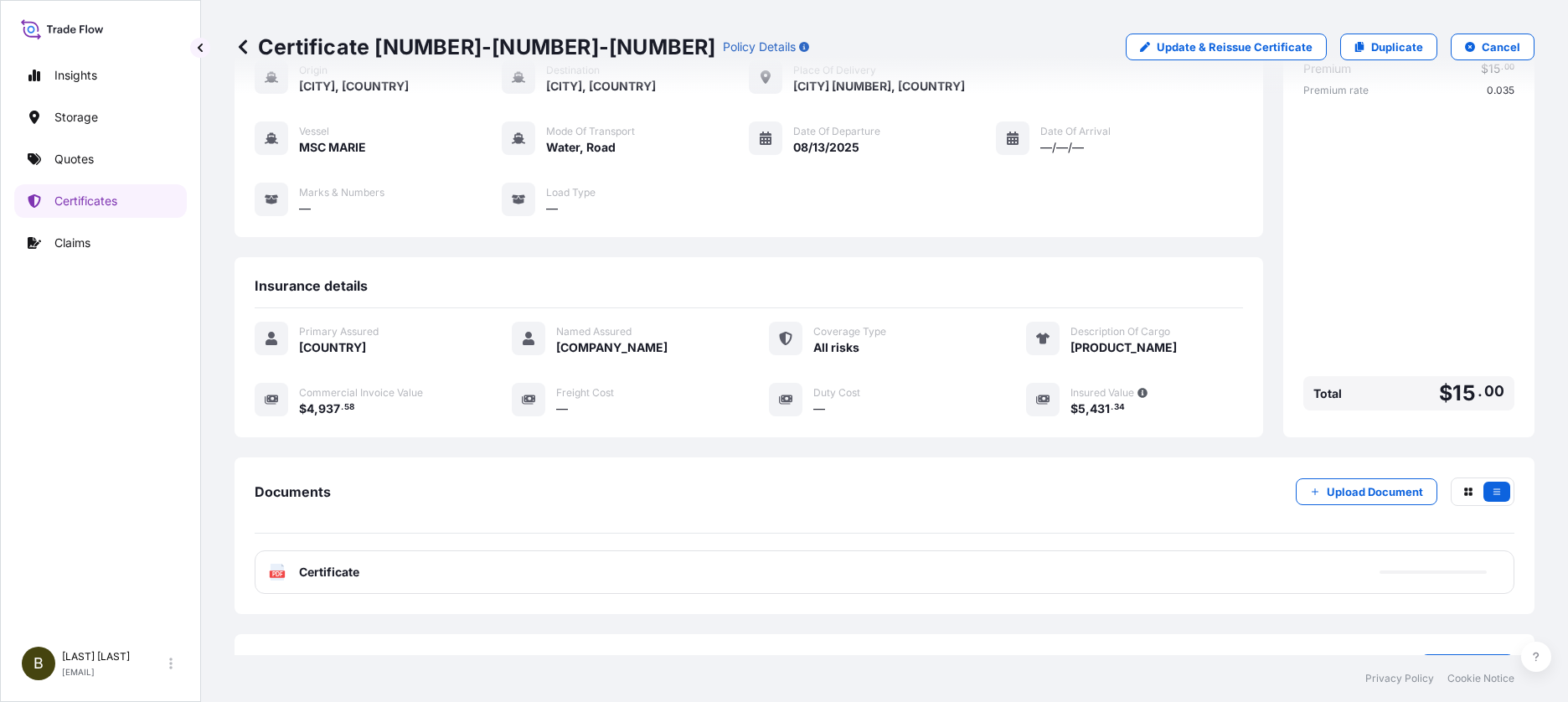 scroll, scrollTop: 178, scrollLeft: 0, axis: vertical 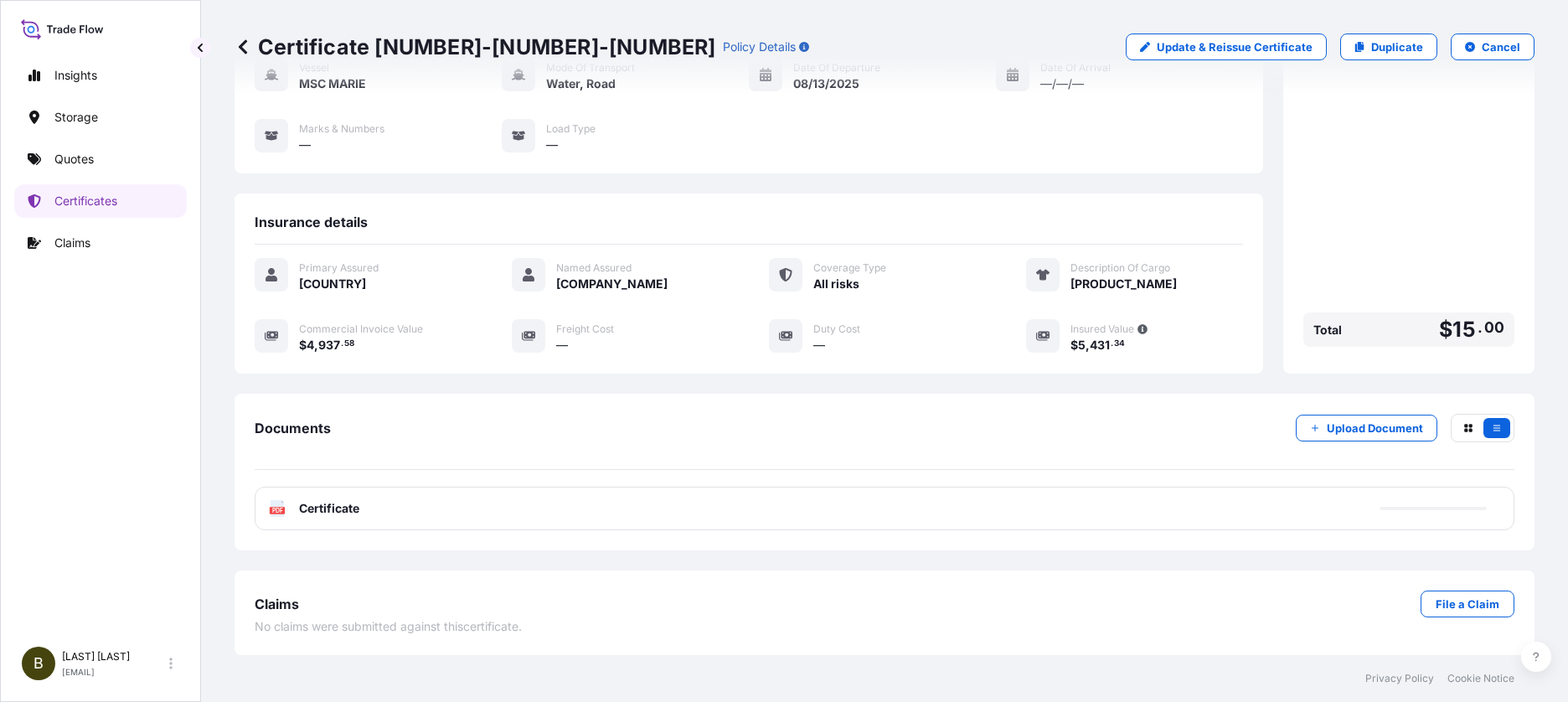 drag, startPoint x: 807, startPoint y: 510, endPoint x: 699, endPoint y: 454, distance: 121.65525 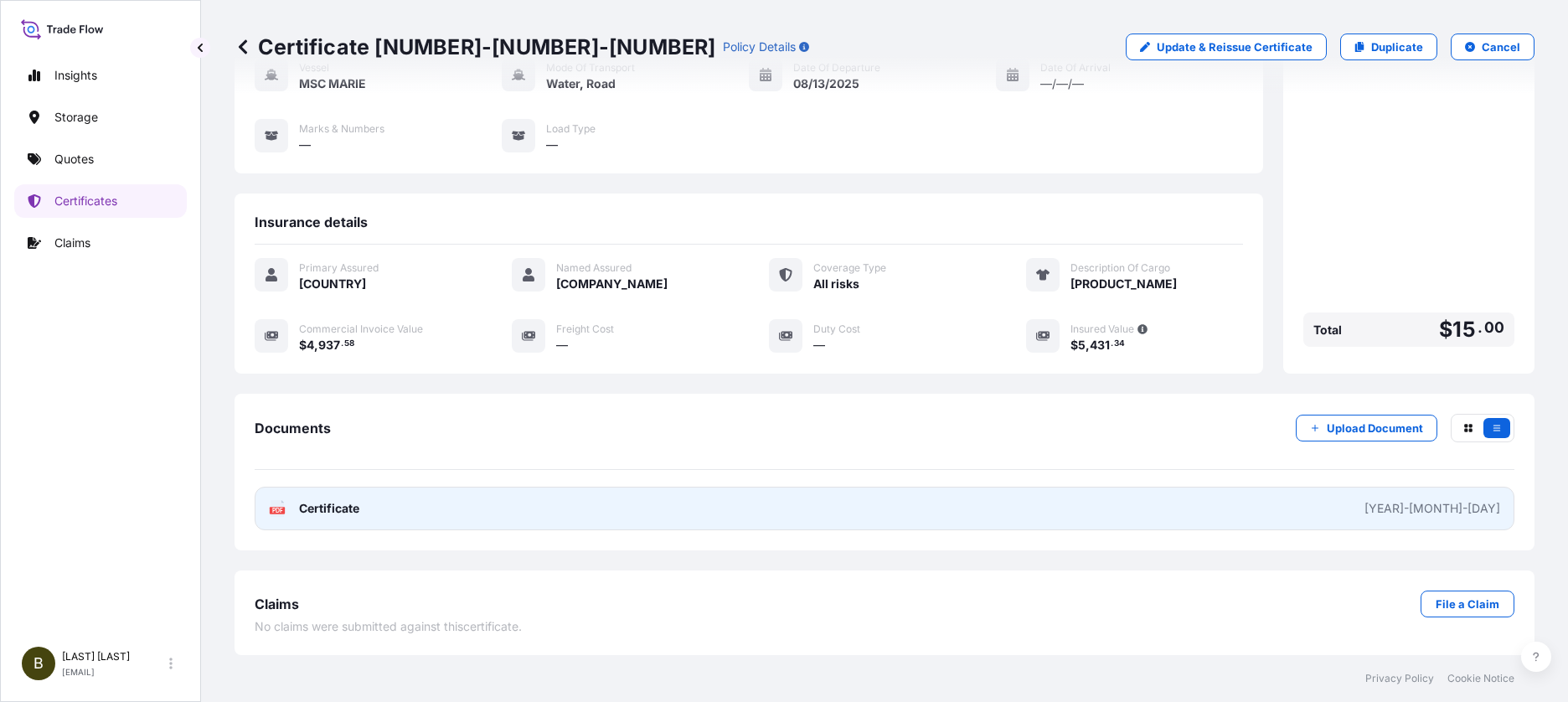 click on "Certificate [NUMBER]-[NUMBER]-[NUMBER]" at bounding box center [885, 508] 